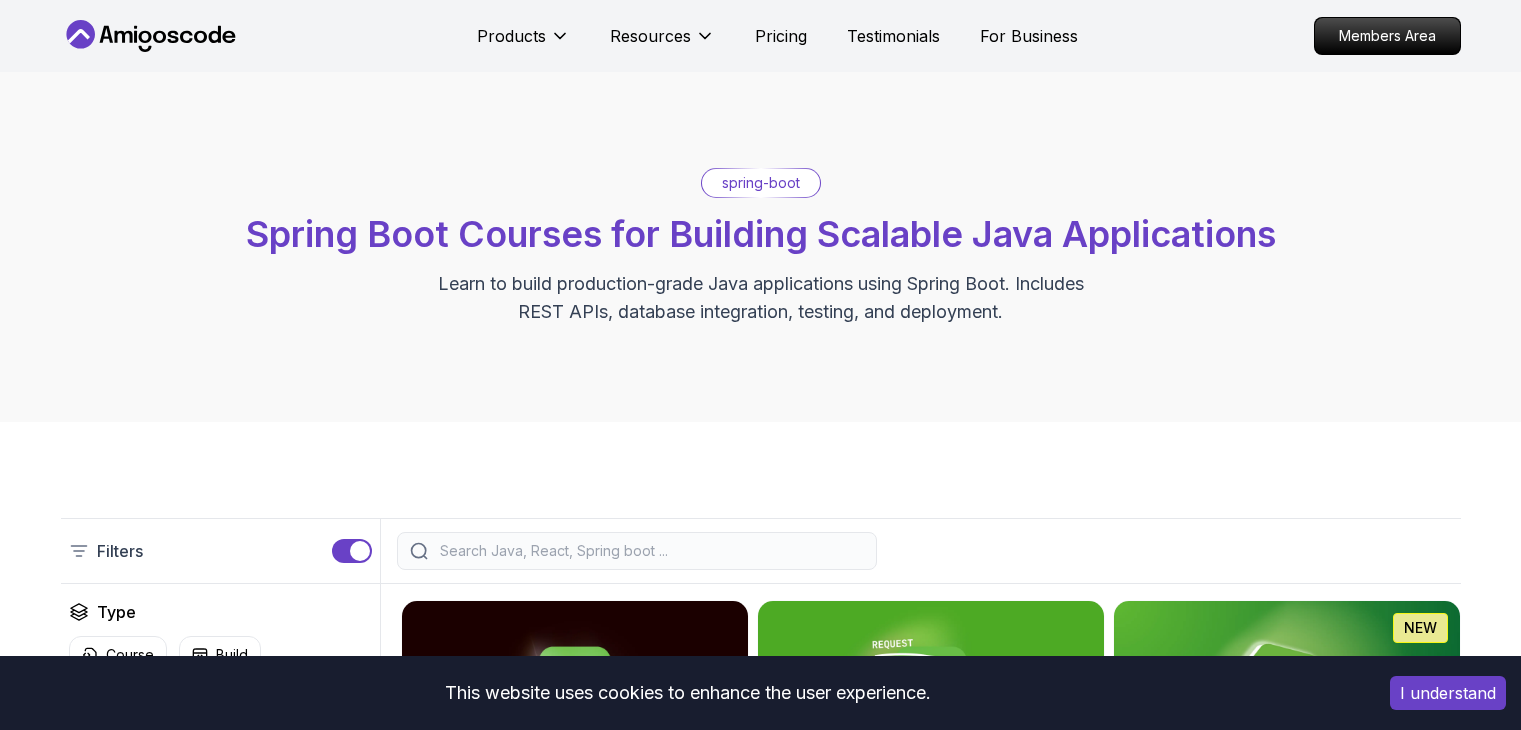 scroll, scrollTop: 400, scrollLeft: 0, axis: vertical 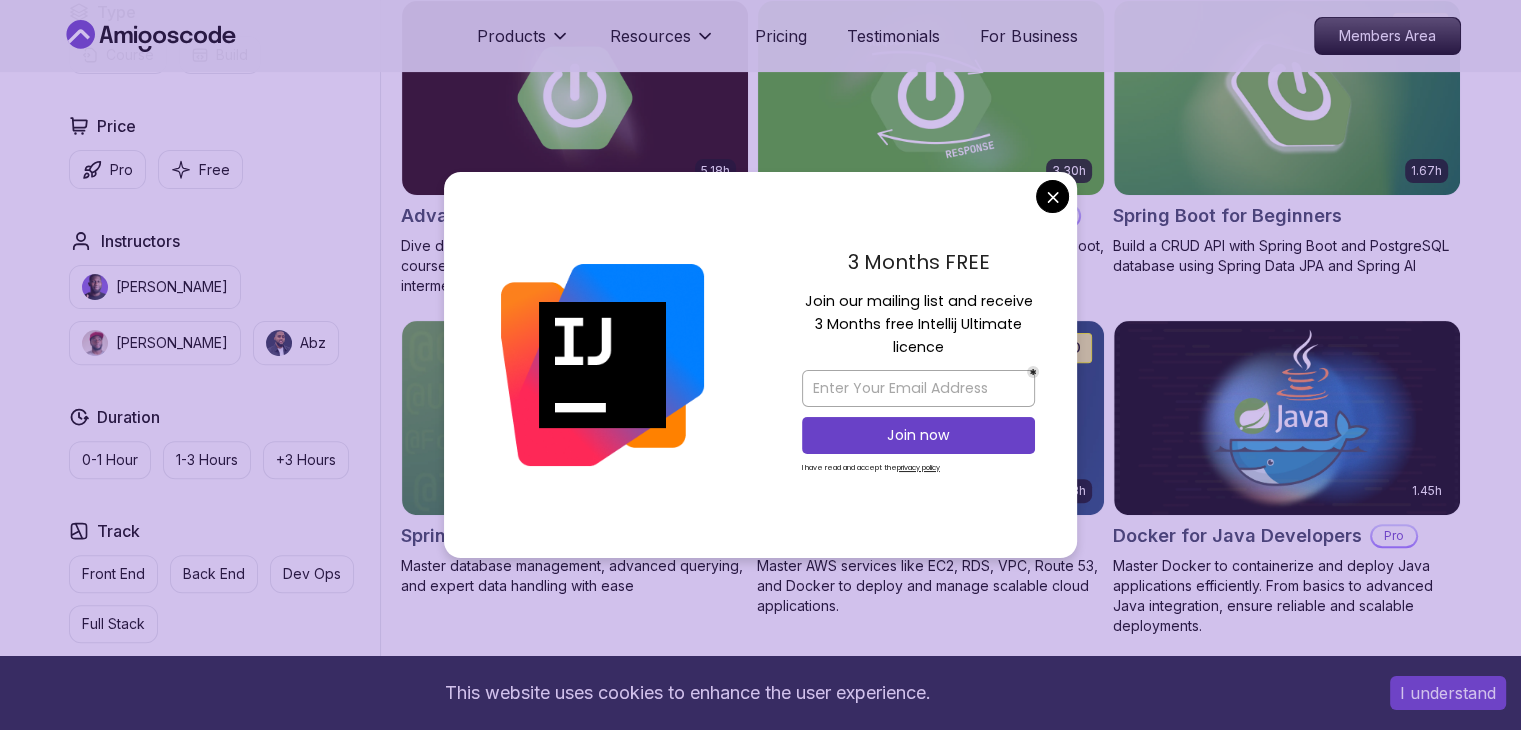 click on "This website uses cookies to enhance the user experience. I understand Products Resources Pricing Testimonials For Business Members Area Products Resources Pricing Testimonials For Business Members Area spring-boot Spring Boot Courses for Building Scalable Java Applications Learn to build production-grade Java applications using Spring Boot. Includes REST APIs, database integration, testing, and deployment. Filters Filters Type Course Build Price Pro Free Instructors Nelson Djalo Richard Abz Duration 0-1 Hour 1-3 Hours +3 Hours Track Front End Back End Dev Ops Full Stack Level Junior Mid-level Senior 5.18h Advanced Spring Boot Pro Dive deep into Spring Boot with our advanced course, designed to take your skills from intermediate to expert level. 3.30h Building APIs with Spring Boot Pro Learn to build robust, scalable APIs with Spring Boot, mastering REST principles, JSON handling, and embedded server configuration. 1.67h NEW Spring Boot for Beginners 6.65h NEW Spring Data JPA Pro 2.73h JUST RELEASED Pro 1.45h" at bounding box center [760, 1033] 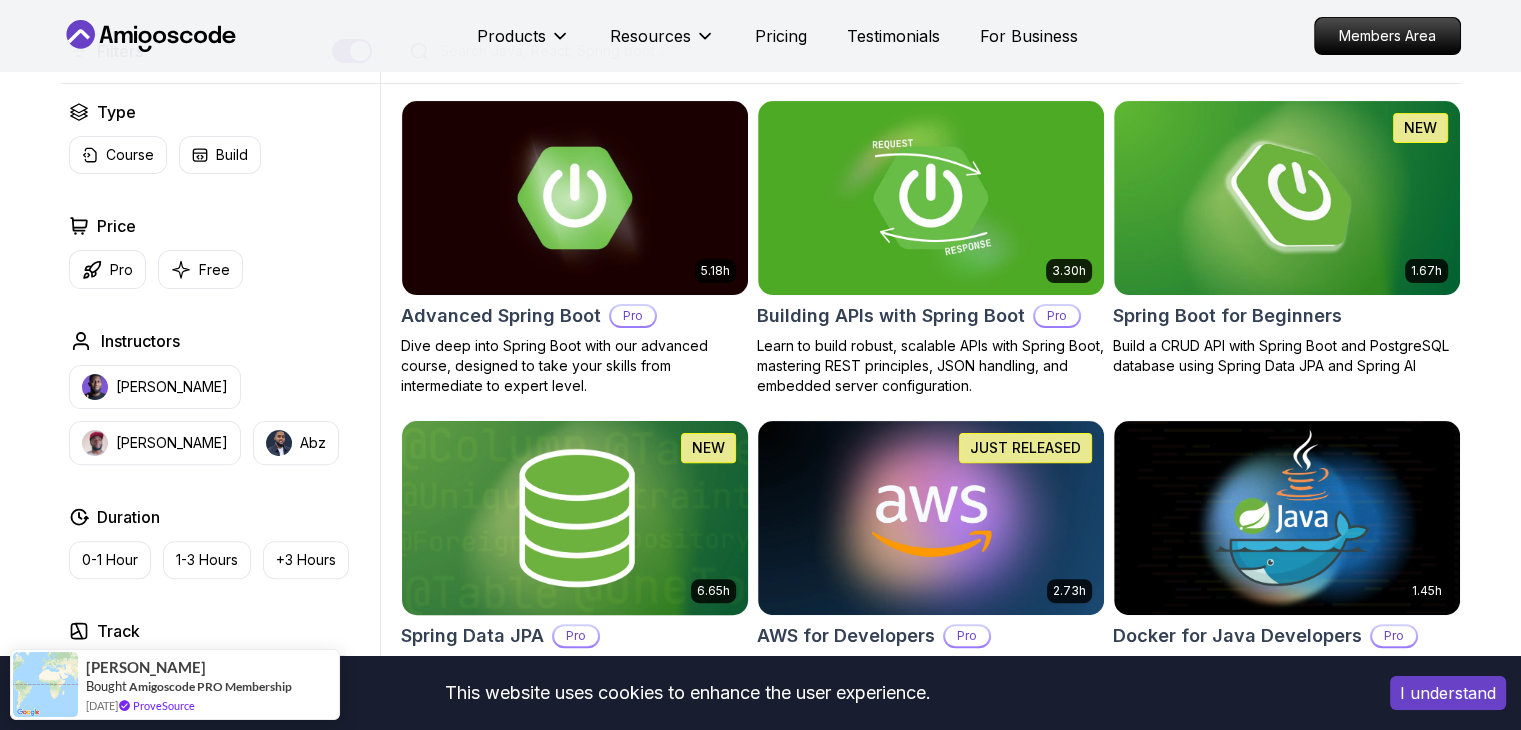 scroll, scrollTop: 500, scrollLeft: 0, axis: vertical 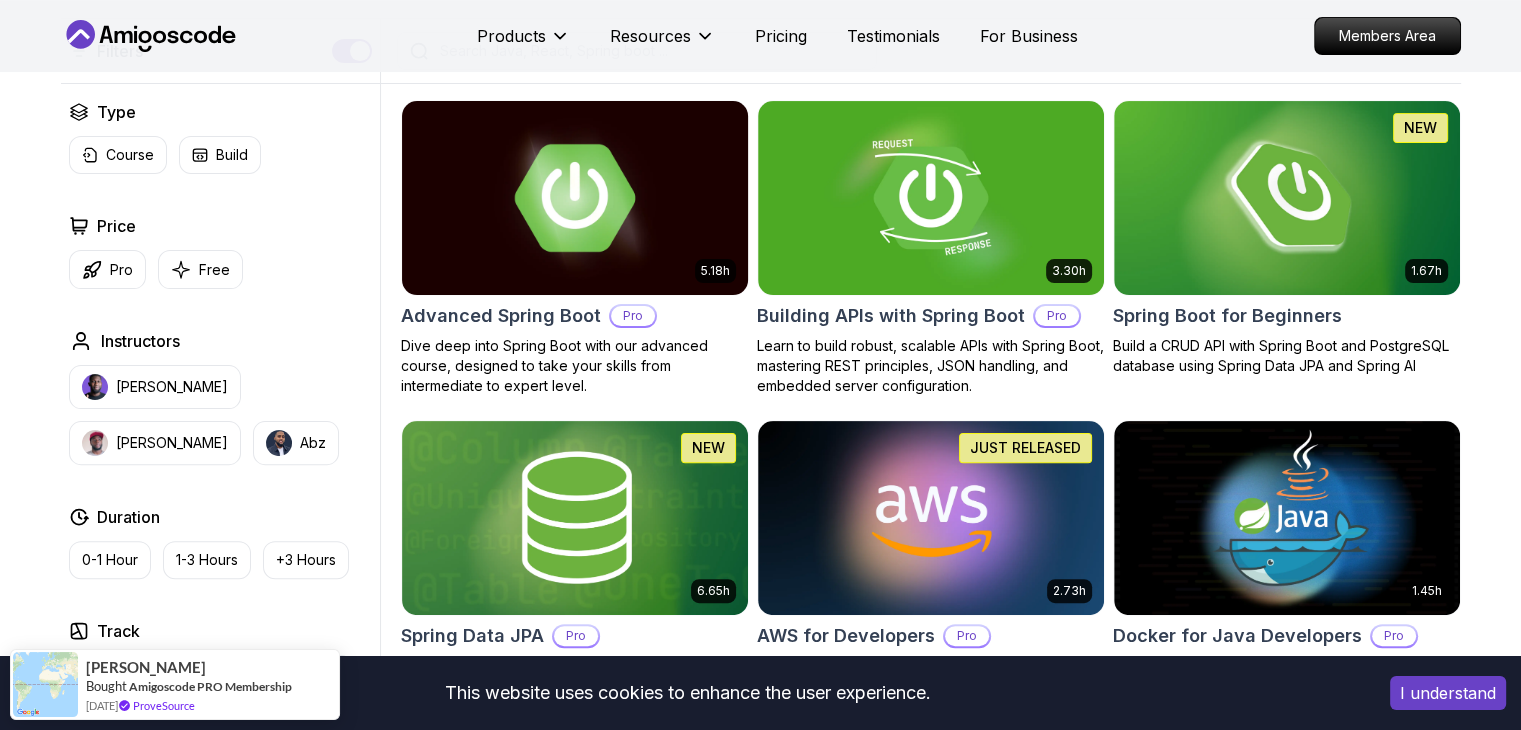 click at bounding box center (574, 197) 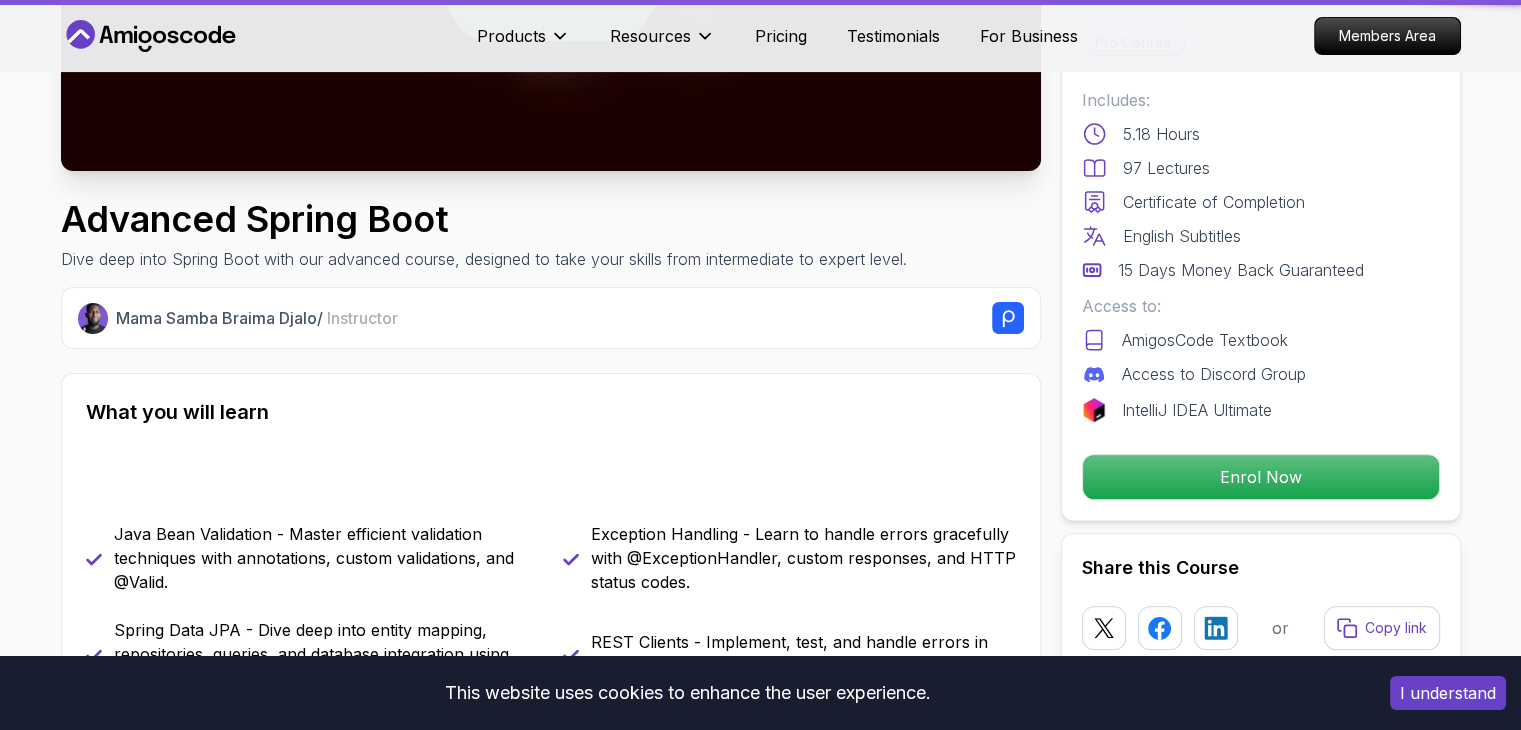 scroll, scrollTop: 0, scrollLeft: 0, axis: both 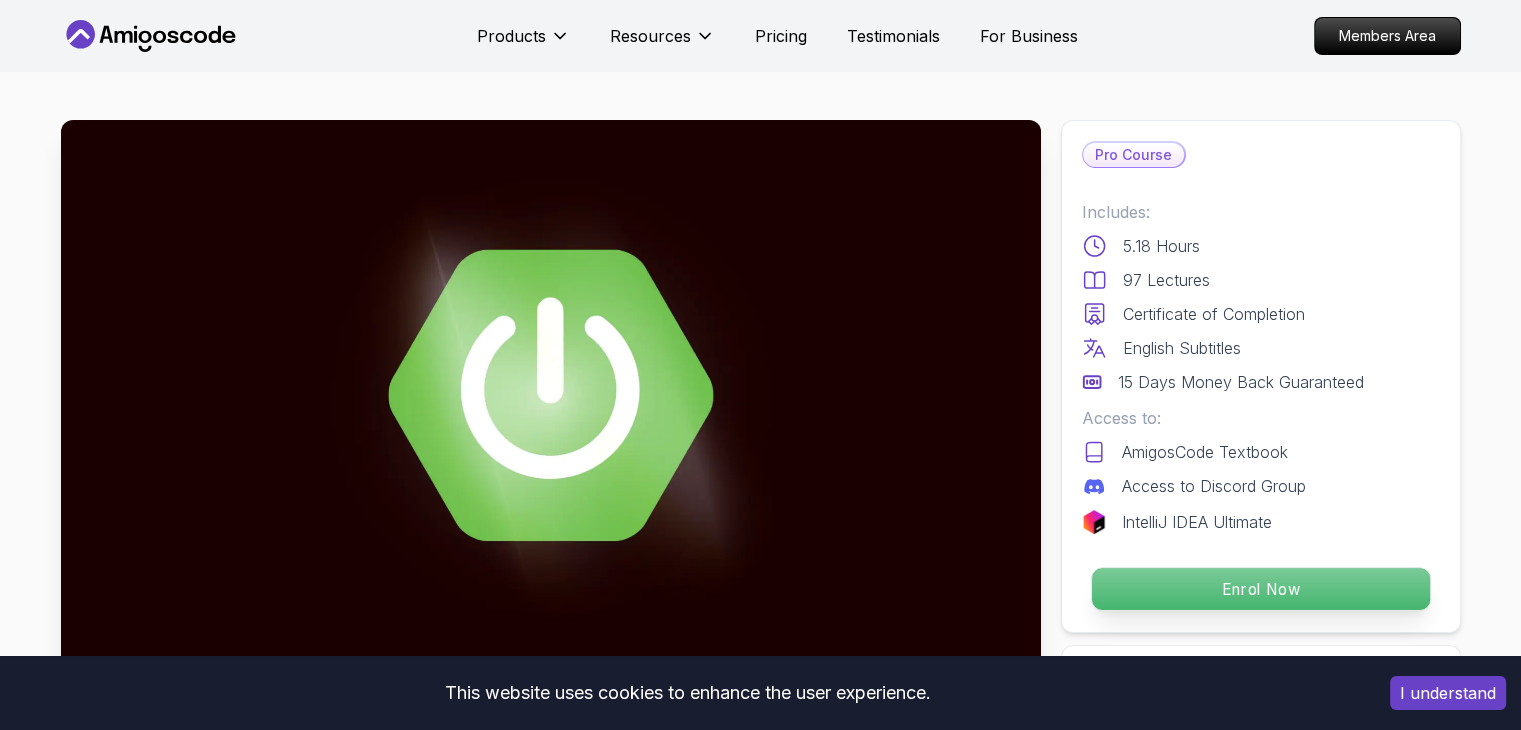 click on "Enrol Now" at bounding box center [1260, 589] 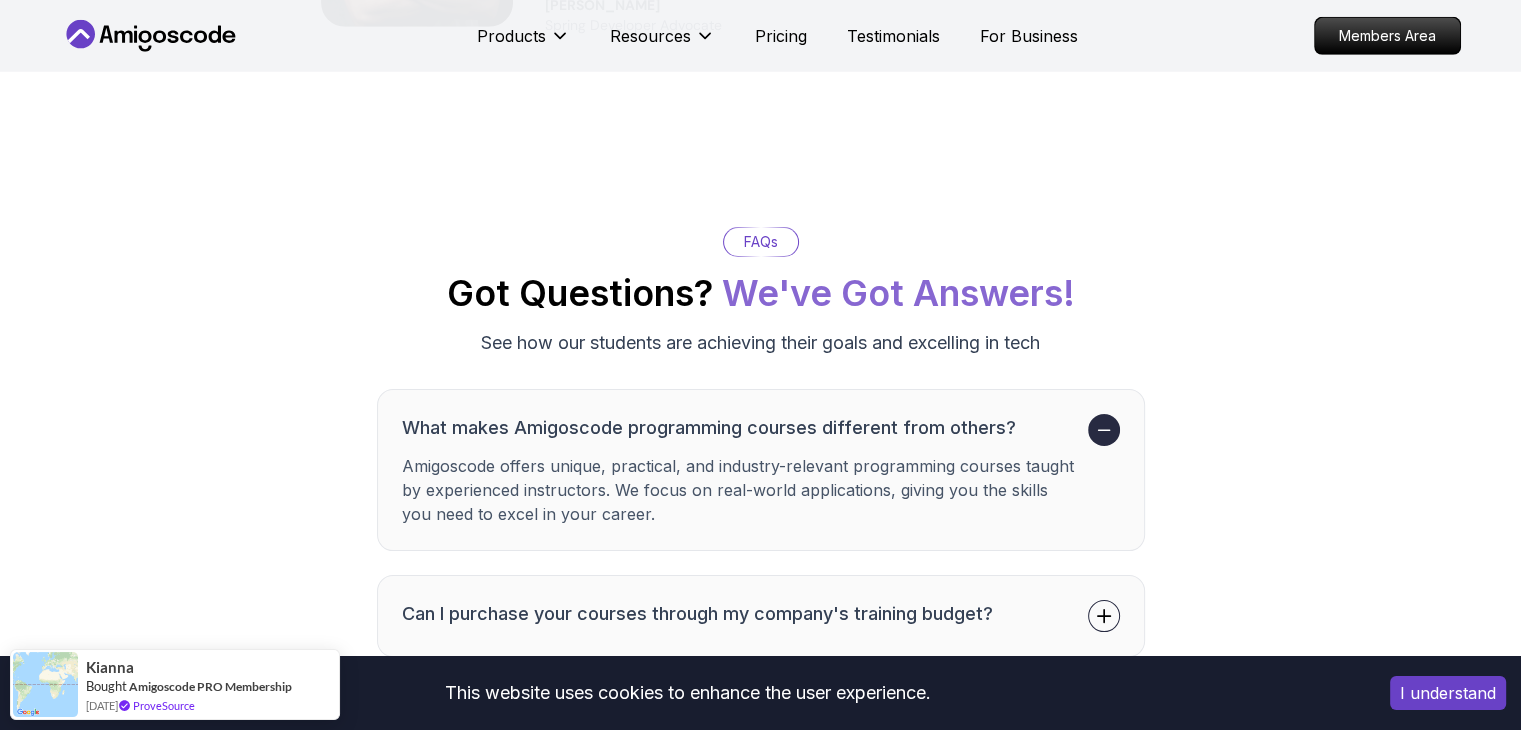 scroll, scrollTop: 6314, scrollLeft: 0, axis: vertical 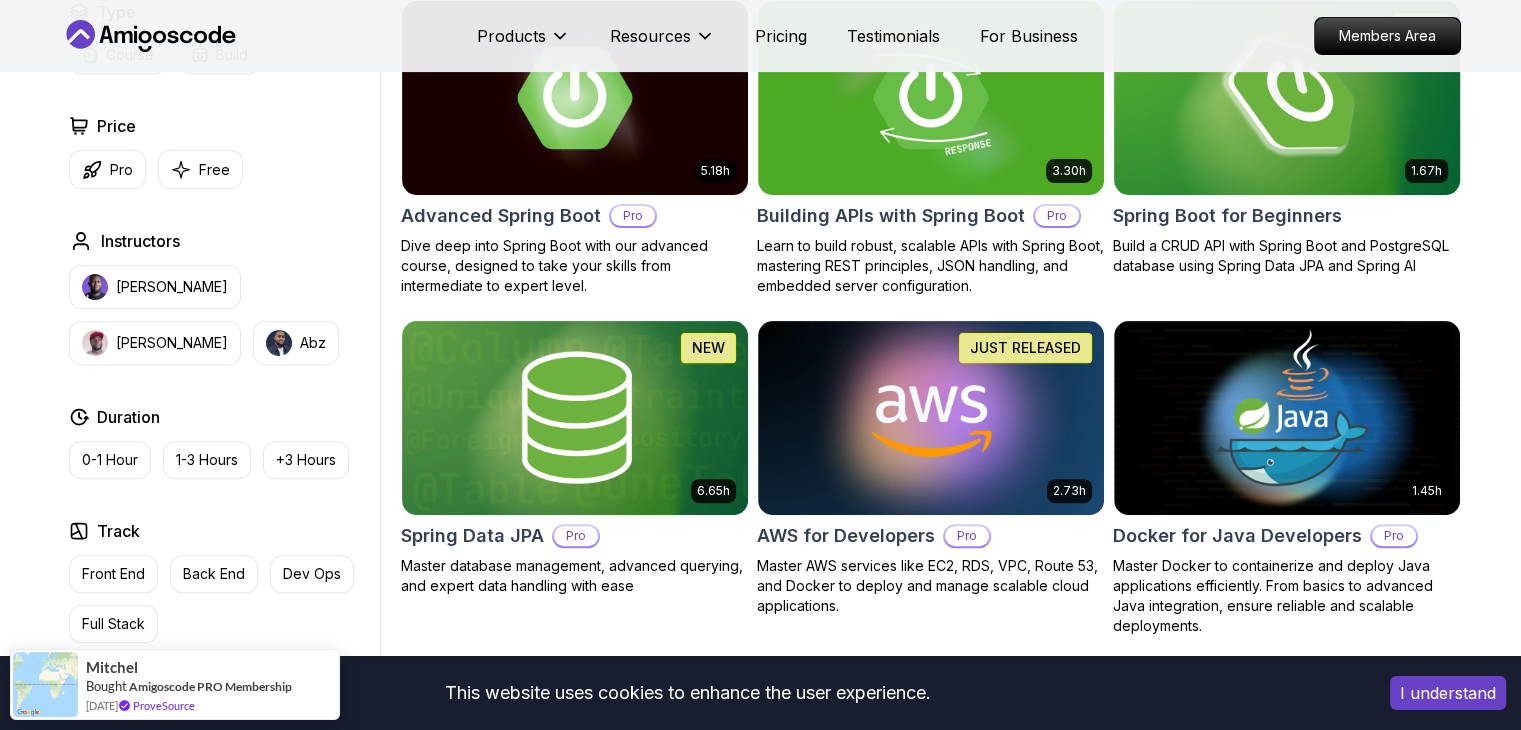 click at bounding box center [1286, 97] 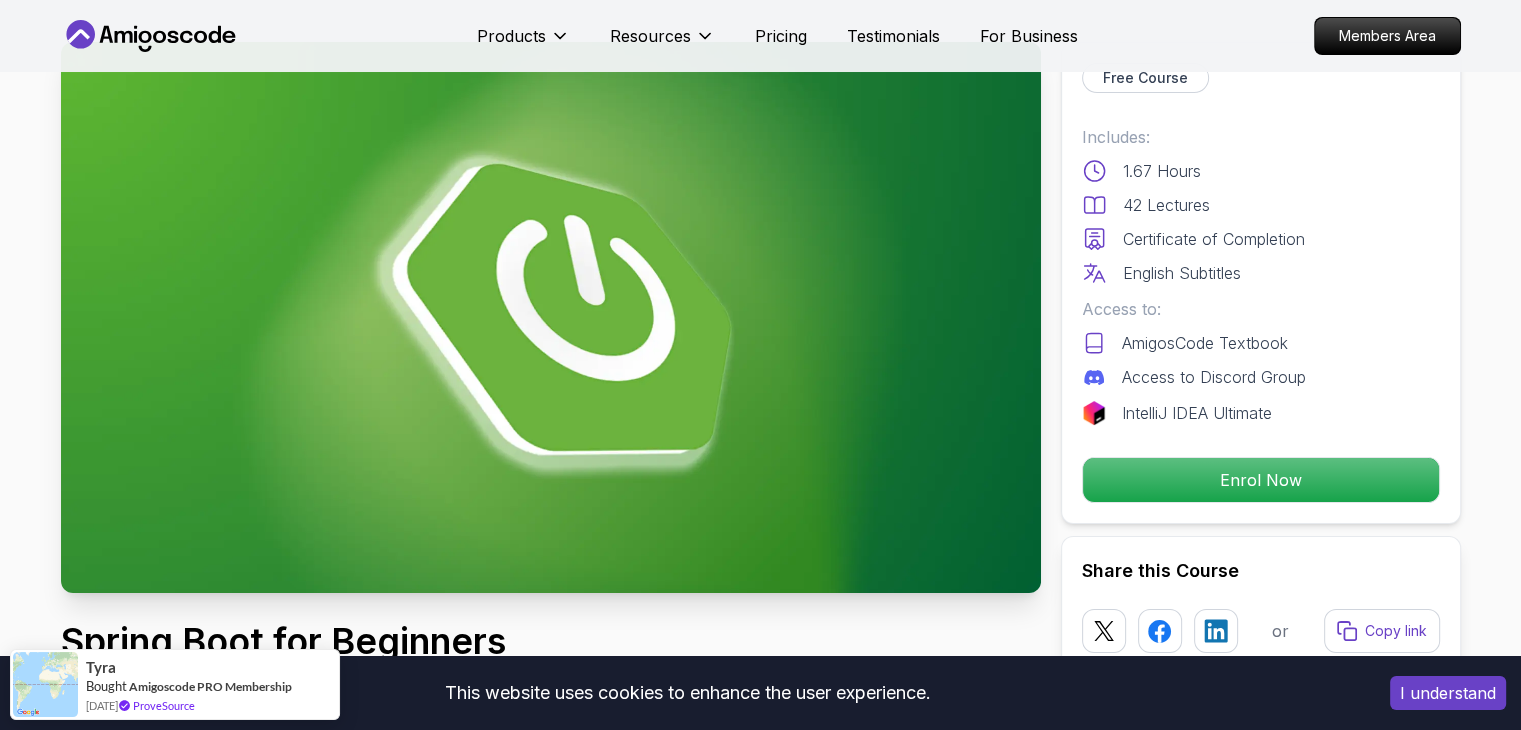 scroll, scrollTop: 100, scrollLeft: 0, axis: vertical 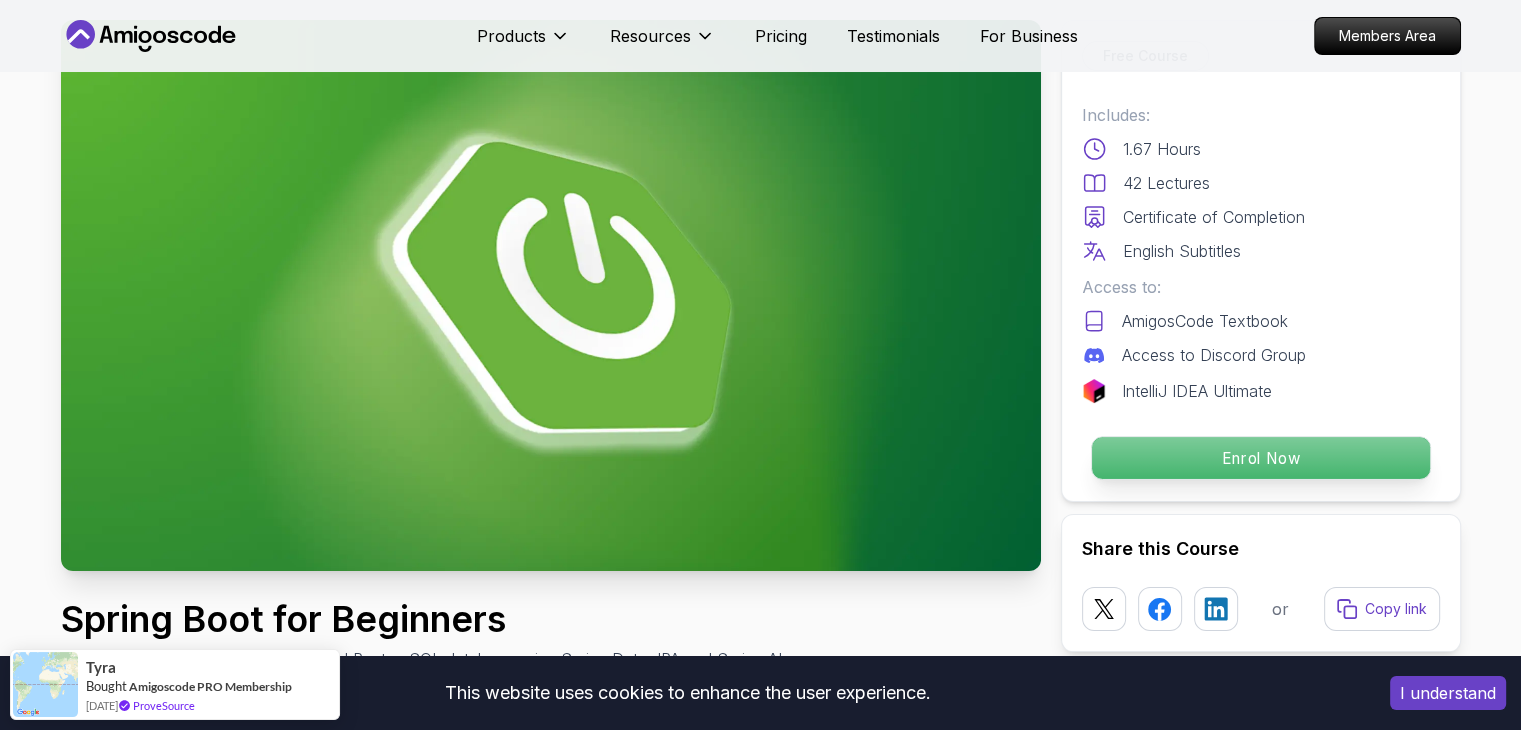 click on "Enrol Now" at bounding box center [1260, 458] 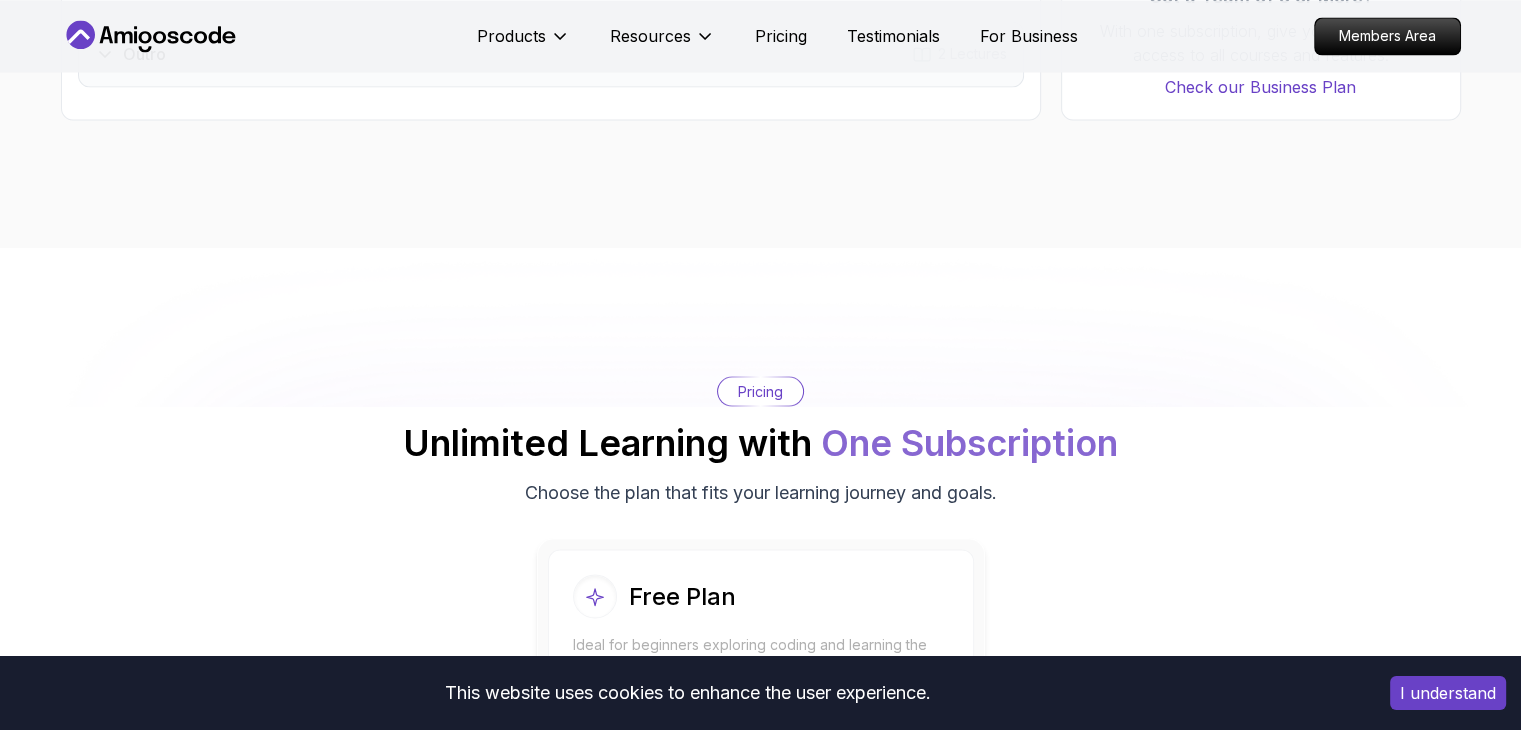scroll, scrollTop: 3920, scrollLeft: 0, axis: vertical 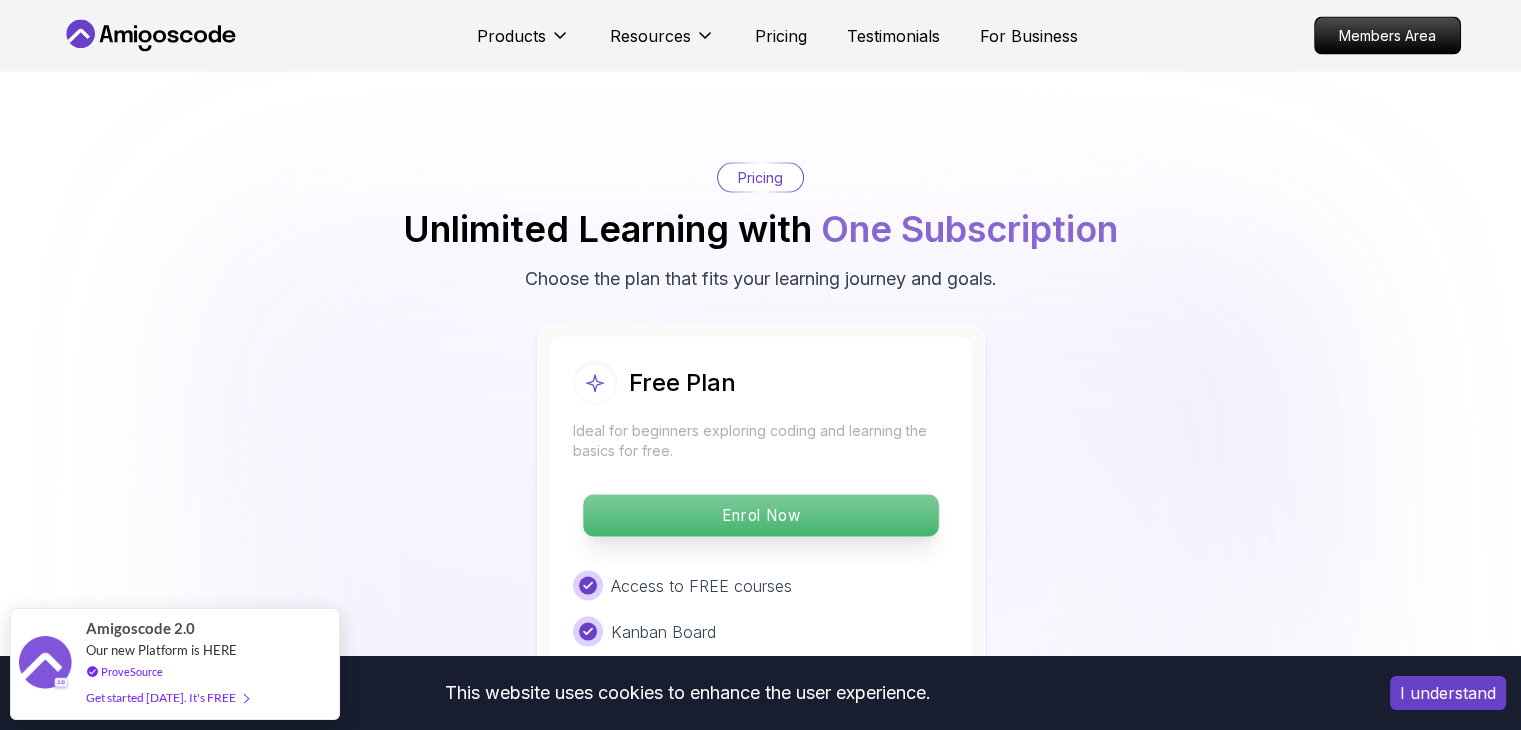 click on "Enrol Now" at bounding box center (760, 516) 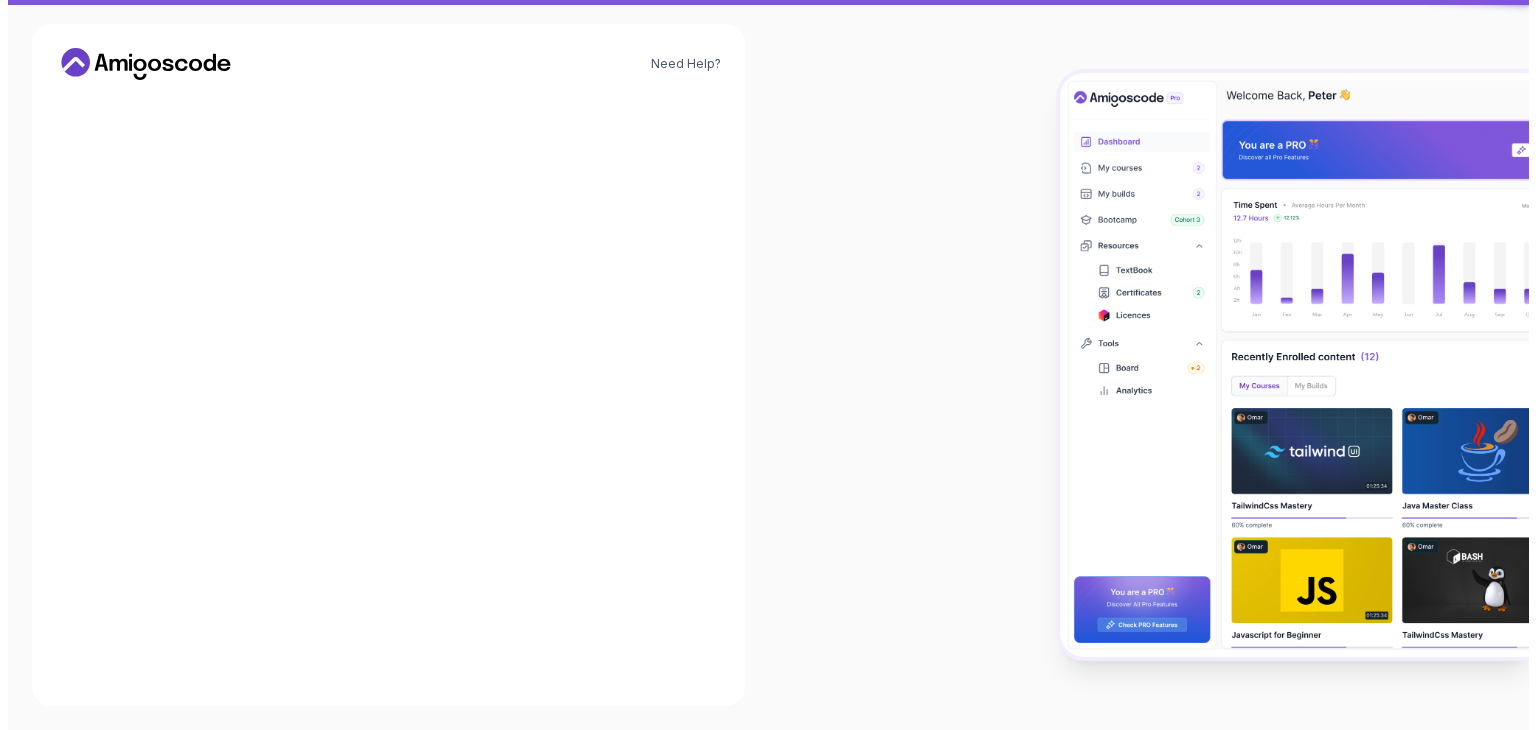 scroll, scrollTop: 0, scrollLeft: 0, axis: both 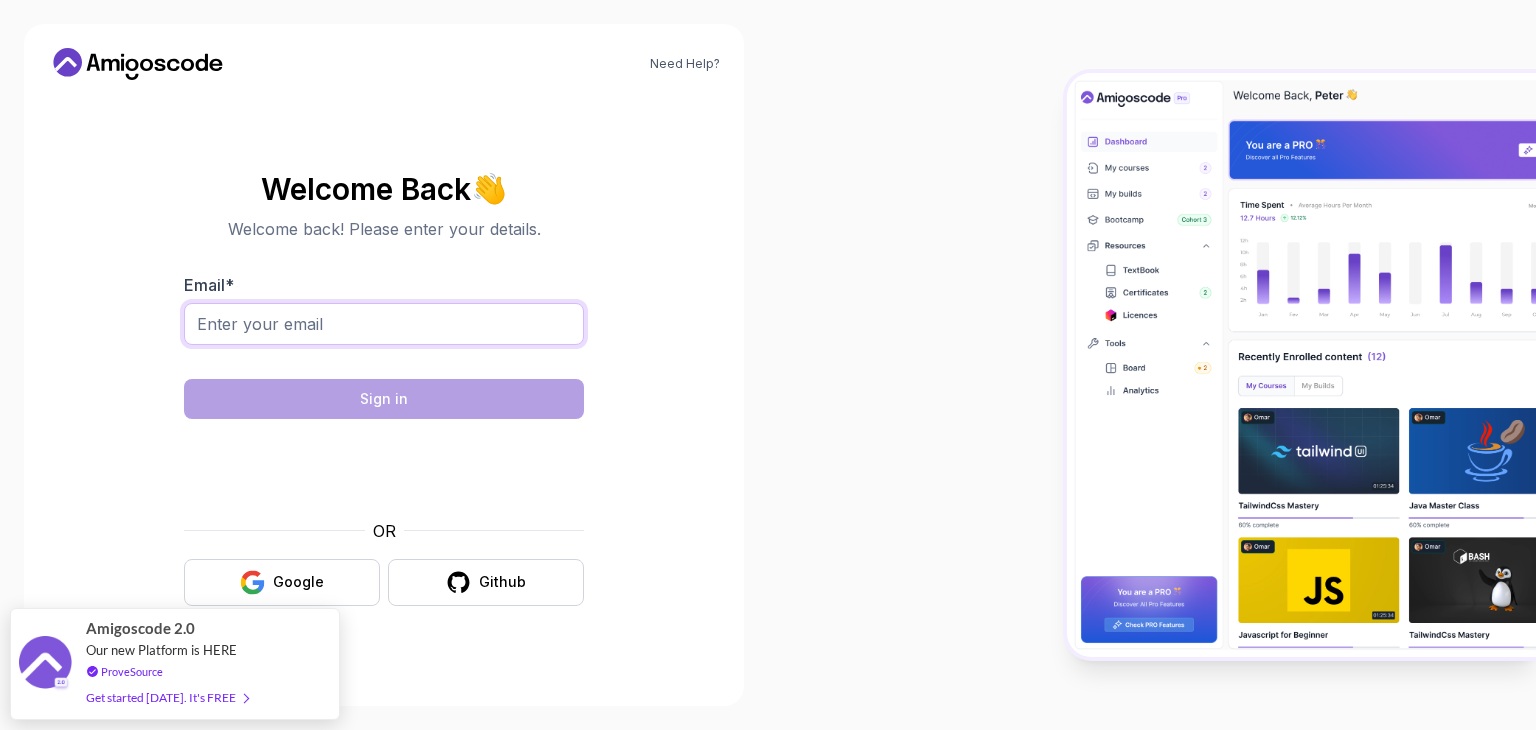 click on "Email *" at bounding box center [384, 324] 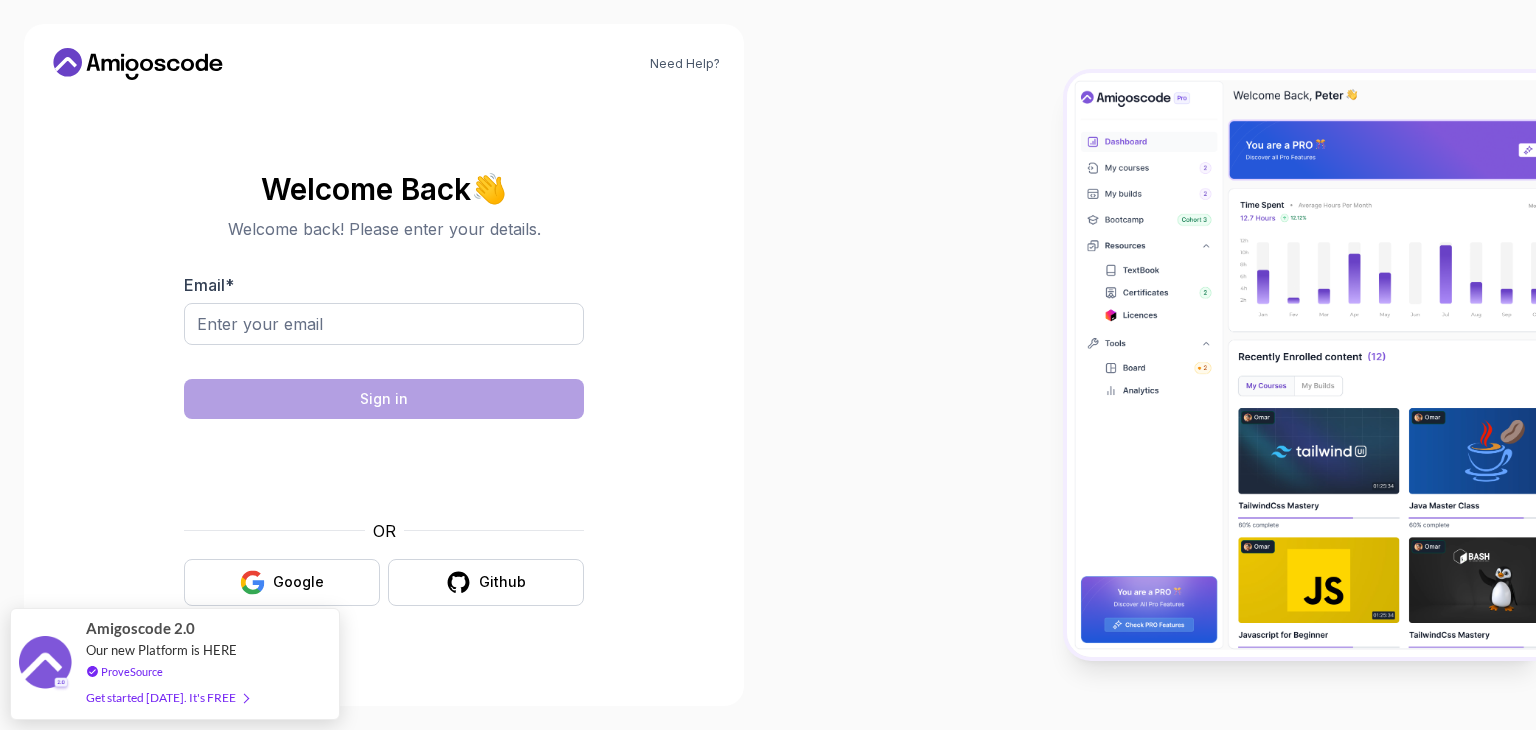 click at bounding box center (1152, 365) 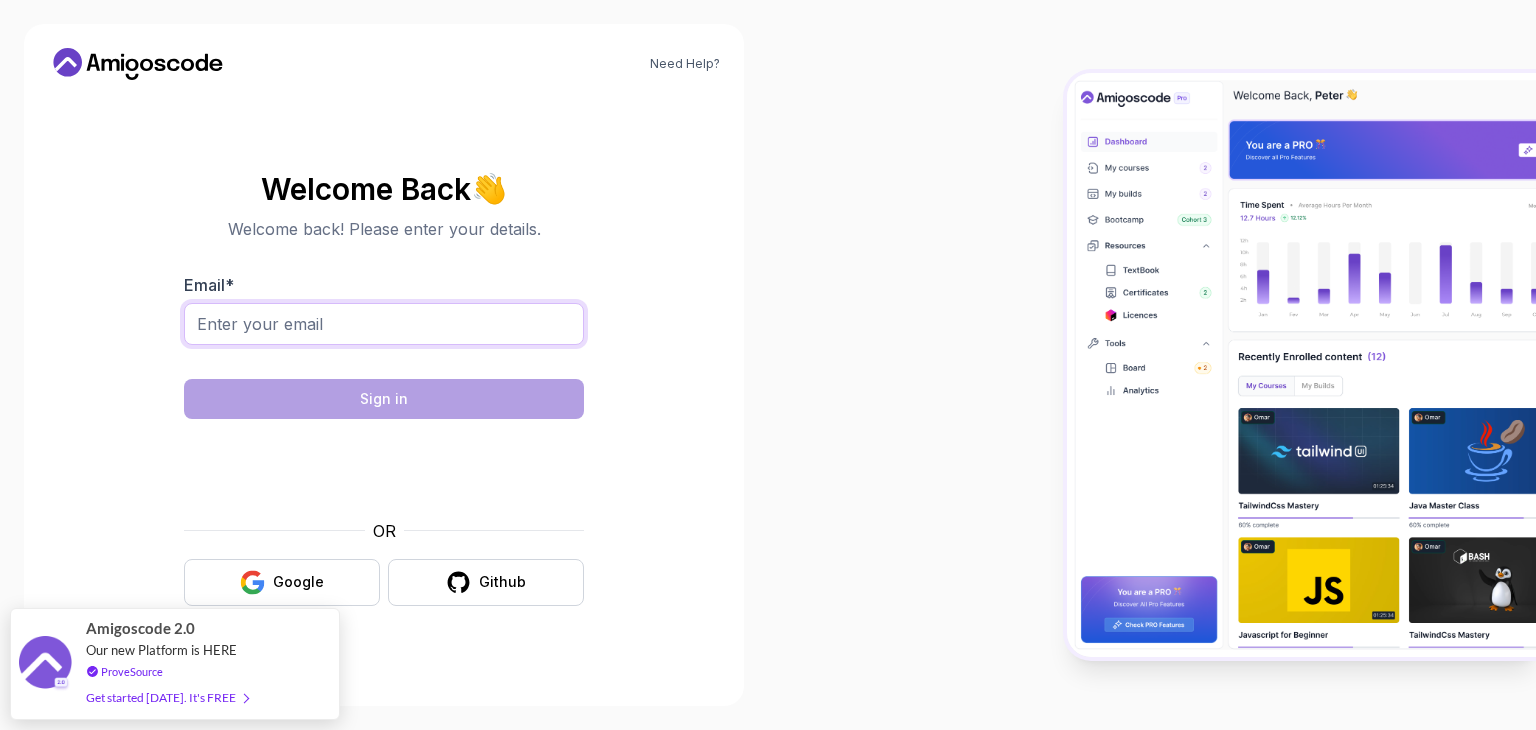 click on "Email *" at bounding box center [384, 324] 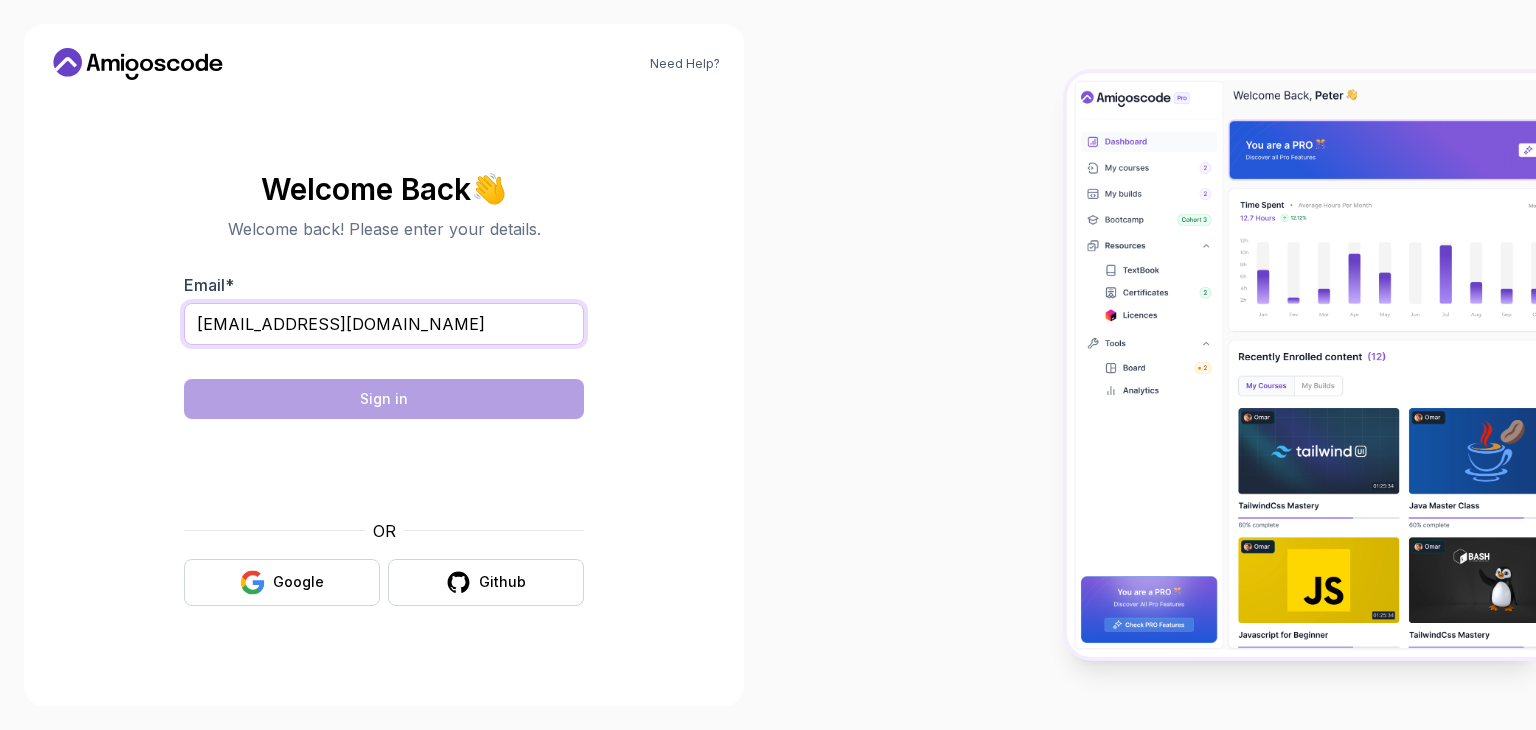 type on "adityatiwari.kt@gmail.com" 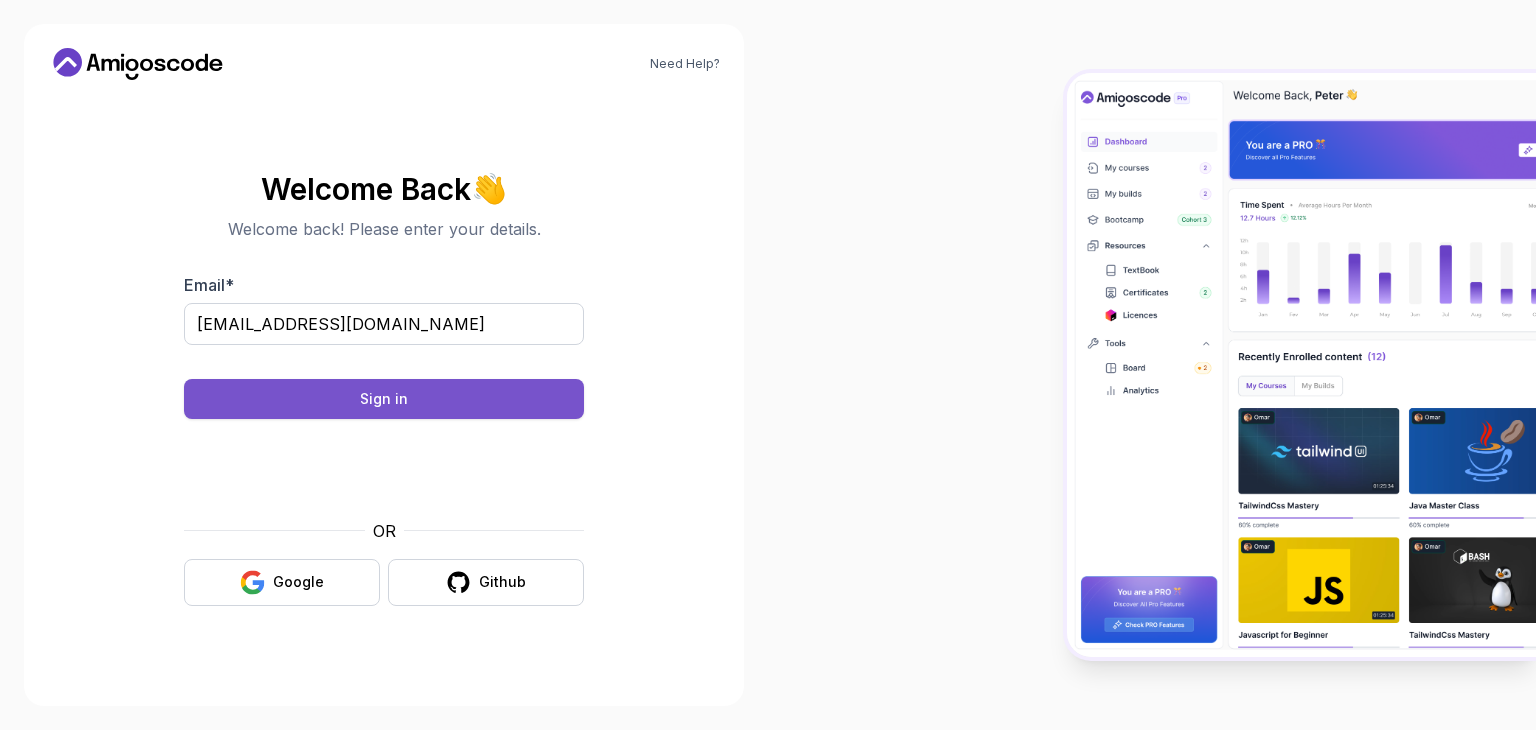 click on "Sign in" at bounding box center (384, 399) 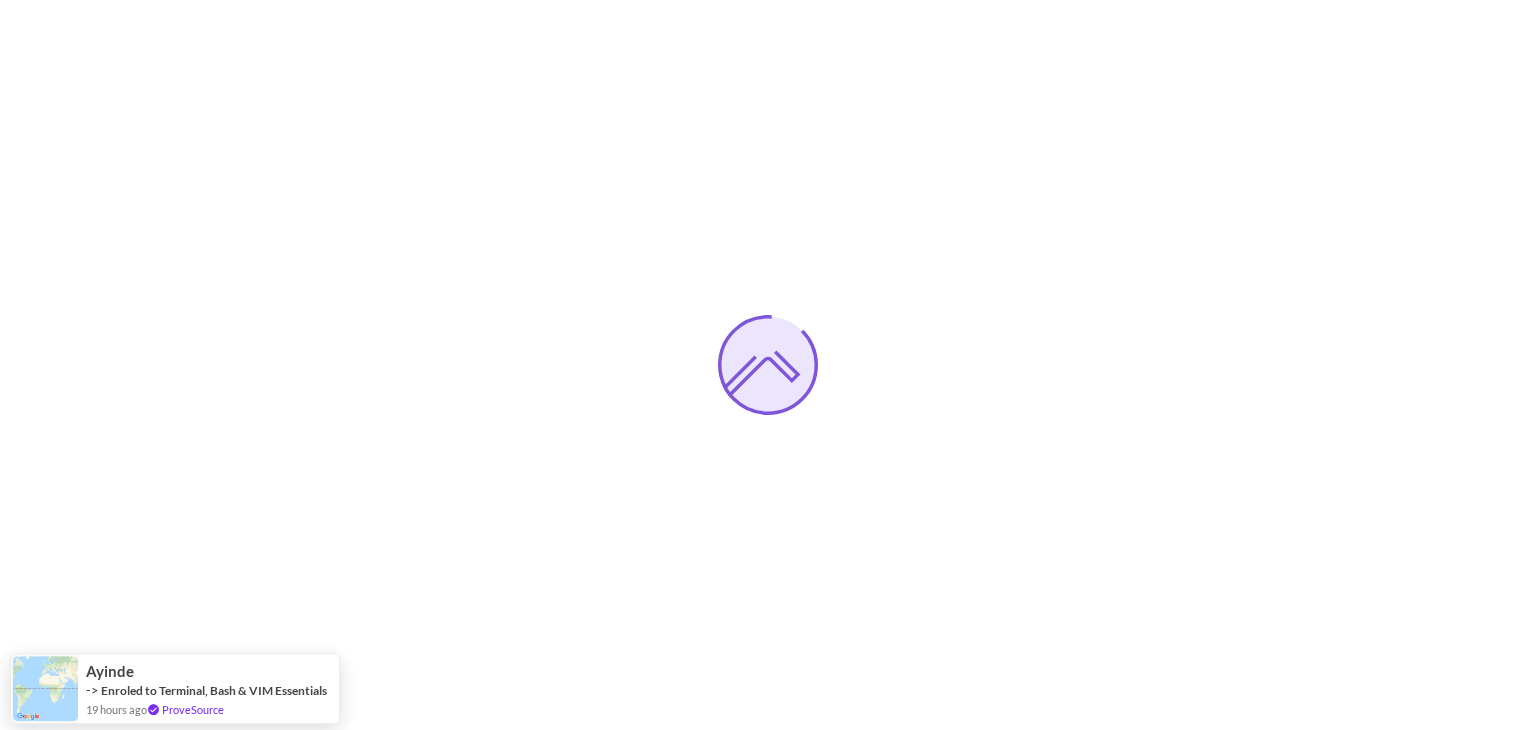 scroll, scrollTop: 0, scrollLeft: 0, axis: both 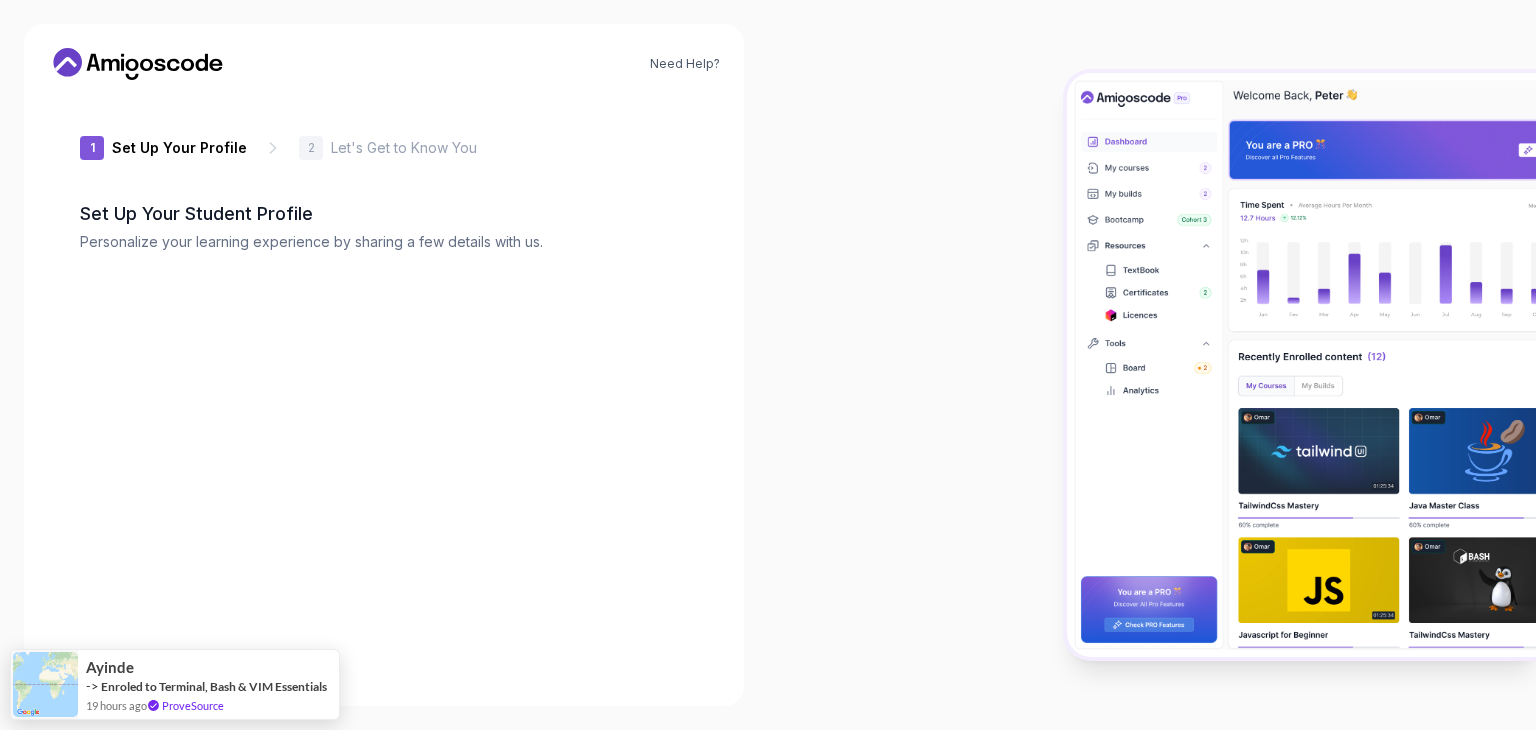 type on "sunnyjackal494e2" 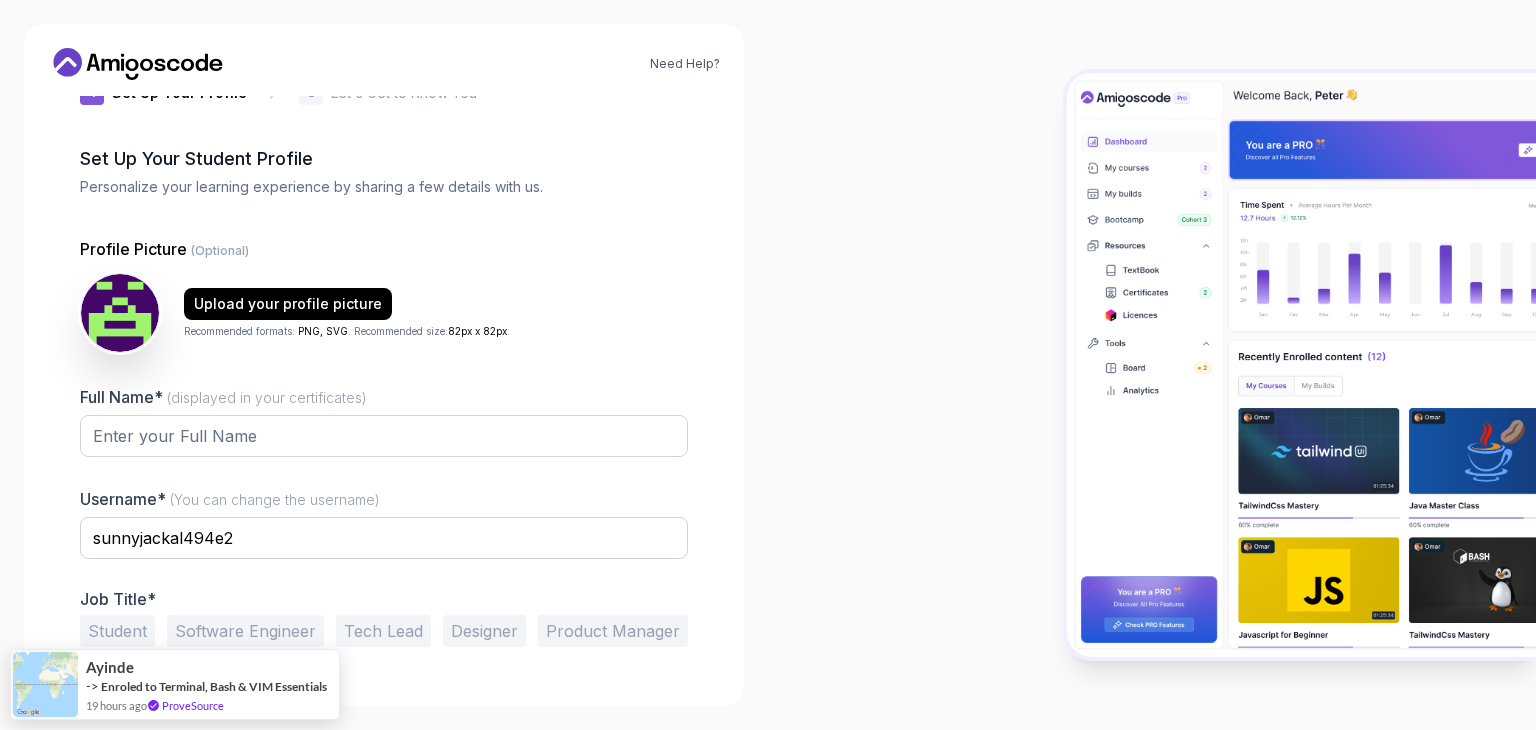 scroll, scrollTop: 104, scrollLeft: 0, axis: vertical 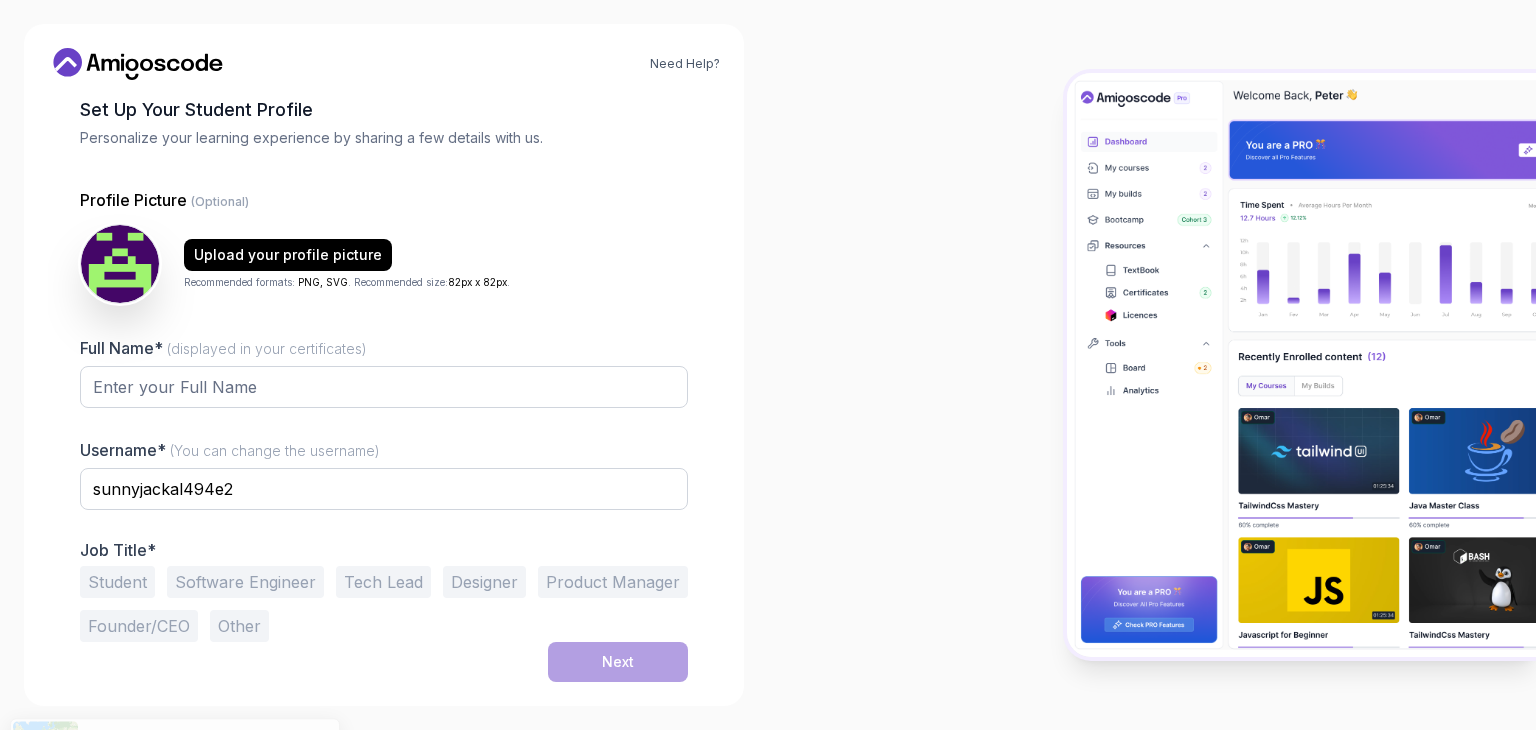 click on "Student" at bounding box center [117, 582] 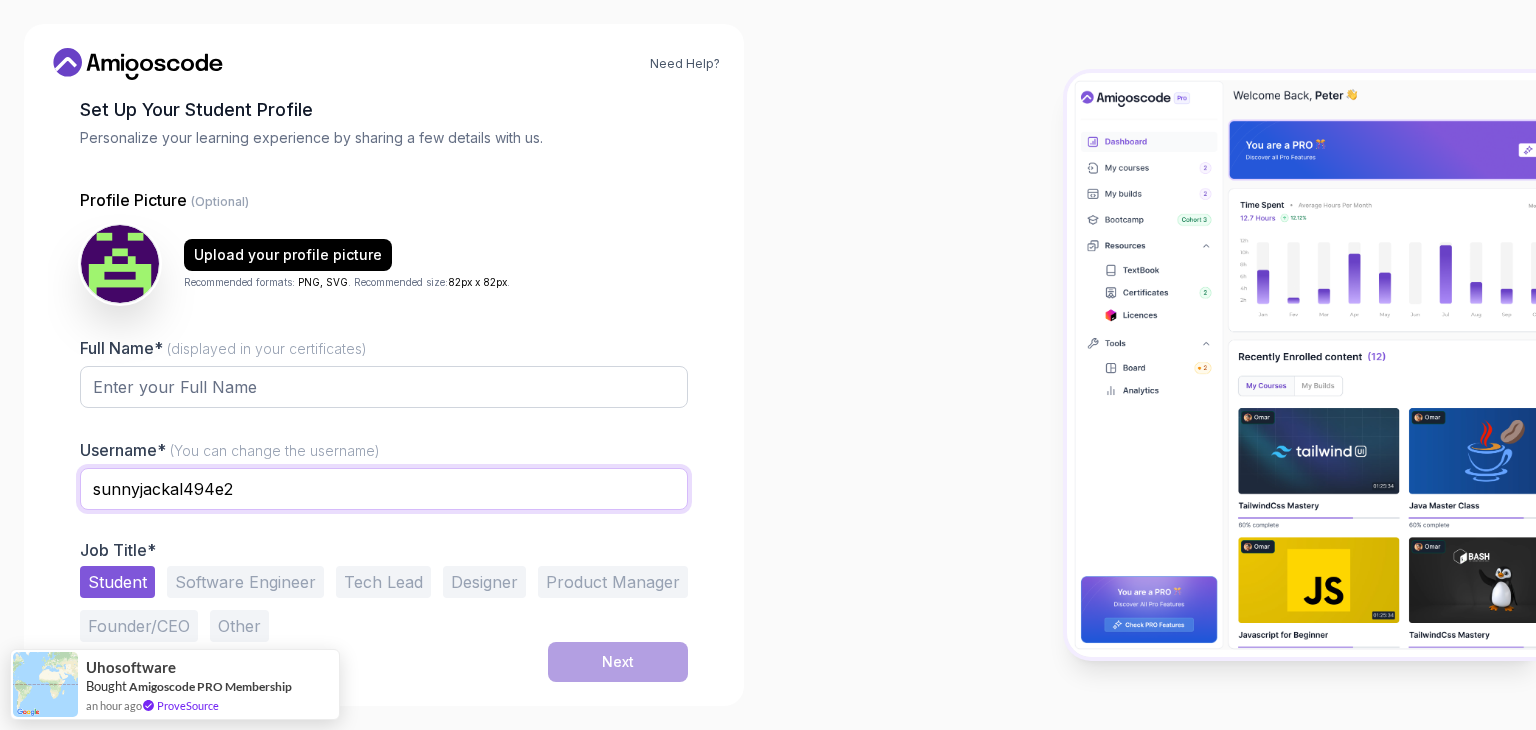 click on "sunnyjackal494e2" at bounding box center [384, 489] 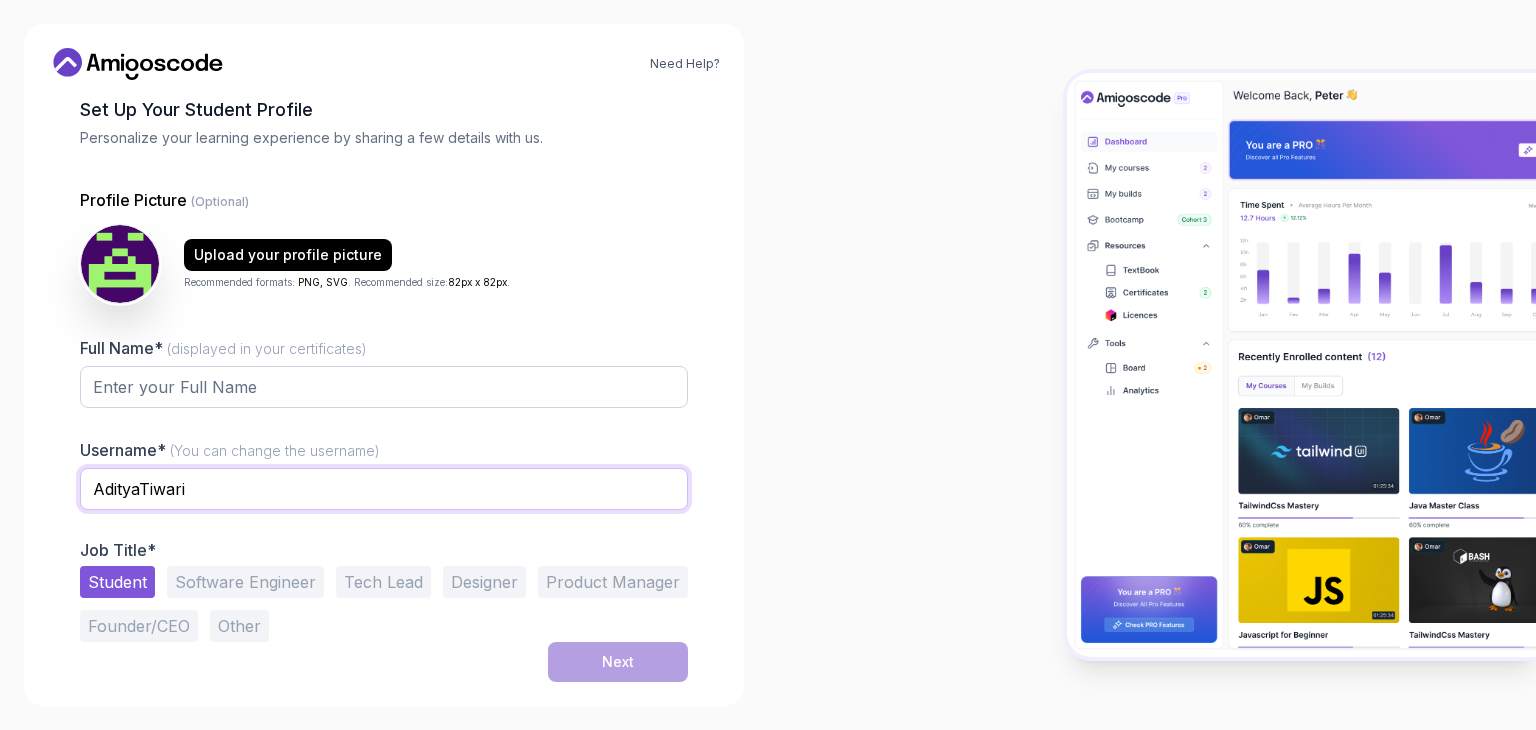 type on "AdityaTiwari" 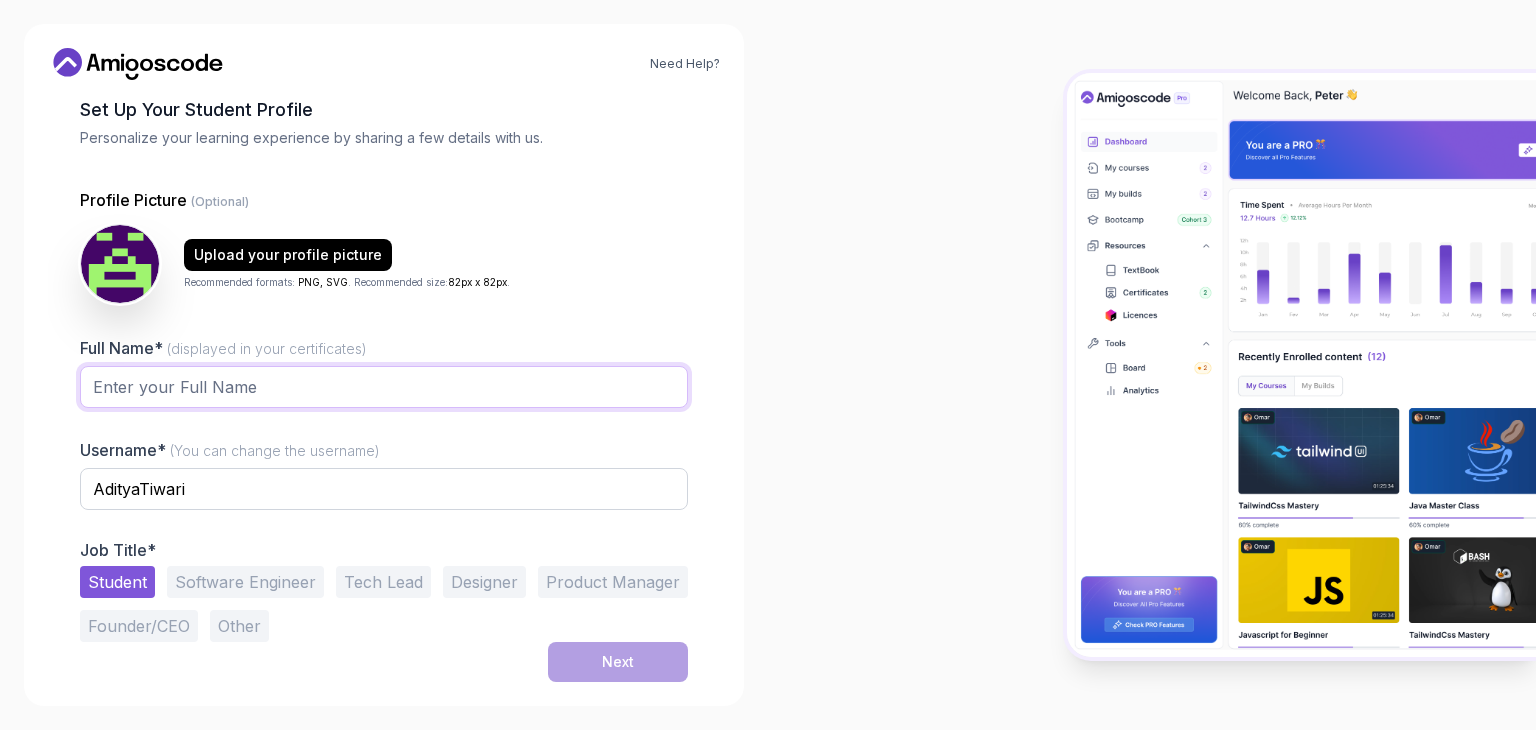 drag, startPoint x: 128, startPoint y: 386, endPoint x: 109, endPoint y: 391, distance: 19.646883 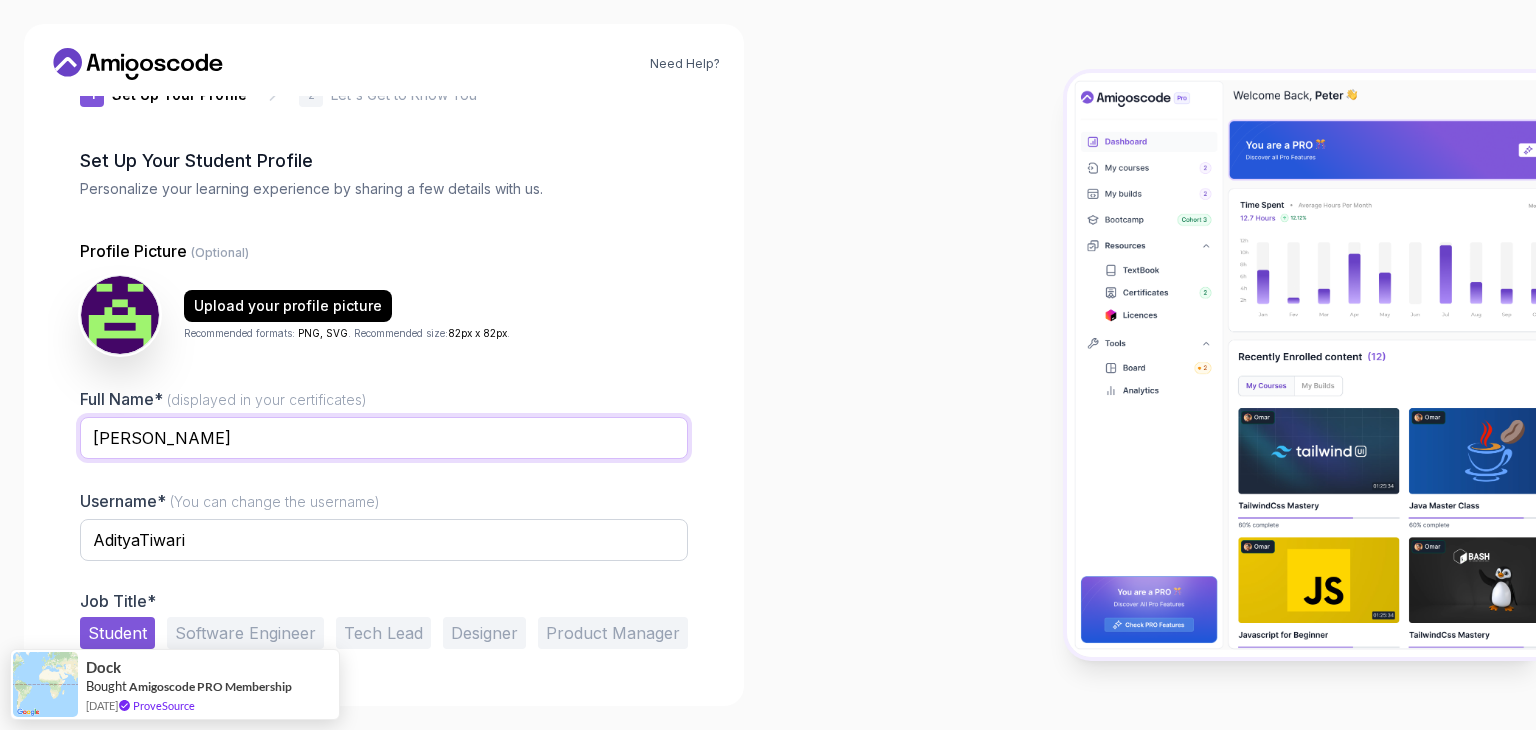 scroll, scrollTop: 104, scrollLeft: 0, axis: vertical 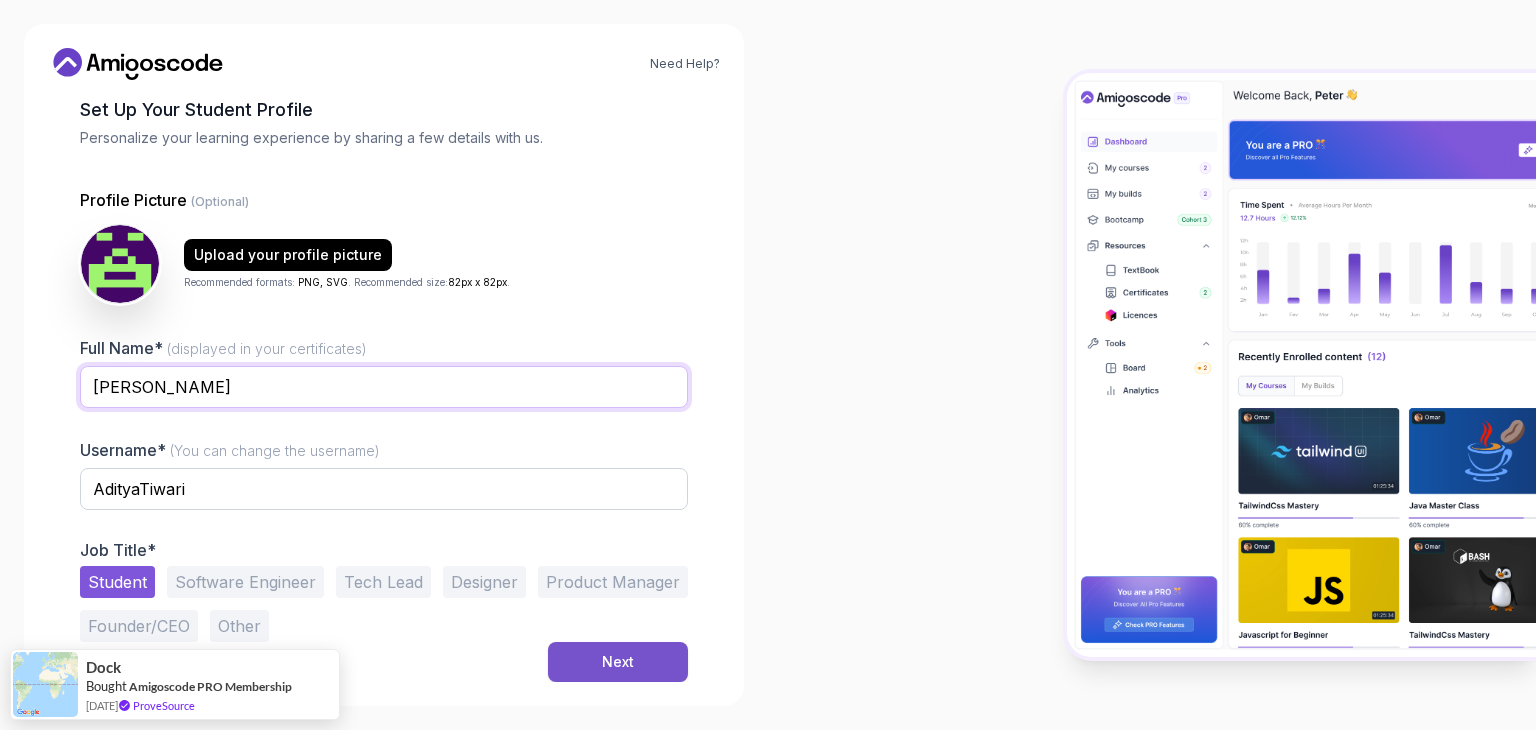 type on "[PERSON_NAME]" 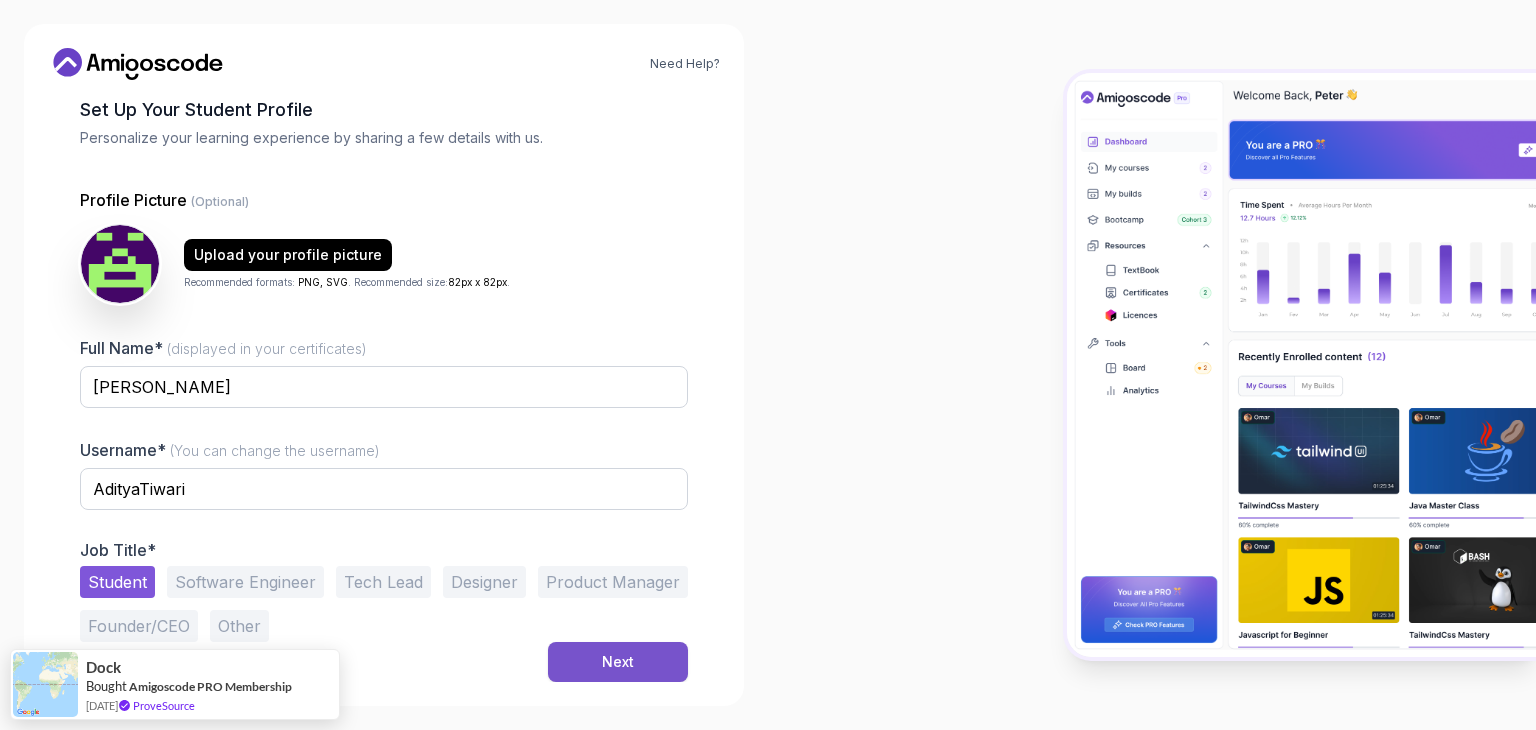 click on "Next" at bounding box center [618, 662] 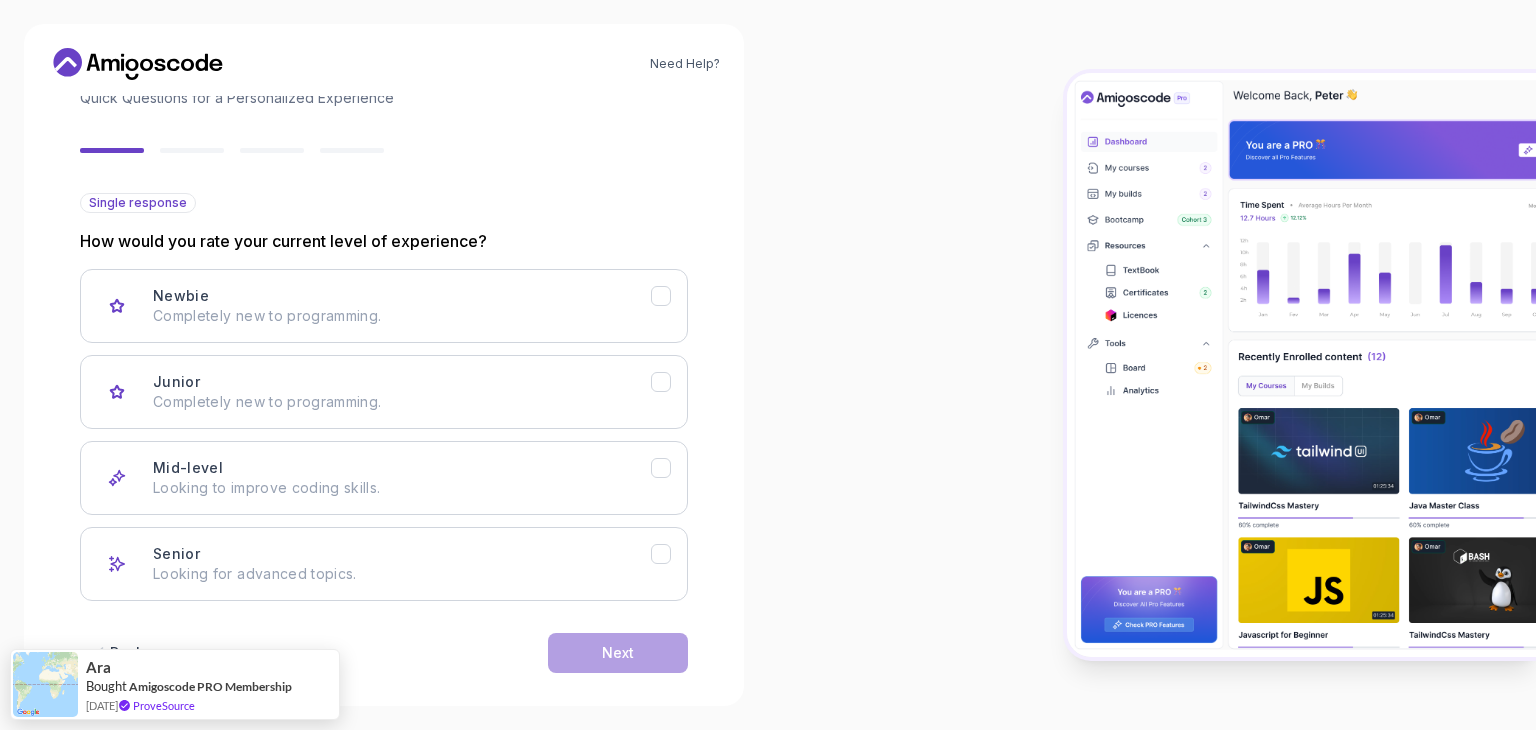 scroll, scrollTop: 165, scrollLeft: 0, axis: vertical 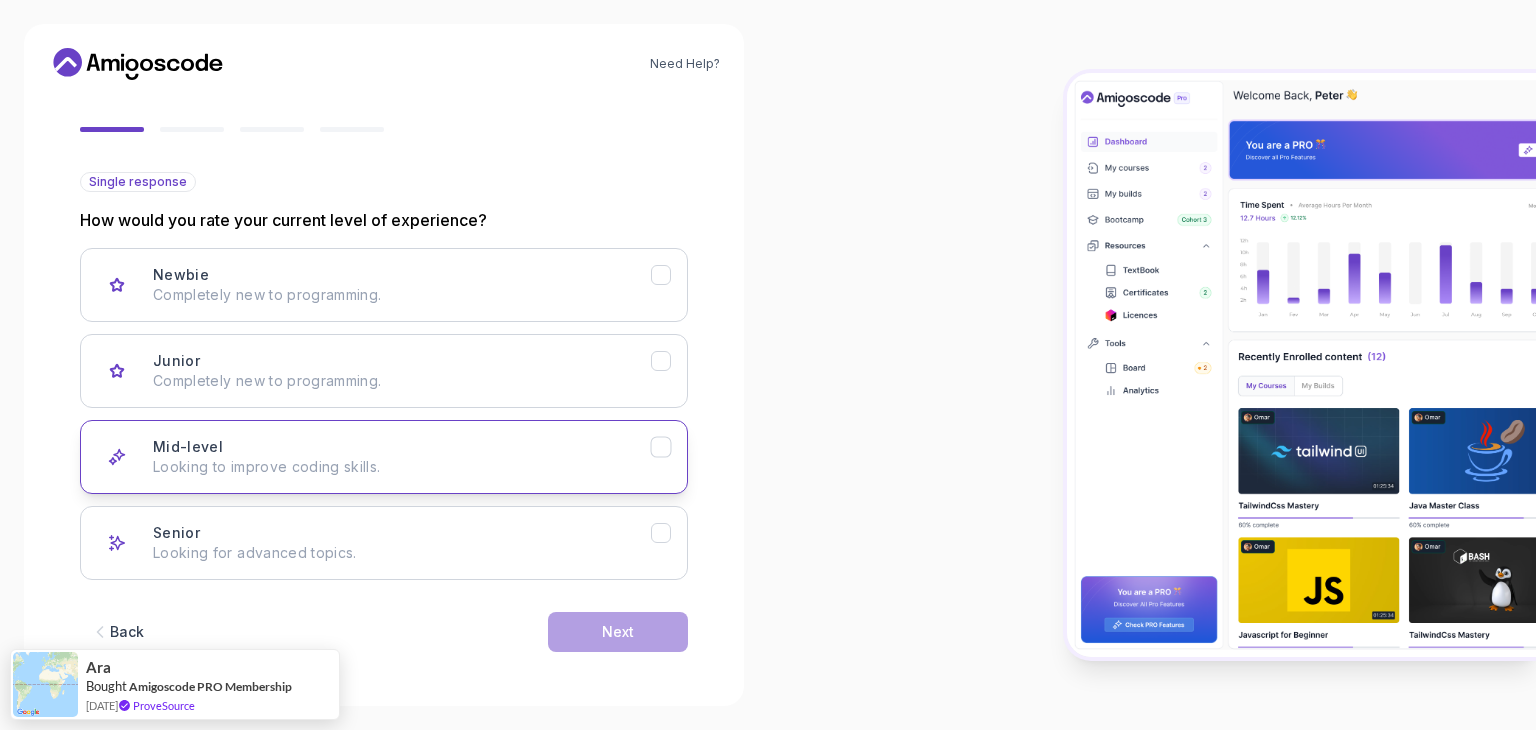 click on "Looking to improve coding skills." at bounding box center (402, 467) 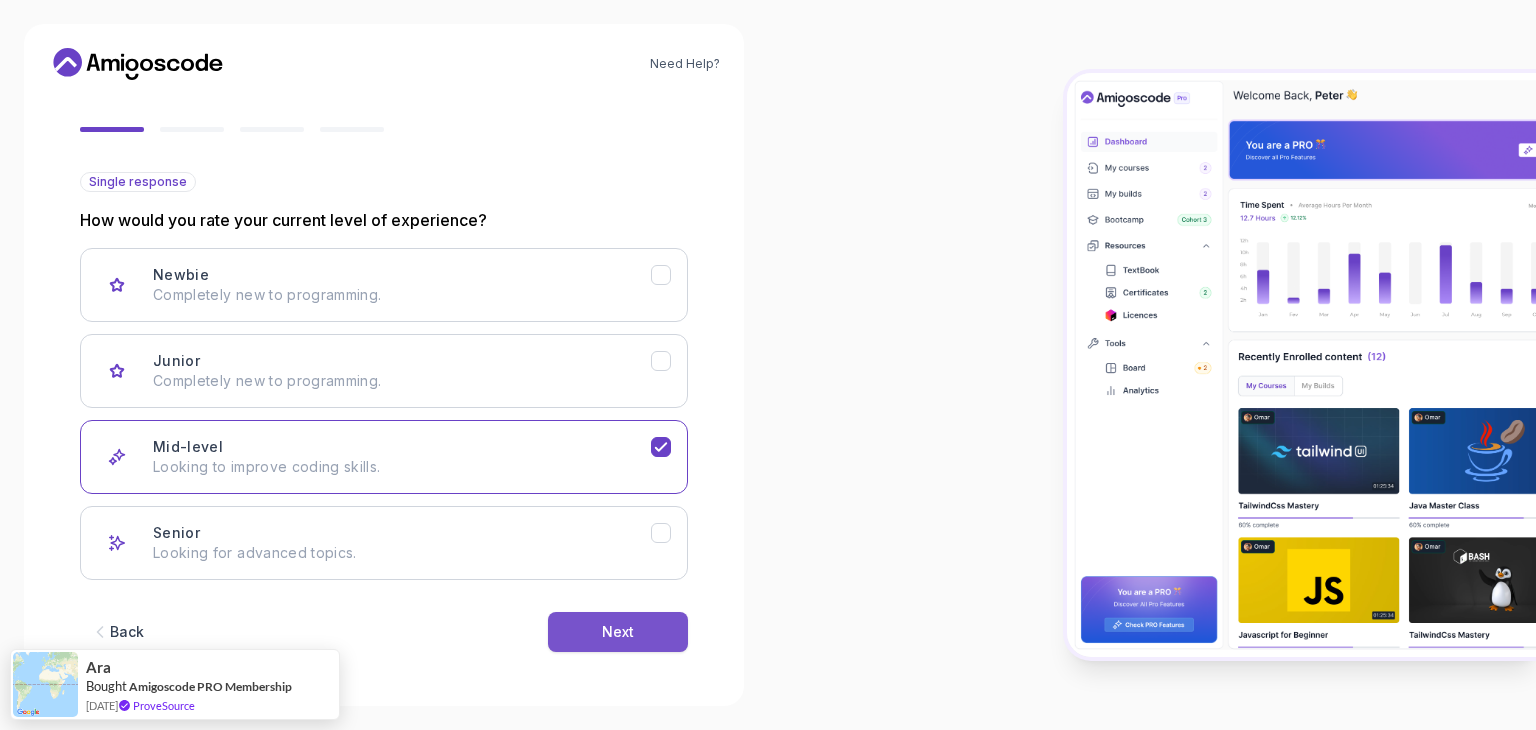click on "Next" at bounding box center (618, 632) 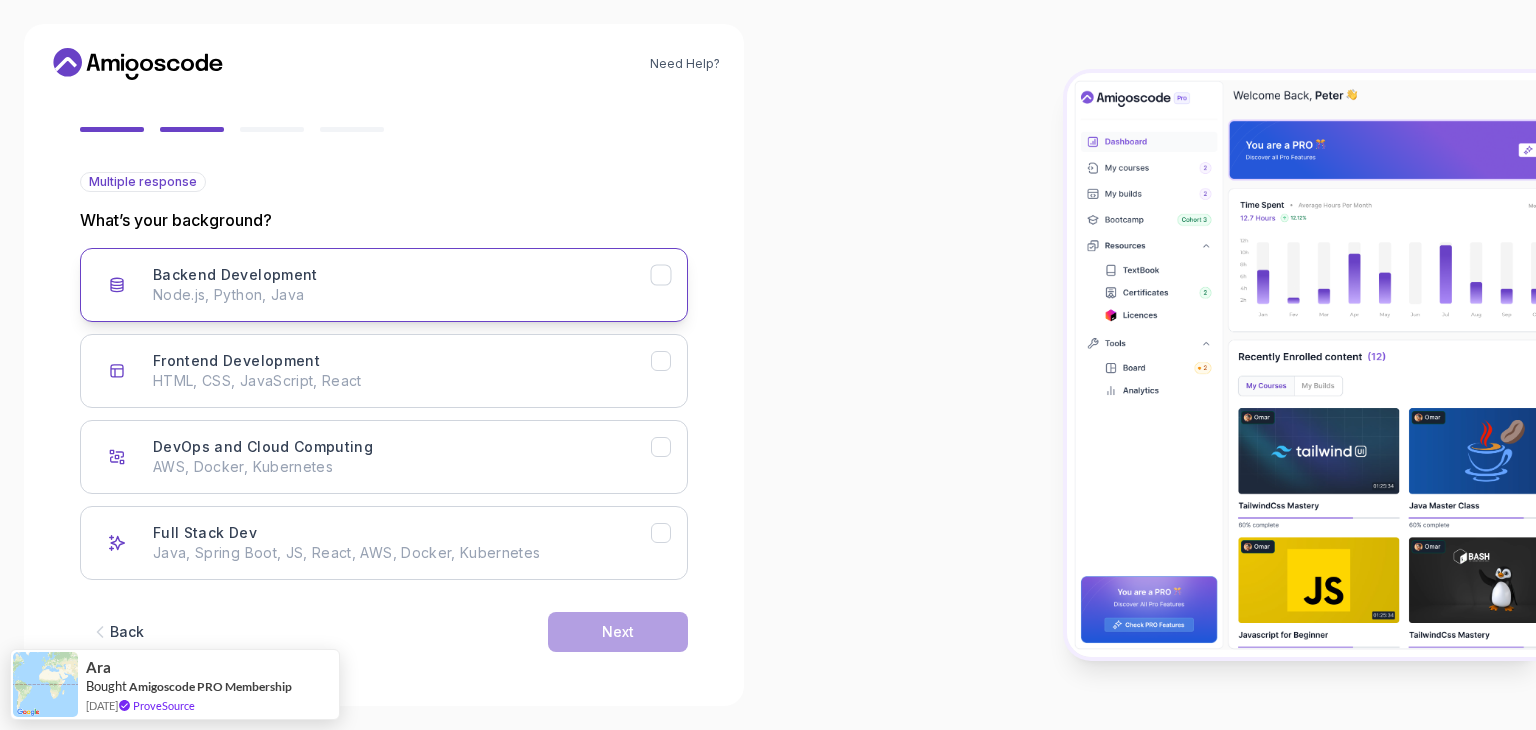 click on "Backend Development" at bounding box center (235, 275) 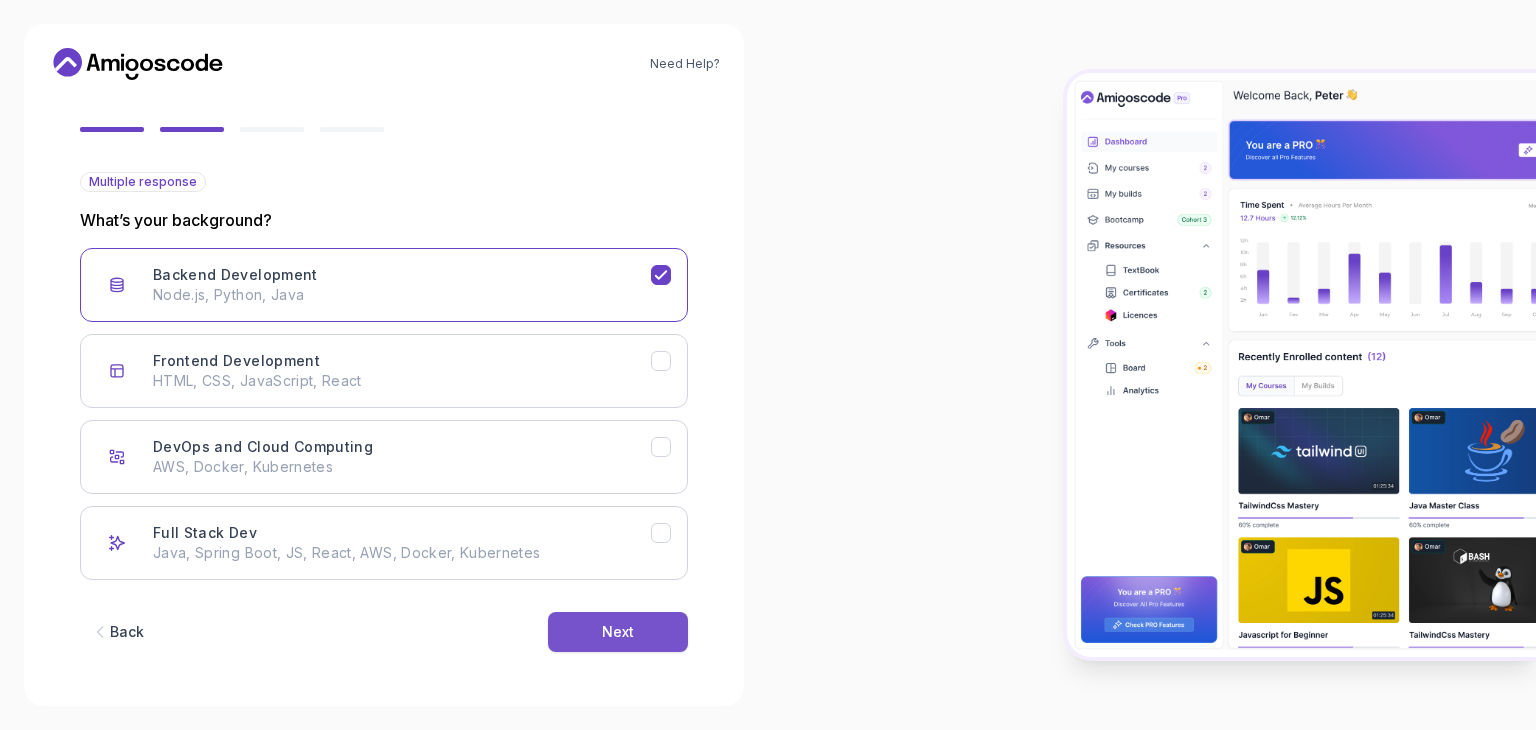 click on "Next" at bounding box center [618, 632] 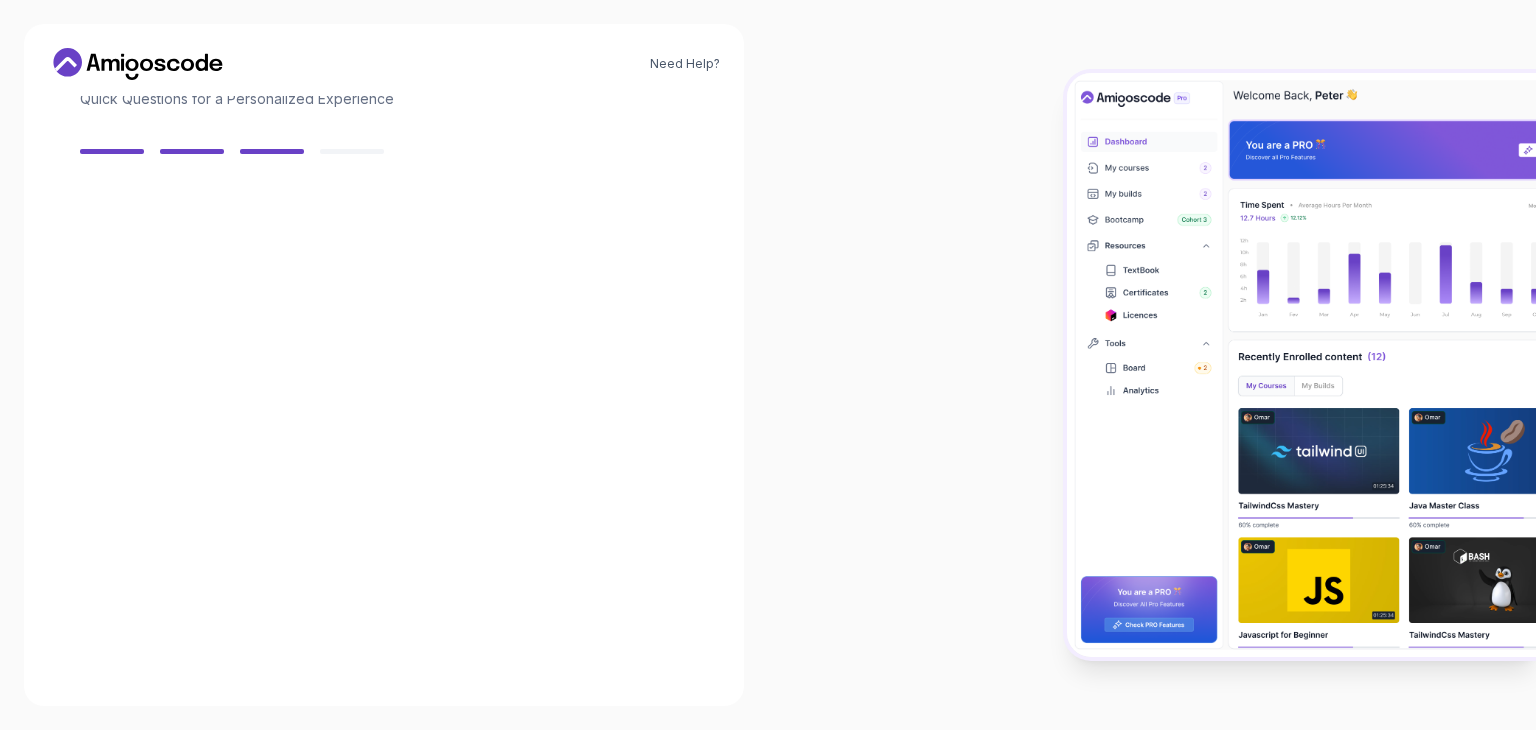 scroll, scrollTop: 143, scrollLeft: 0, axis: vertical 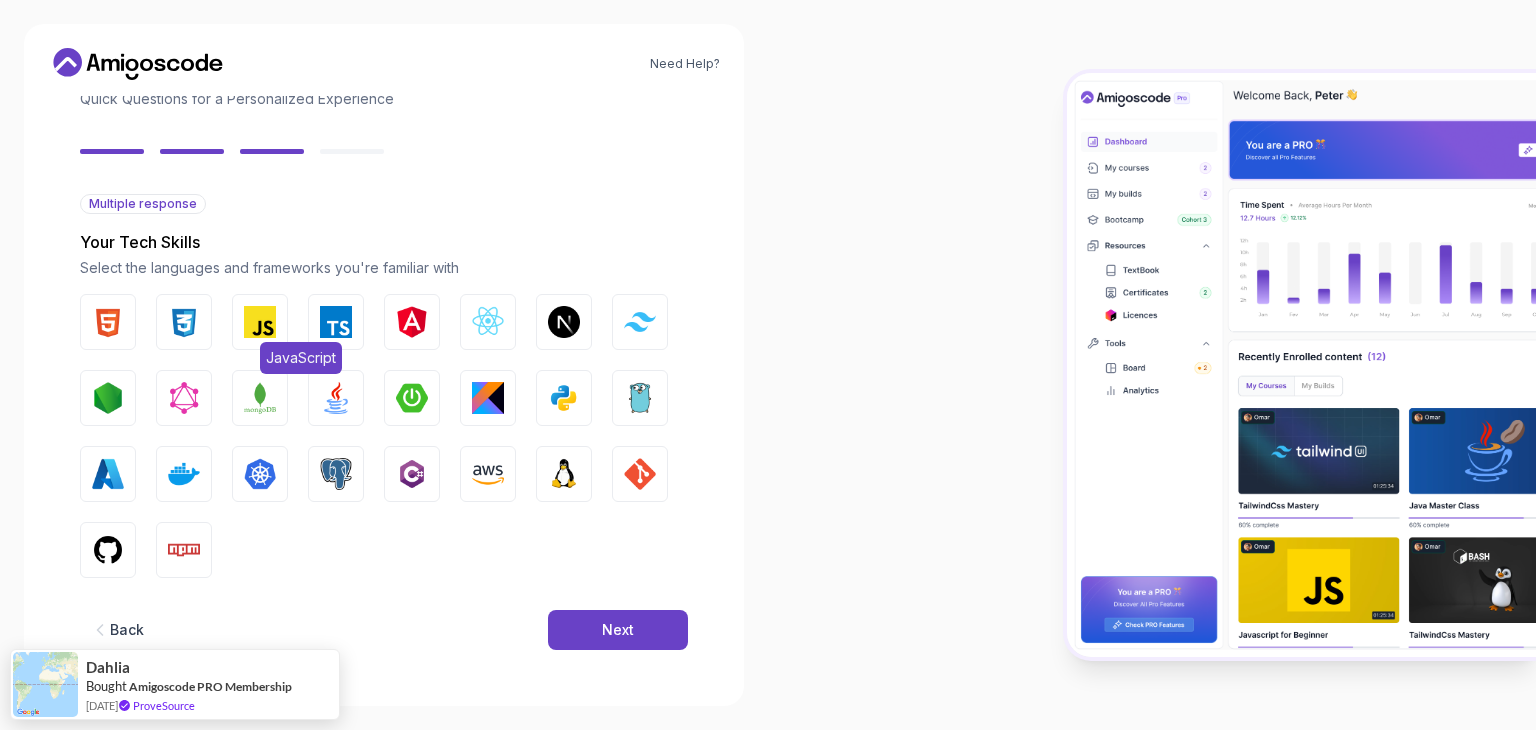 click at bounding box center [260, 322] 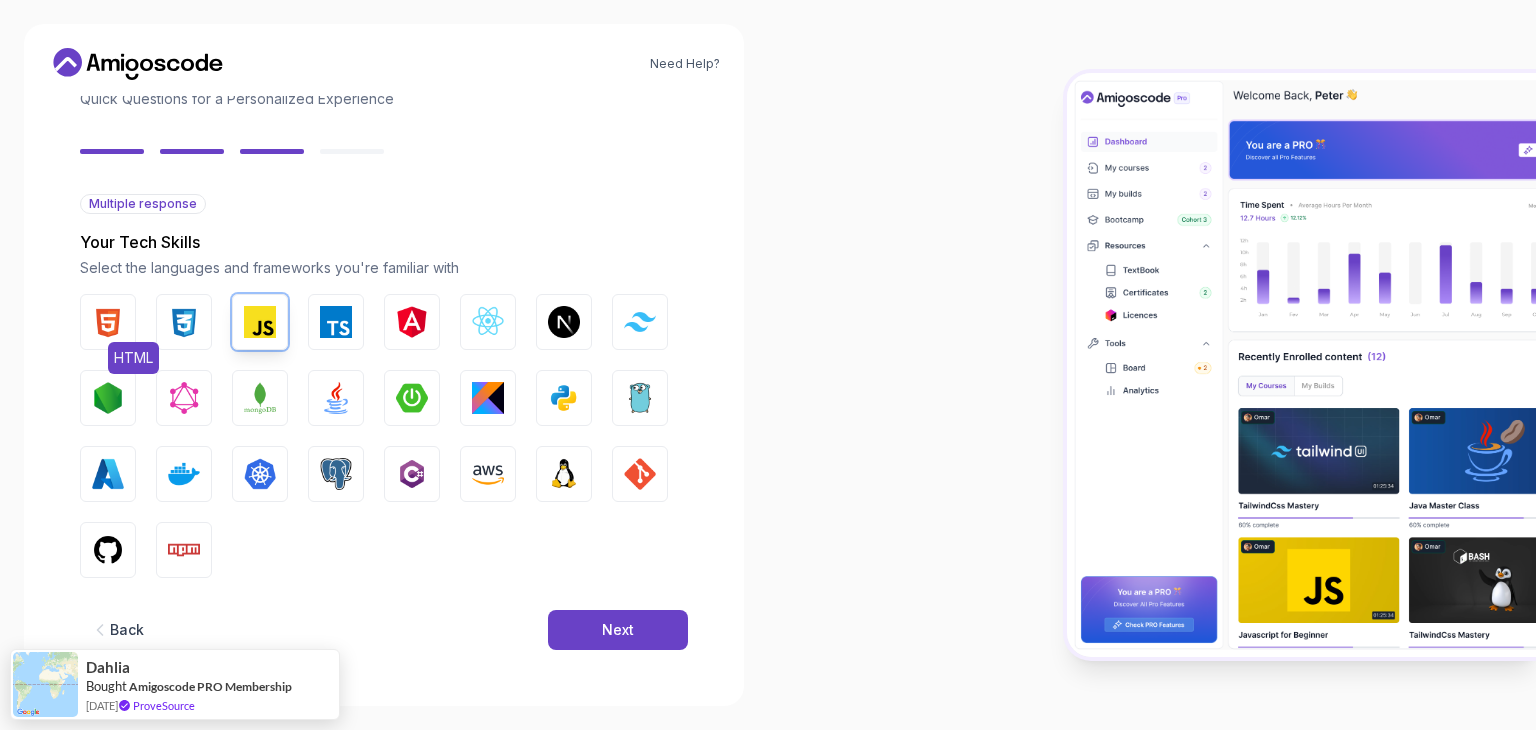 click at bounding box center (108, 322) 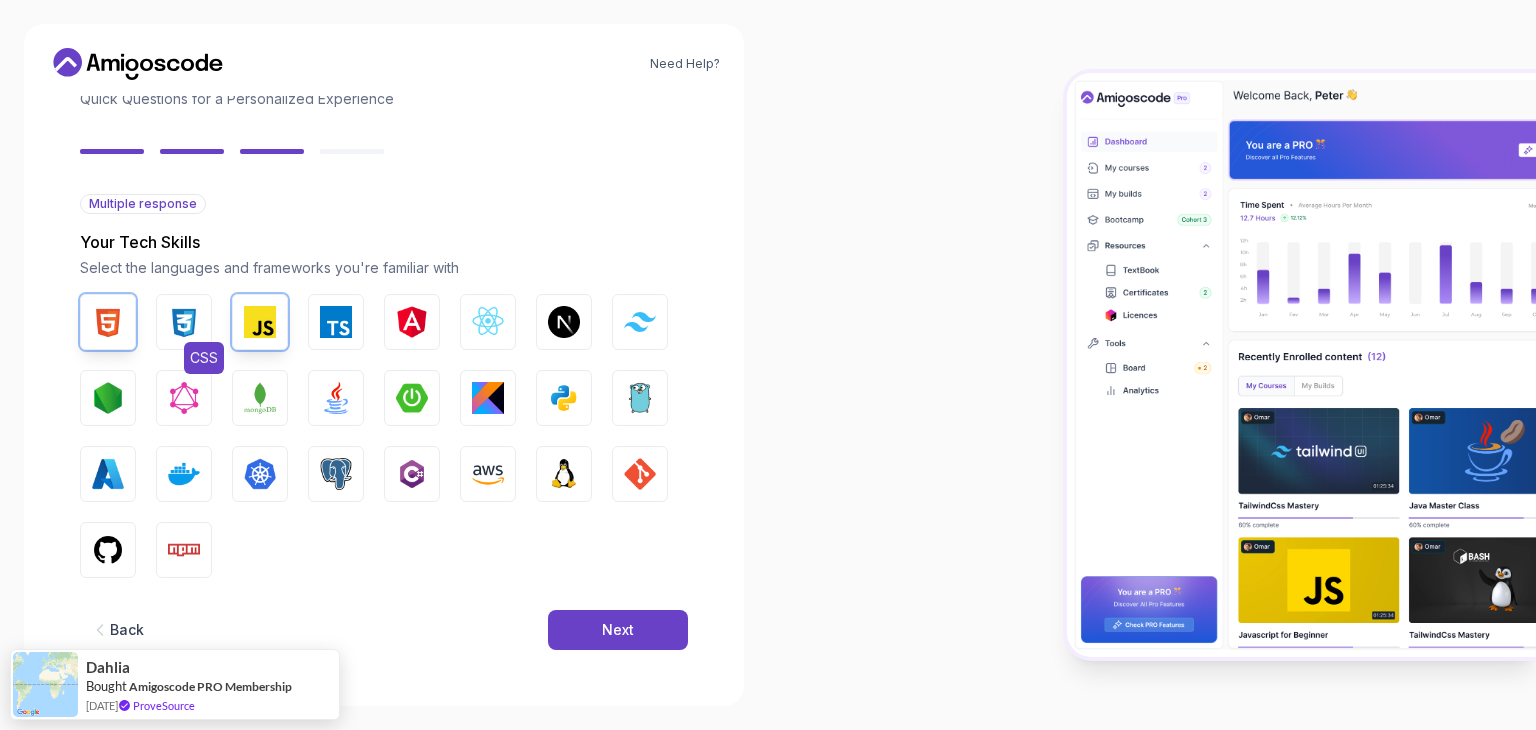 click at bounding box center [184, 322] 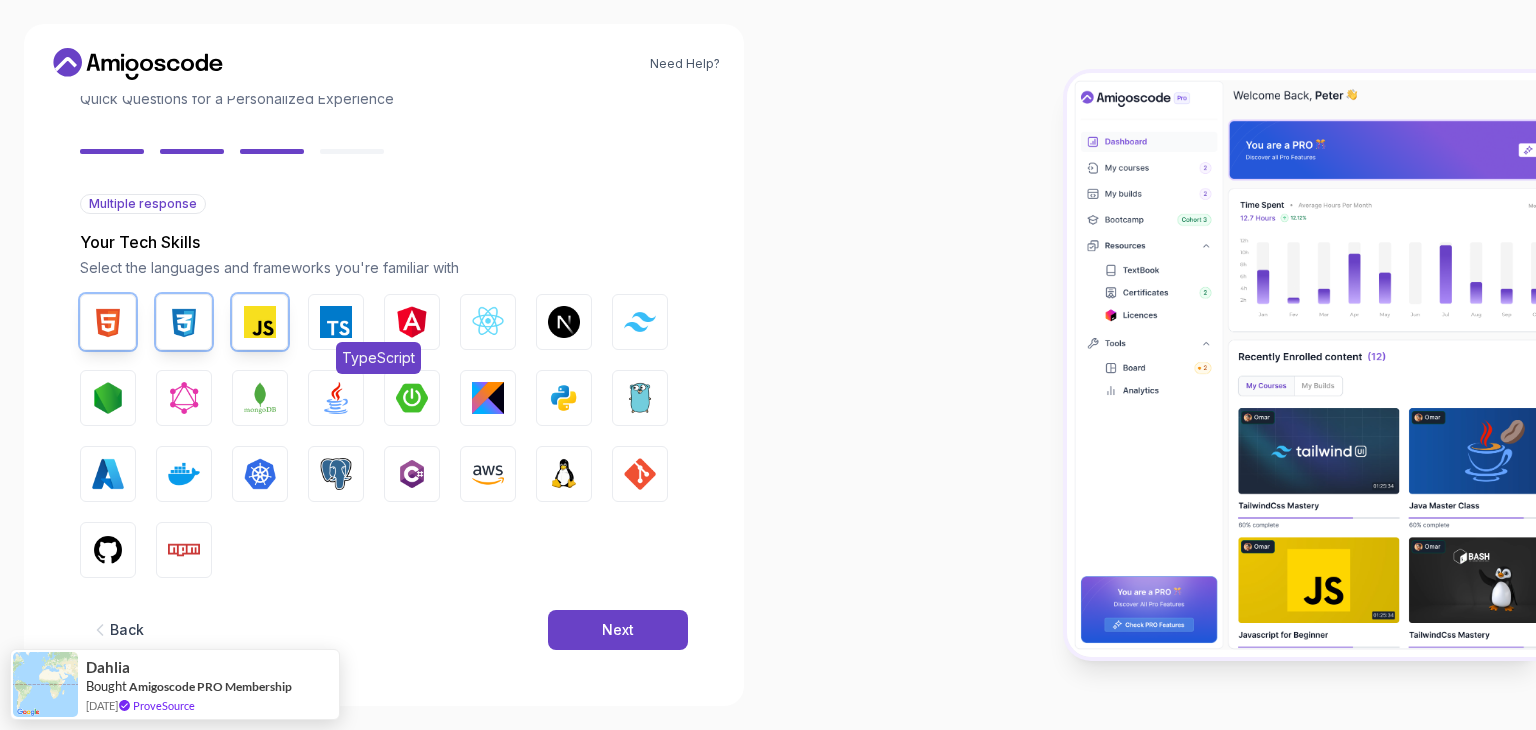 click at bounding box center (336, 322) 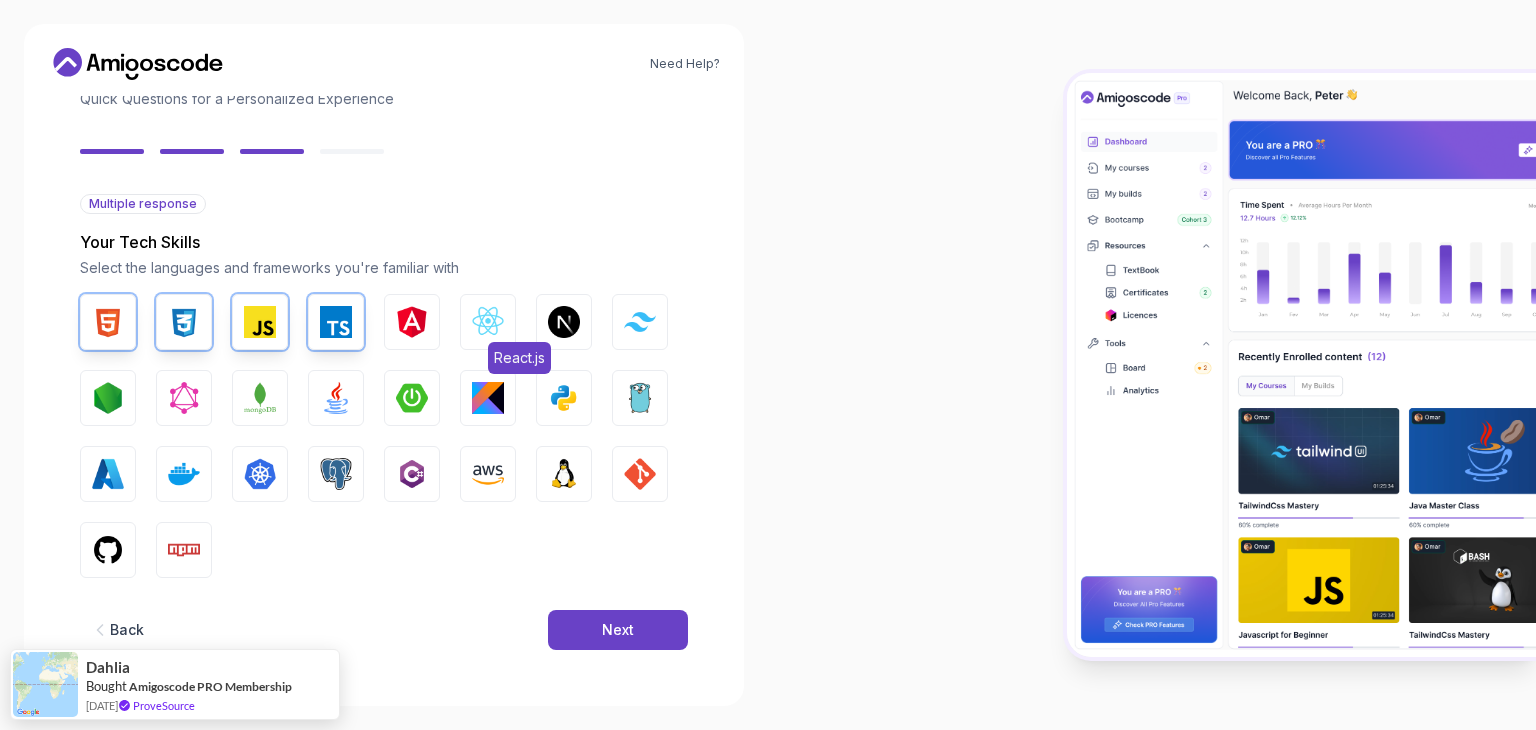 click at bounding box center [488, 322] 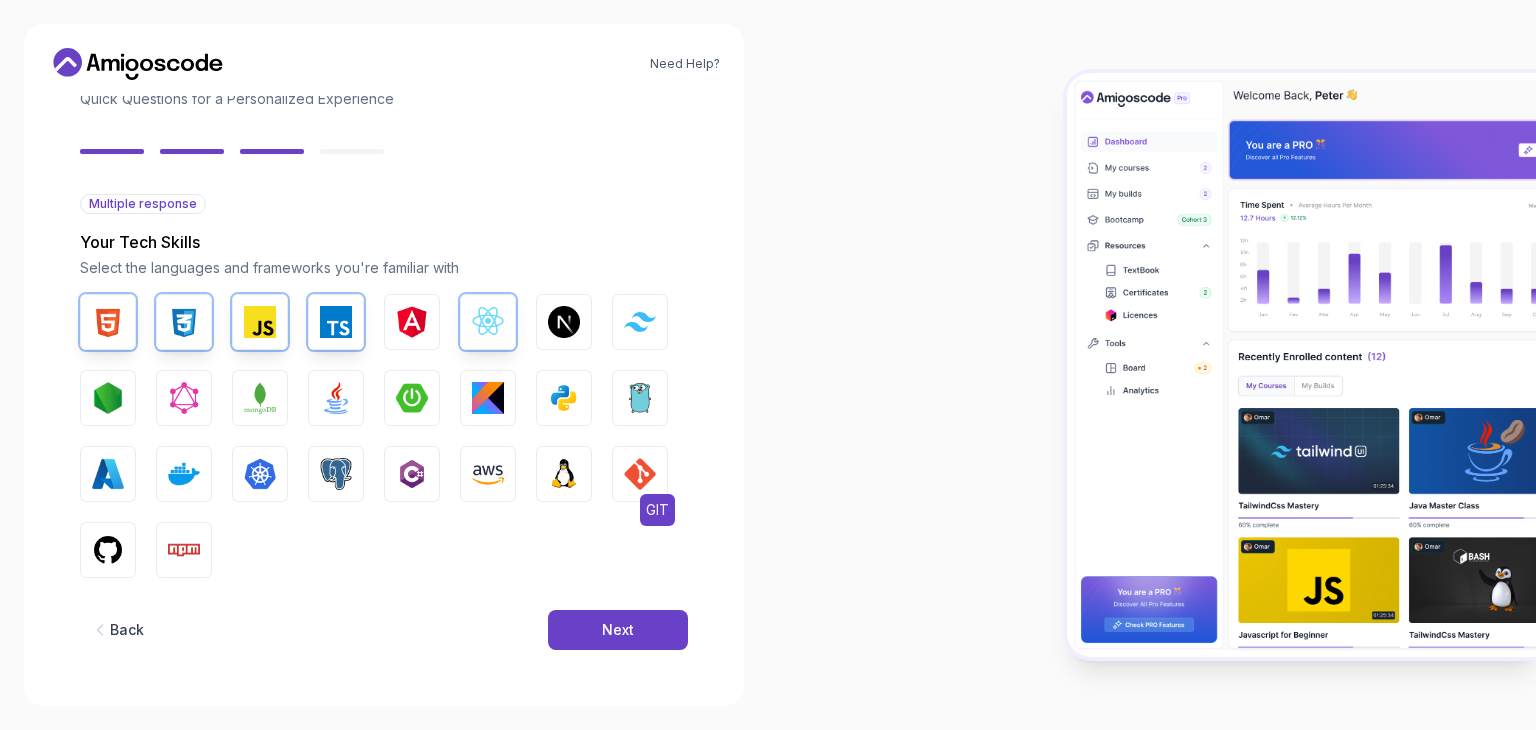 click at bounding box center (640, 474) 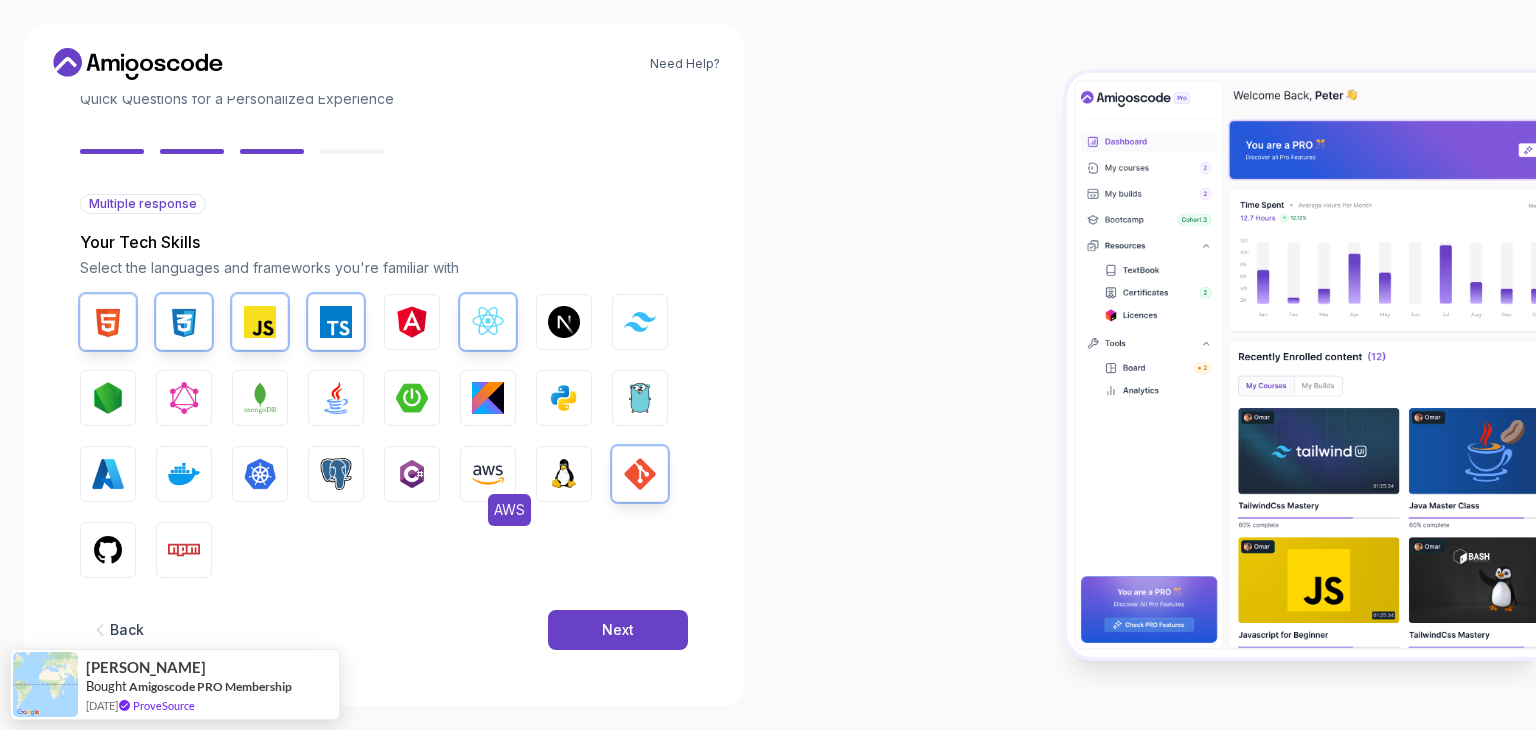 click at bounding box center [488, 474] 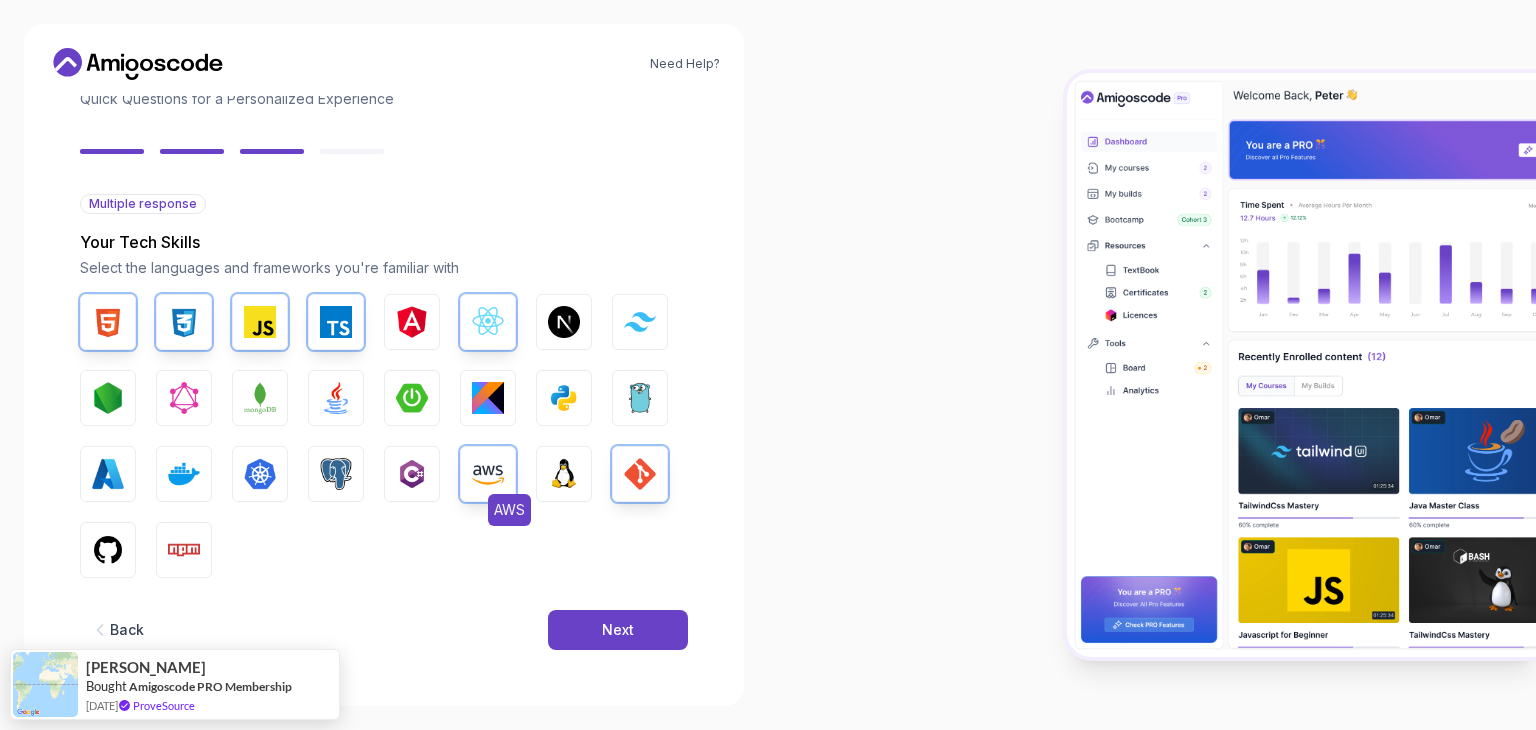 click at bounding box center (488, 474) 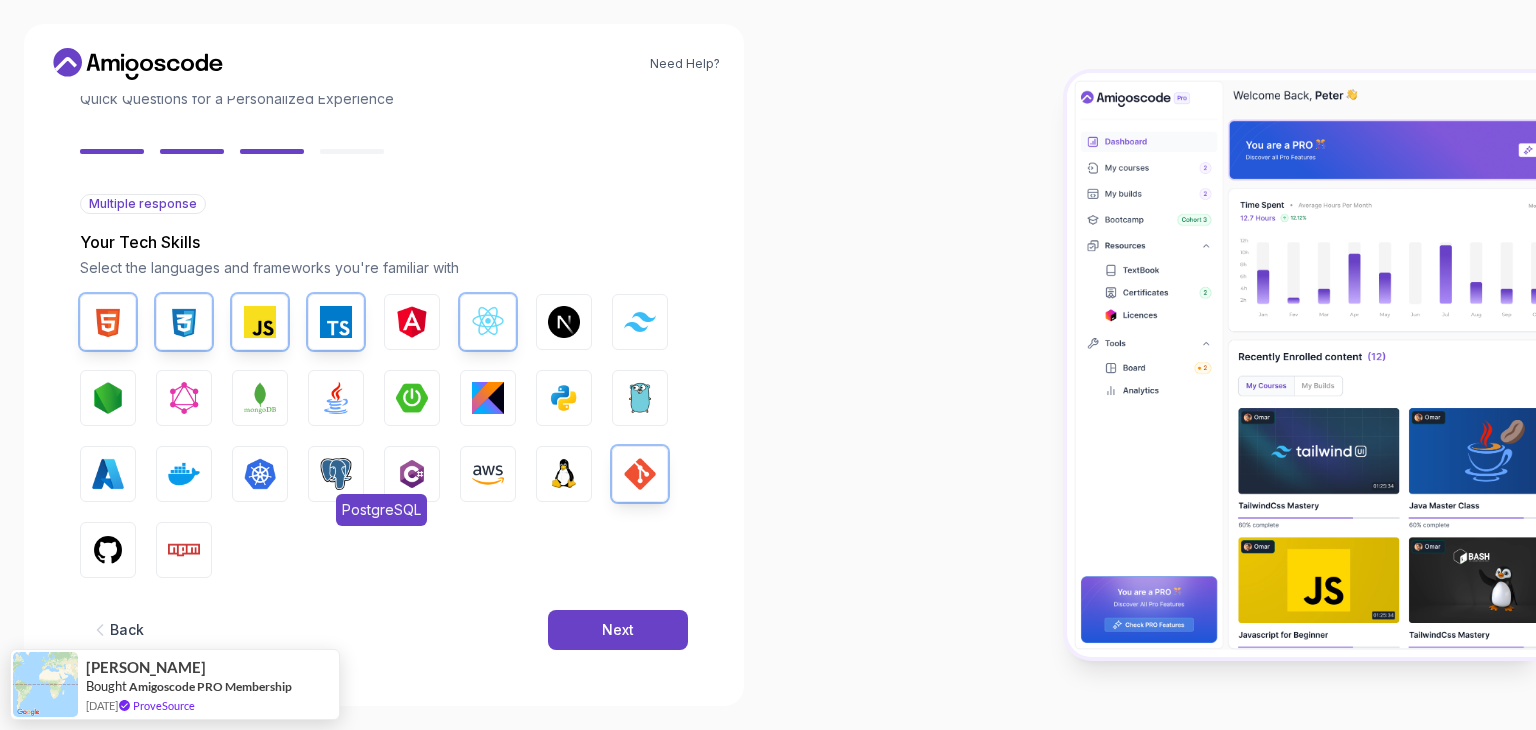 click at bounding box center (336, 474) 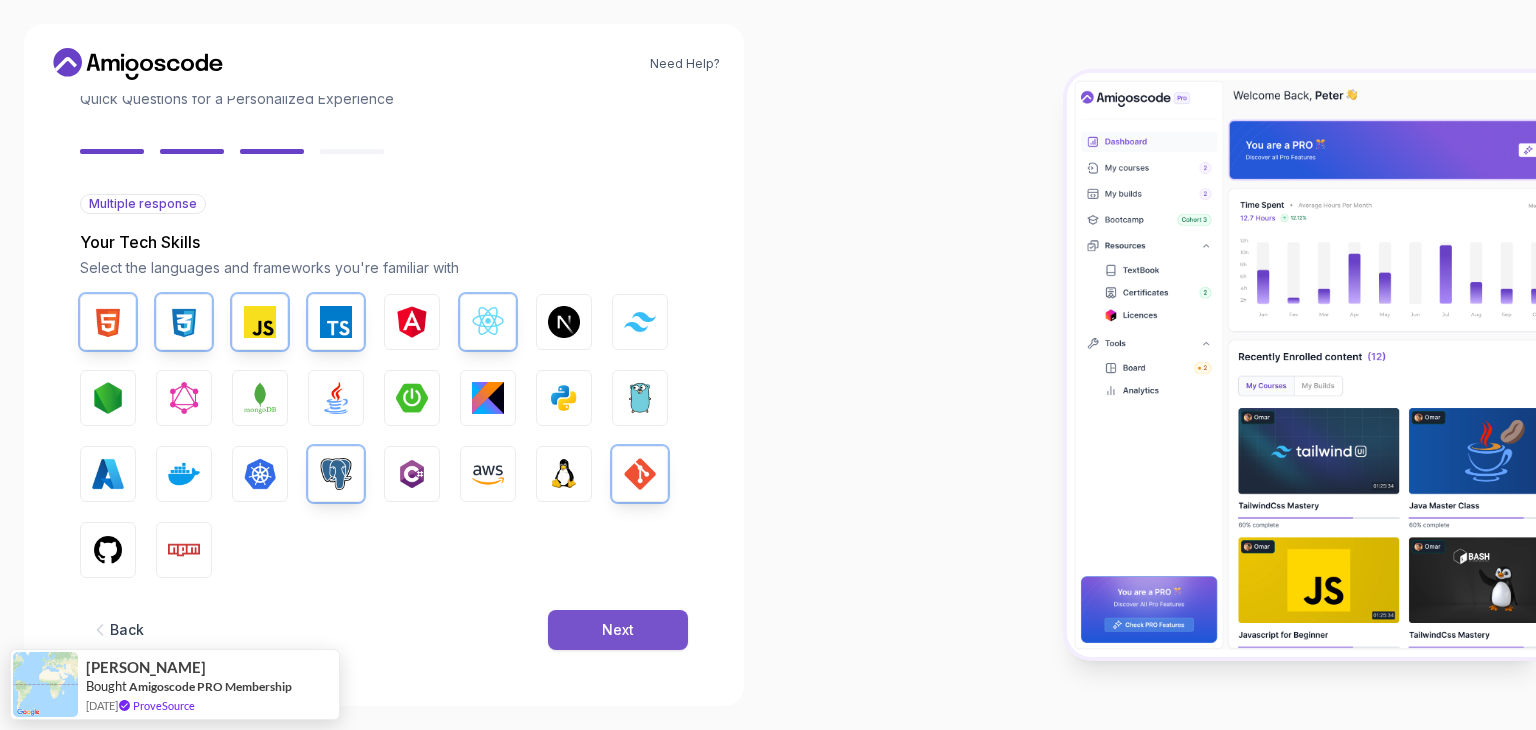 click on "Next" at bounding box center [618, 630] 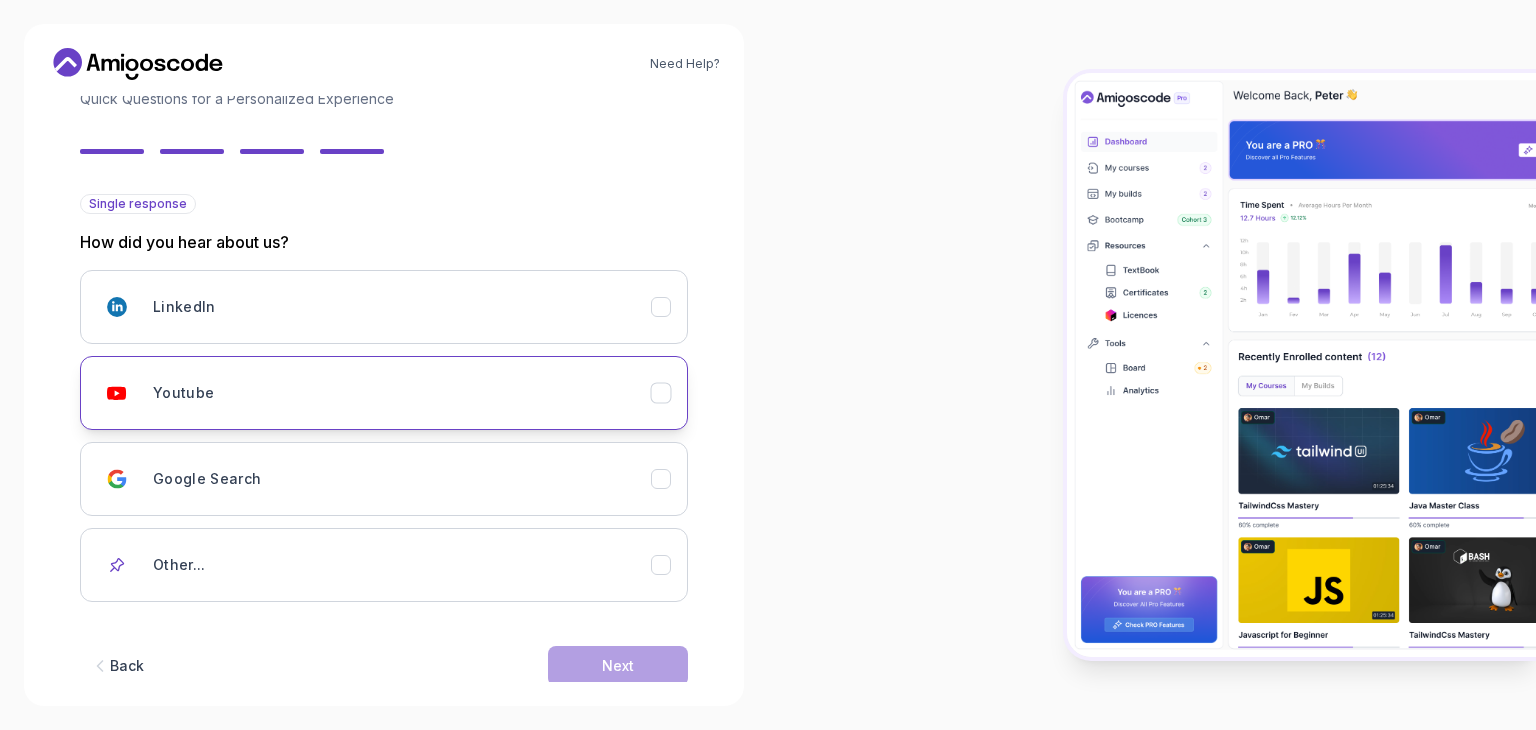 click on "Youtube" at bounding box center (402, 393) 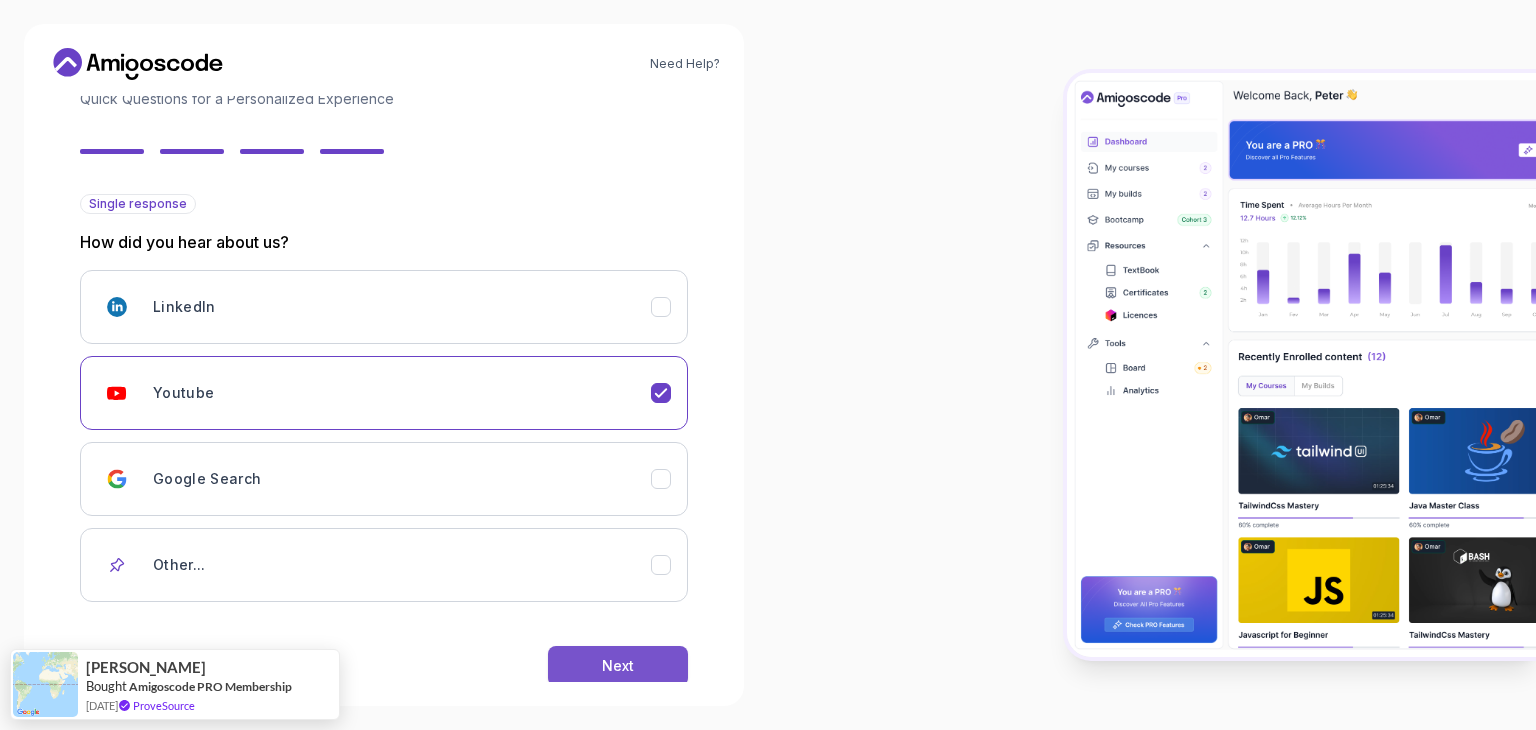 click on "Next" at bounding box center (618, 666) 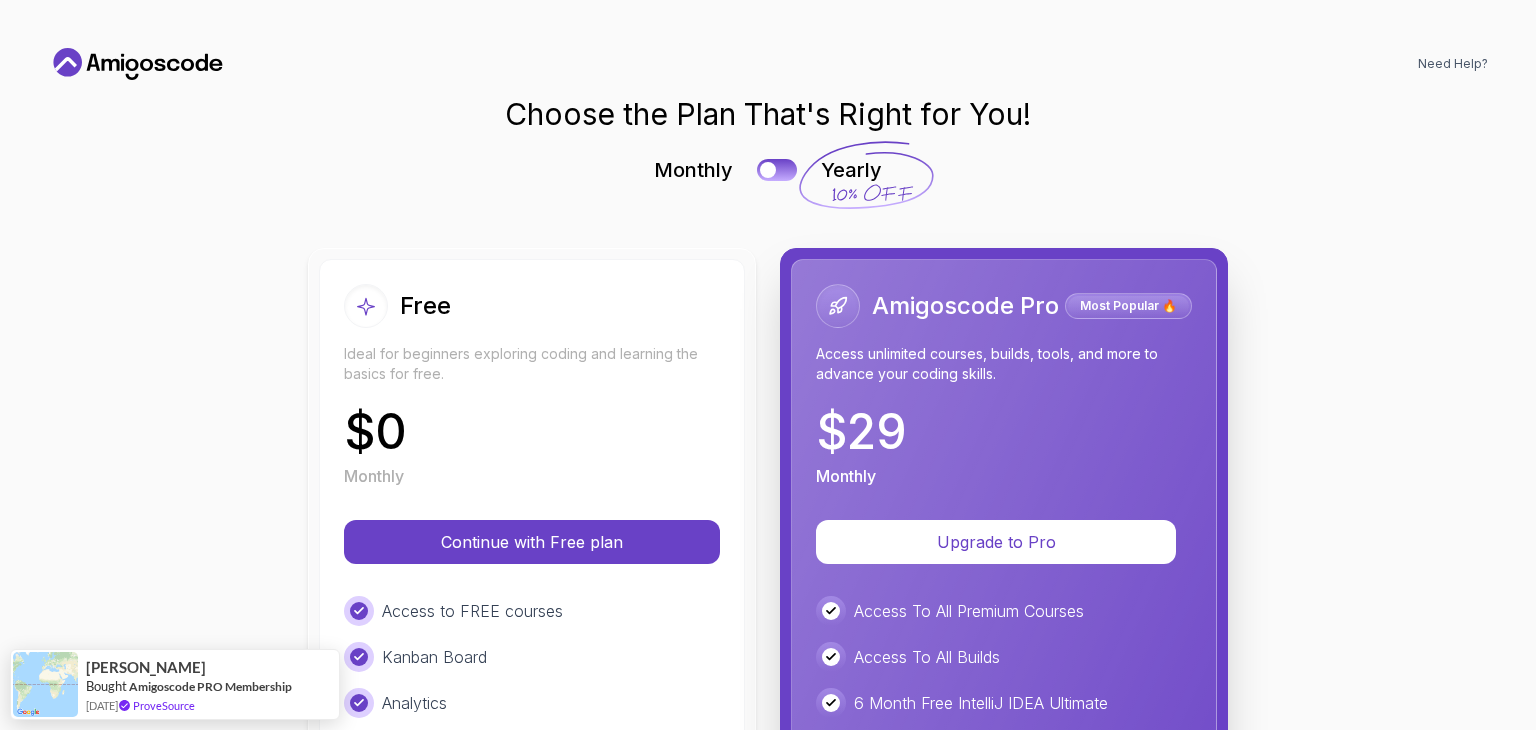 scroll, scrollTop: 0, scrollLeft: 0, axis: both 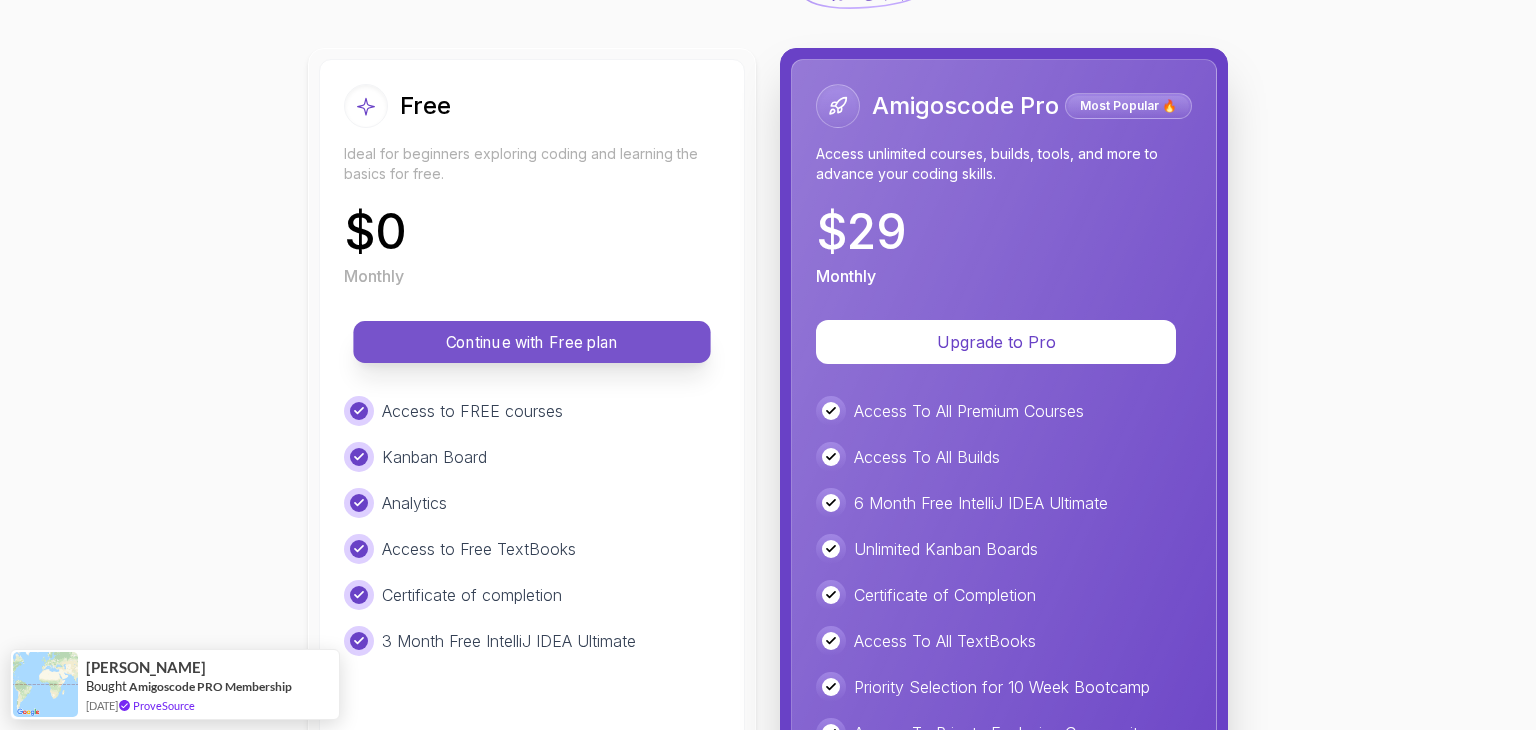 click on "Continue with Free plan" at bounding box center (532, 342) 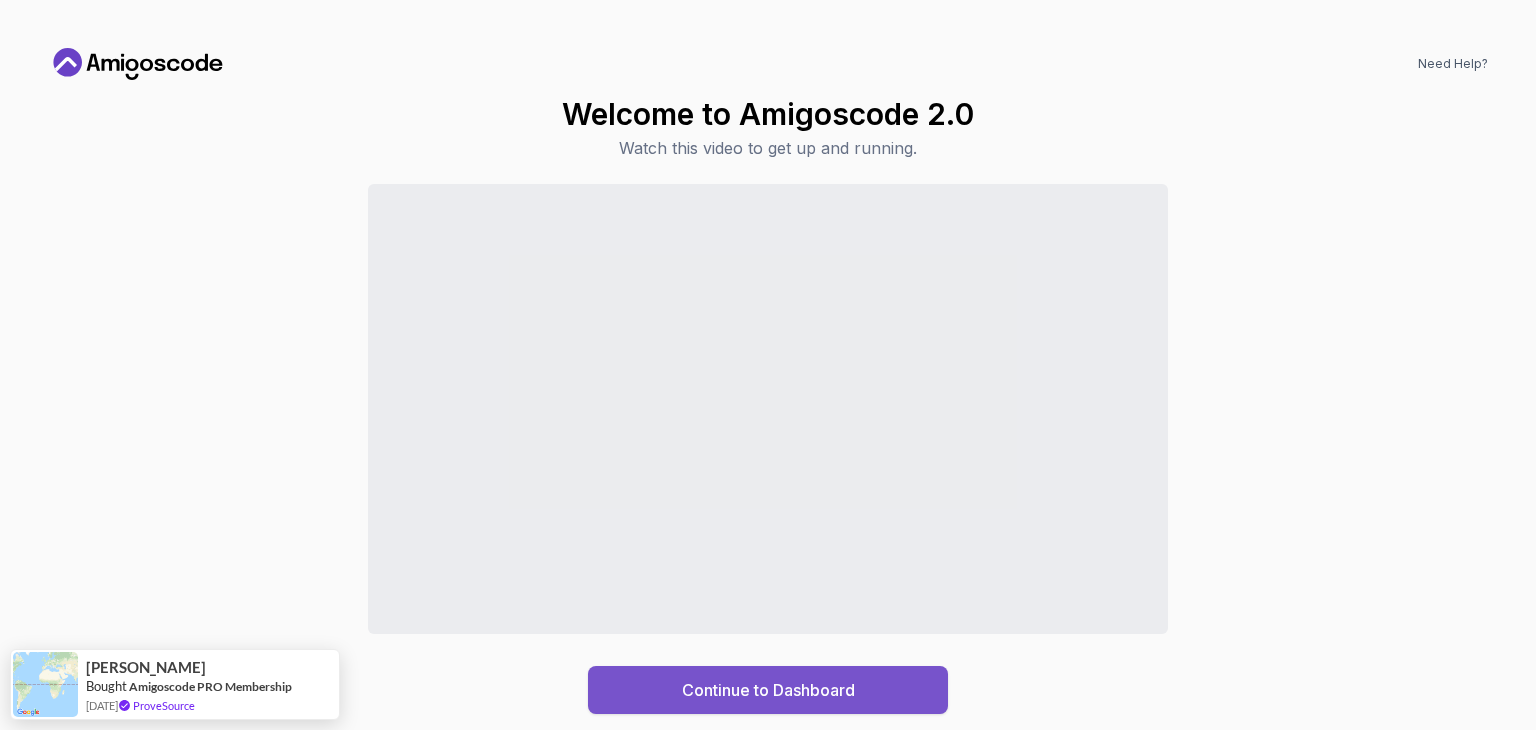 click on "Continue to Dashboard" at bounding box center (768, 690) 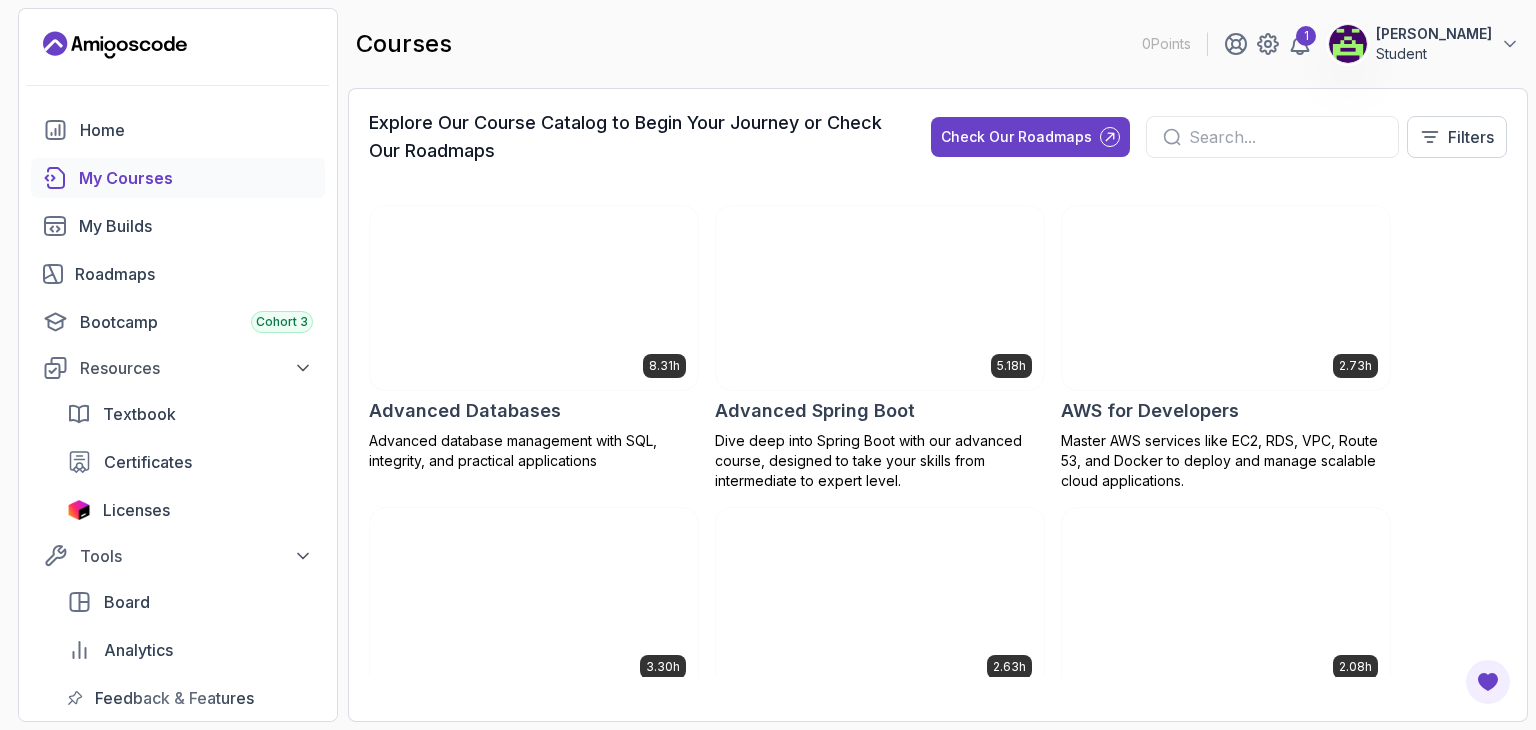 scroll, scrollTop: 0, scrollLeft: 0, axis: both 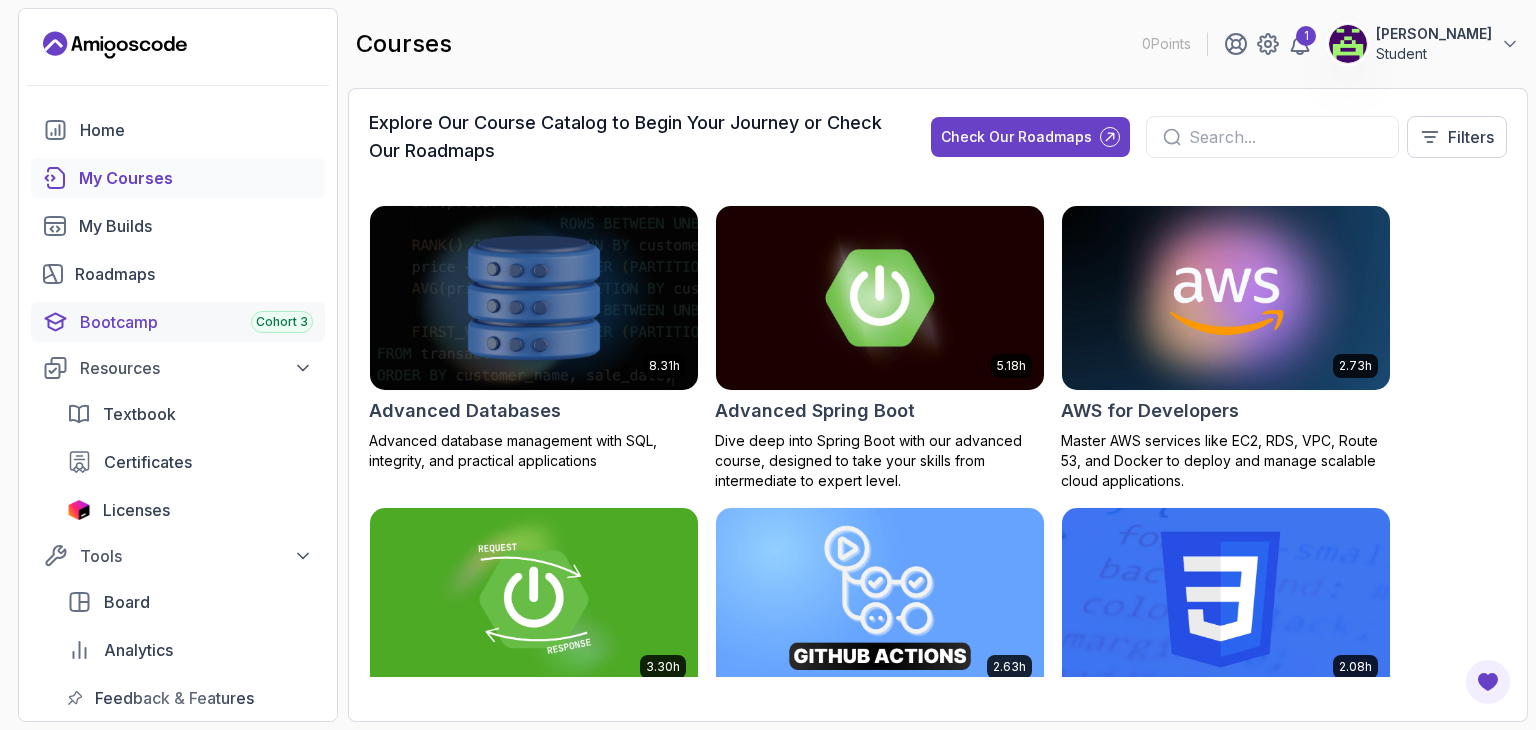 click on "Bootcamp Cohort 3" at bounding box center (196, 322) 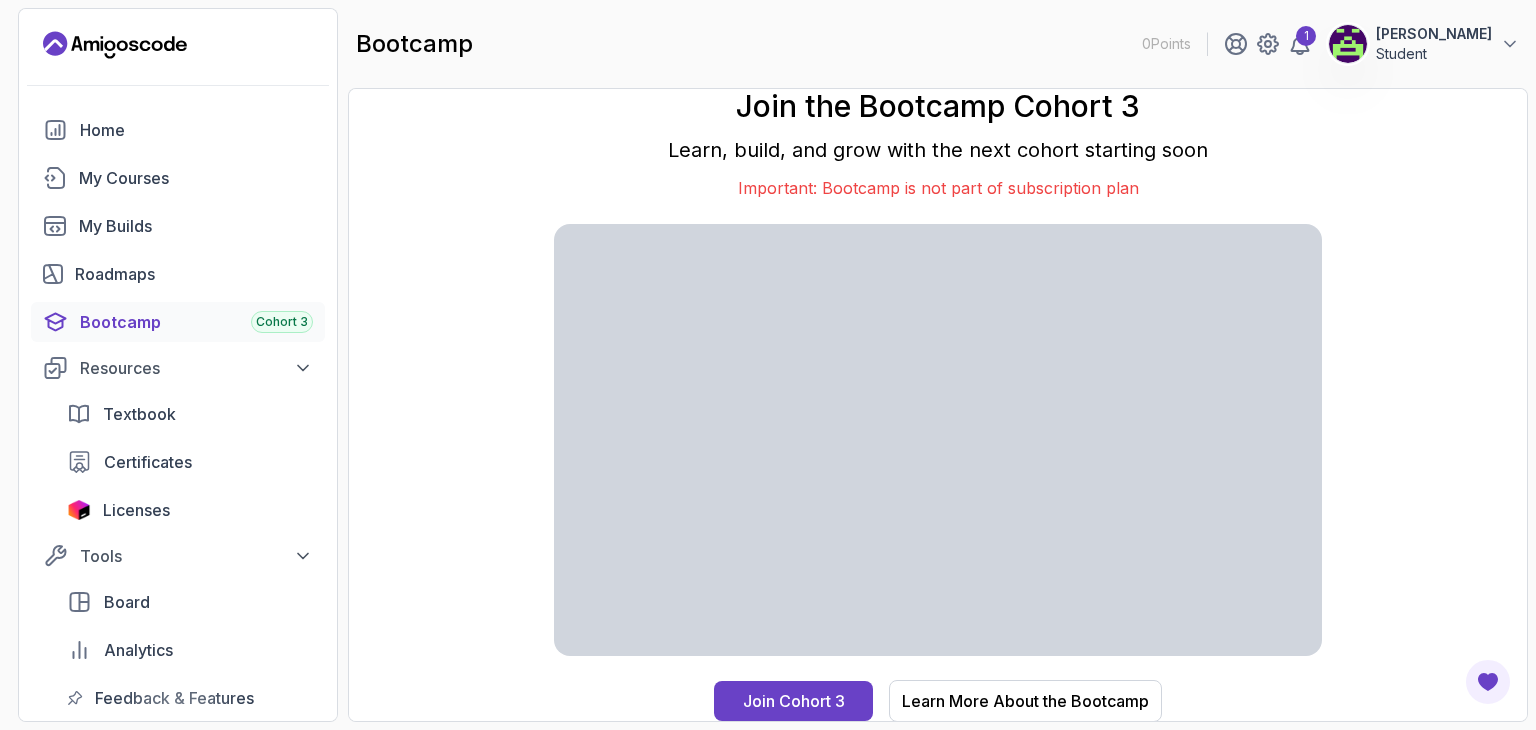 scroll, scrollTop: 0, scrollLeft: 0, axis: both 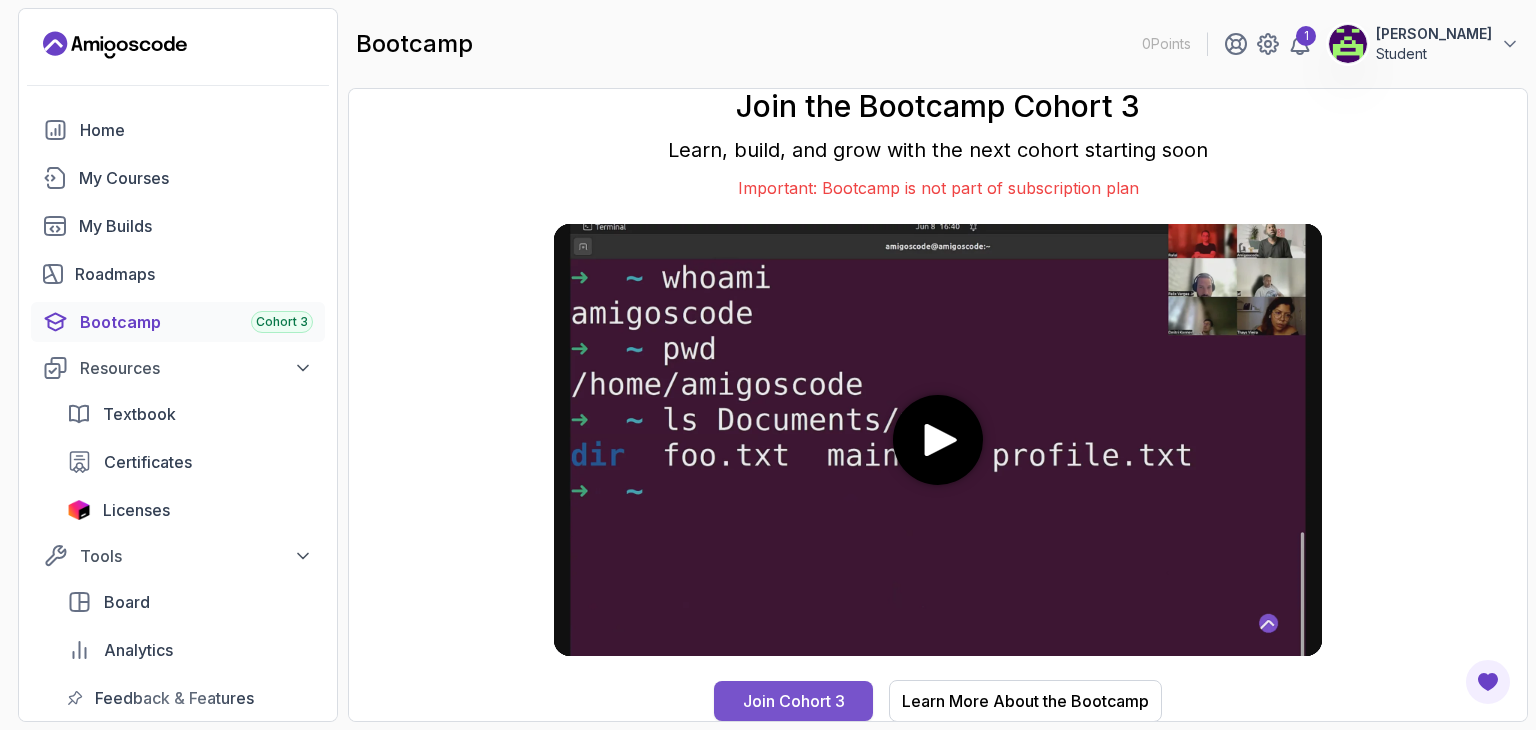 click on "Join Cohort 3" at bounding box center (794, 701) 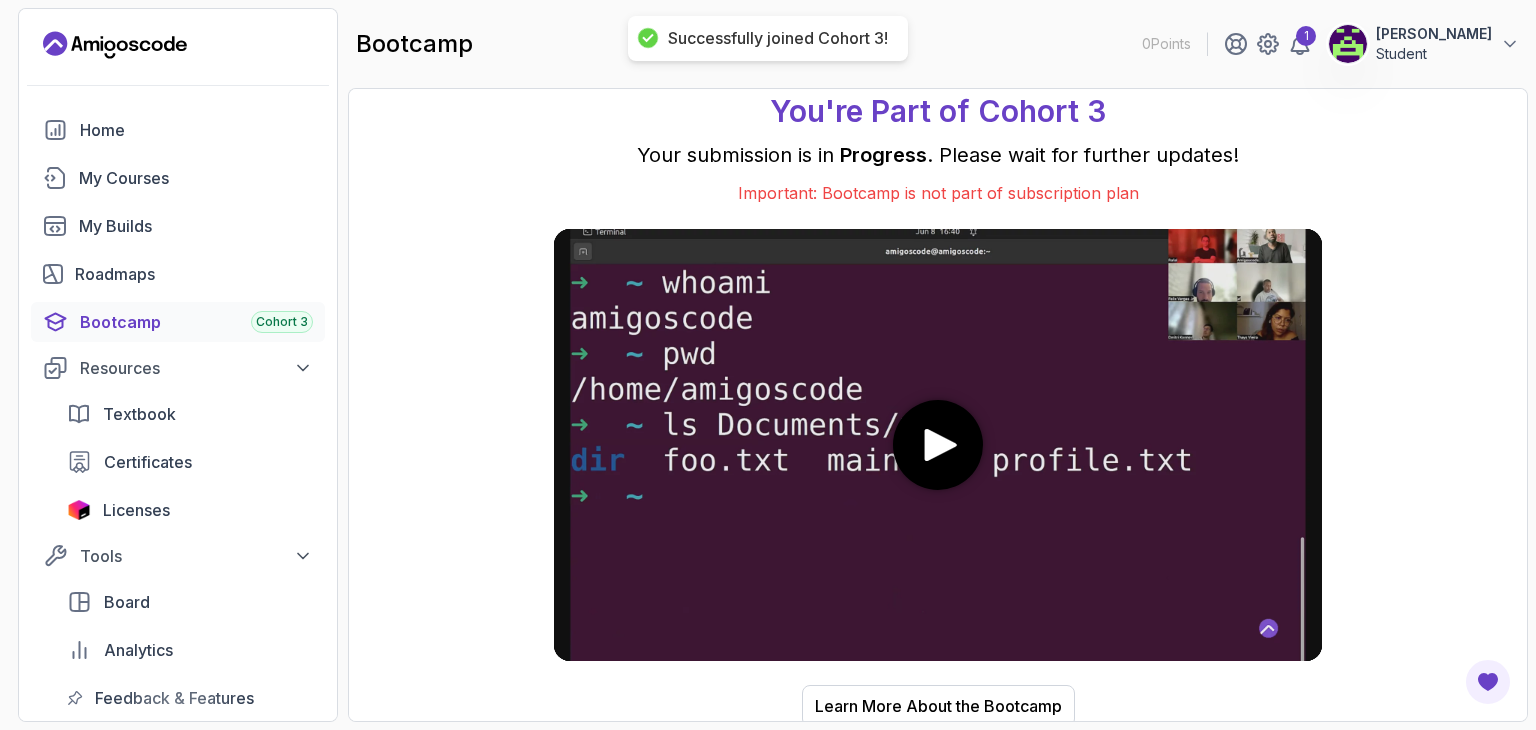scroll, scrollTop: 27, scrollLeft: 0, axis: vertical 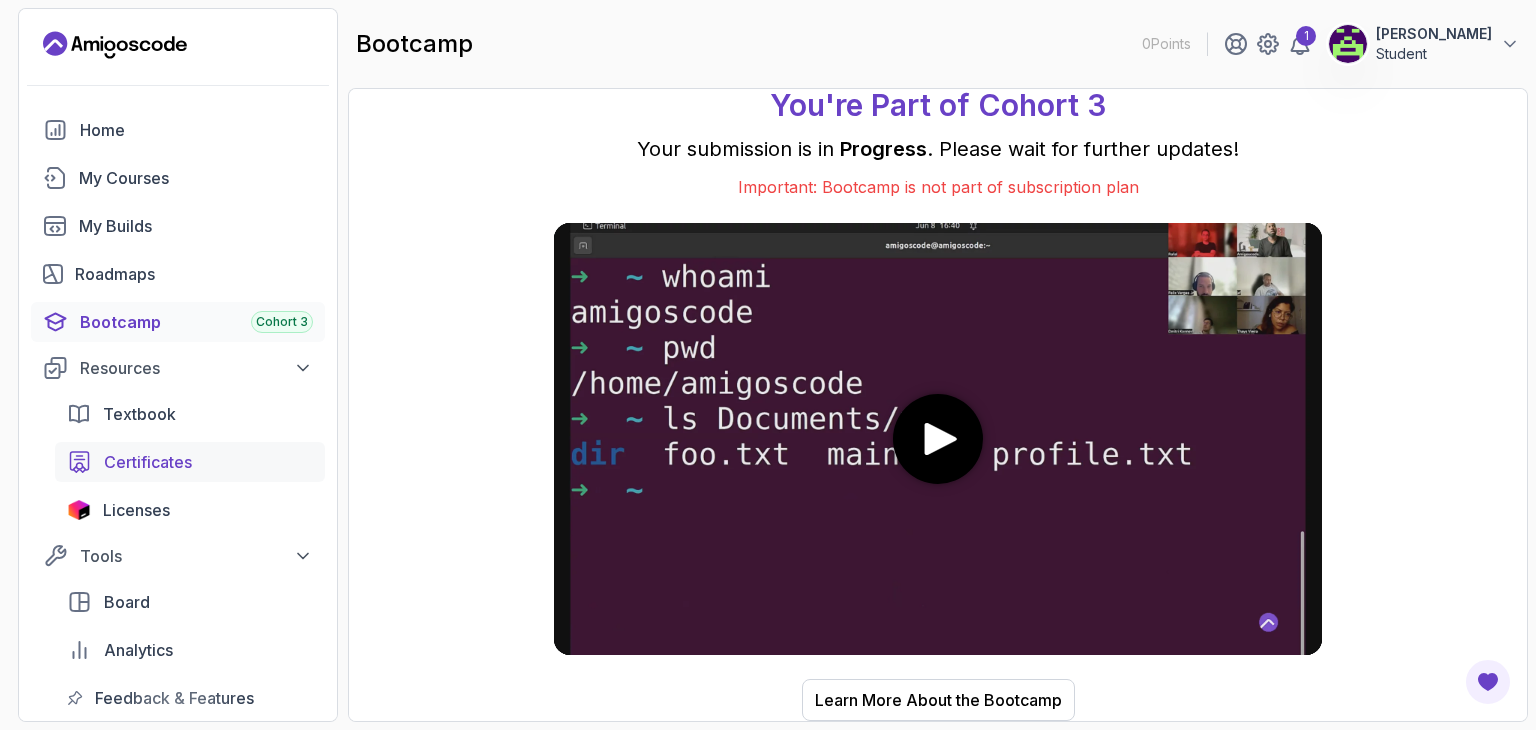 click on "Certificates" at bounding box center [148, 462] 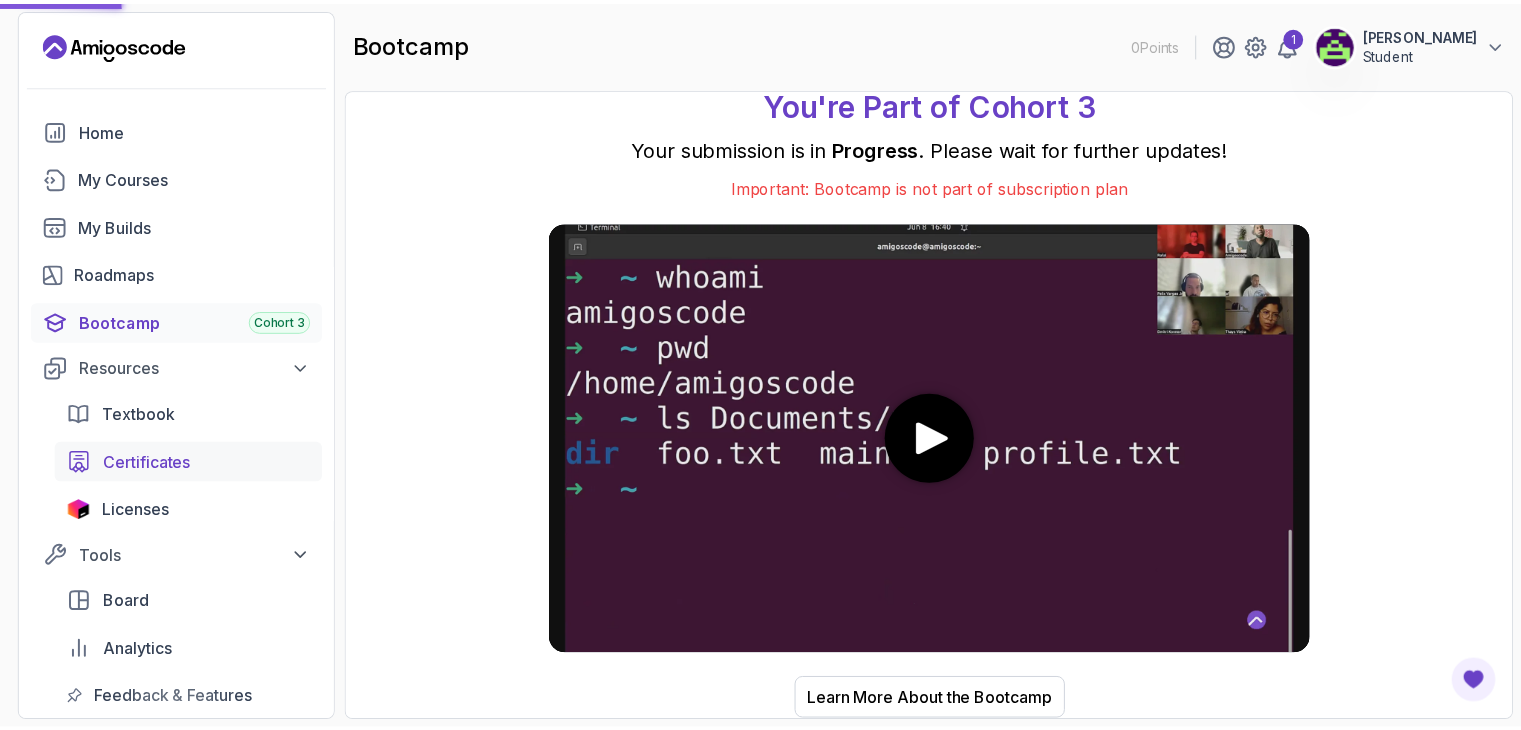 scroll, scrollTop: 0, scrollLeft: 0, axis: both 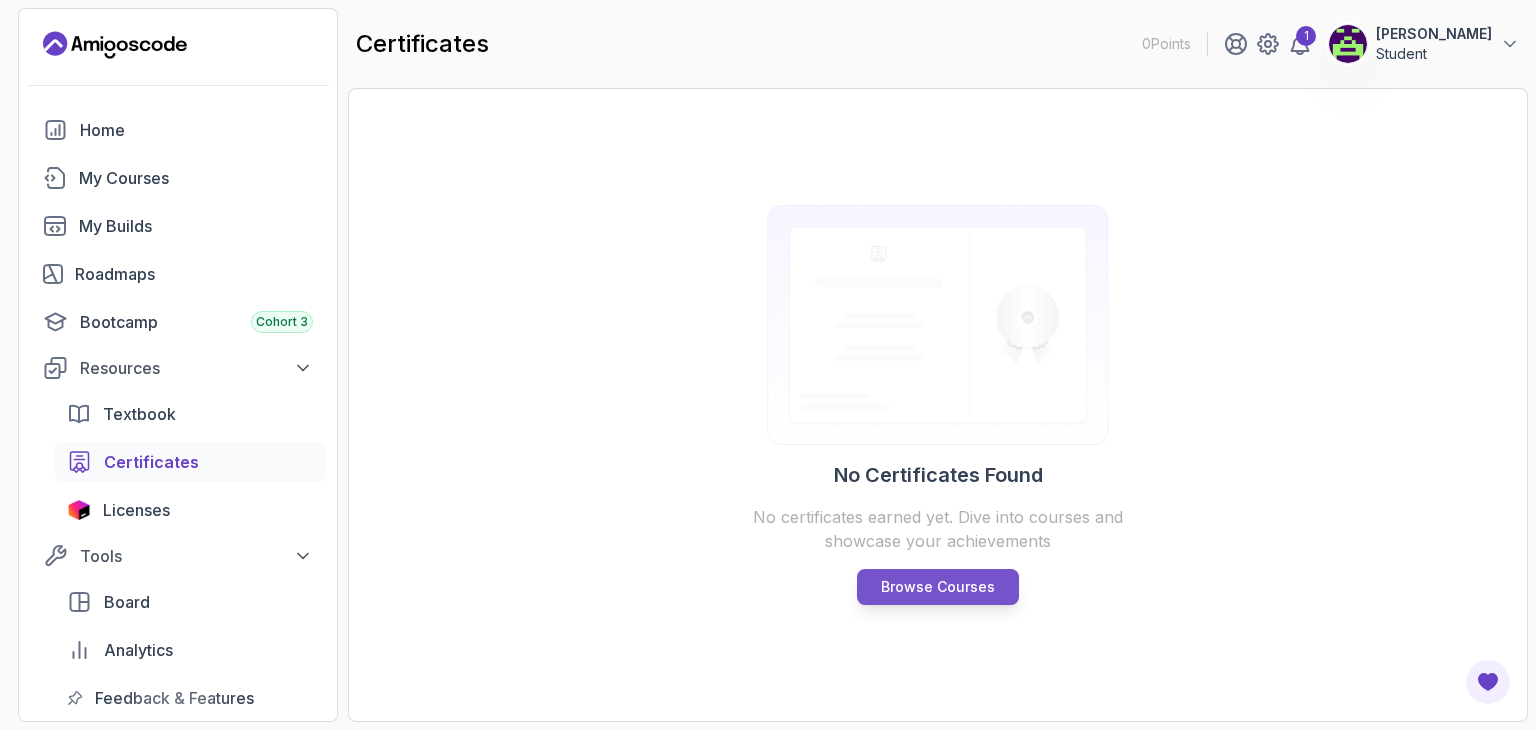 click on "Browse Courses" at bounding box center [938, 587] 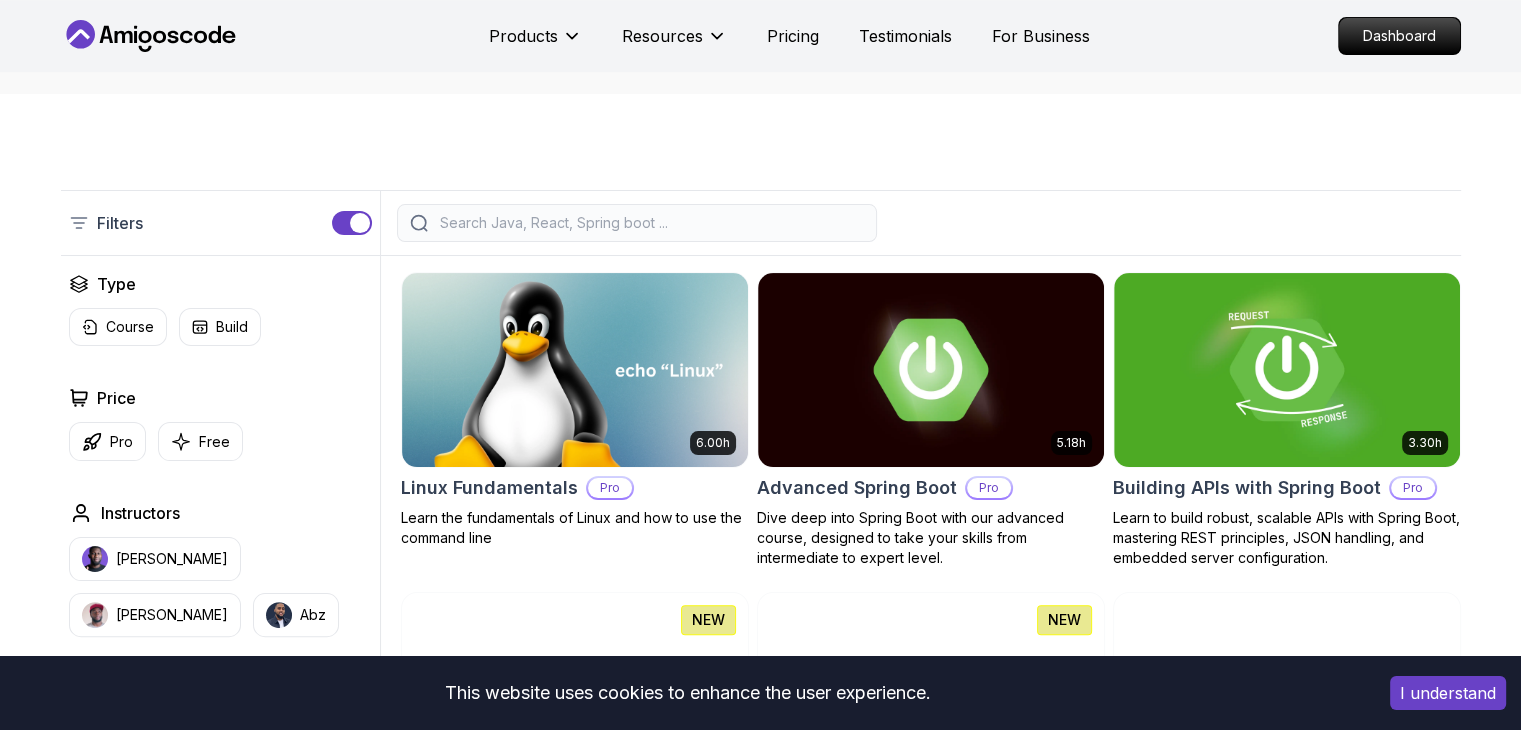 scroll, scrollTop: 400, scrollLeft: 0, axis: vertical 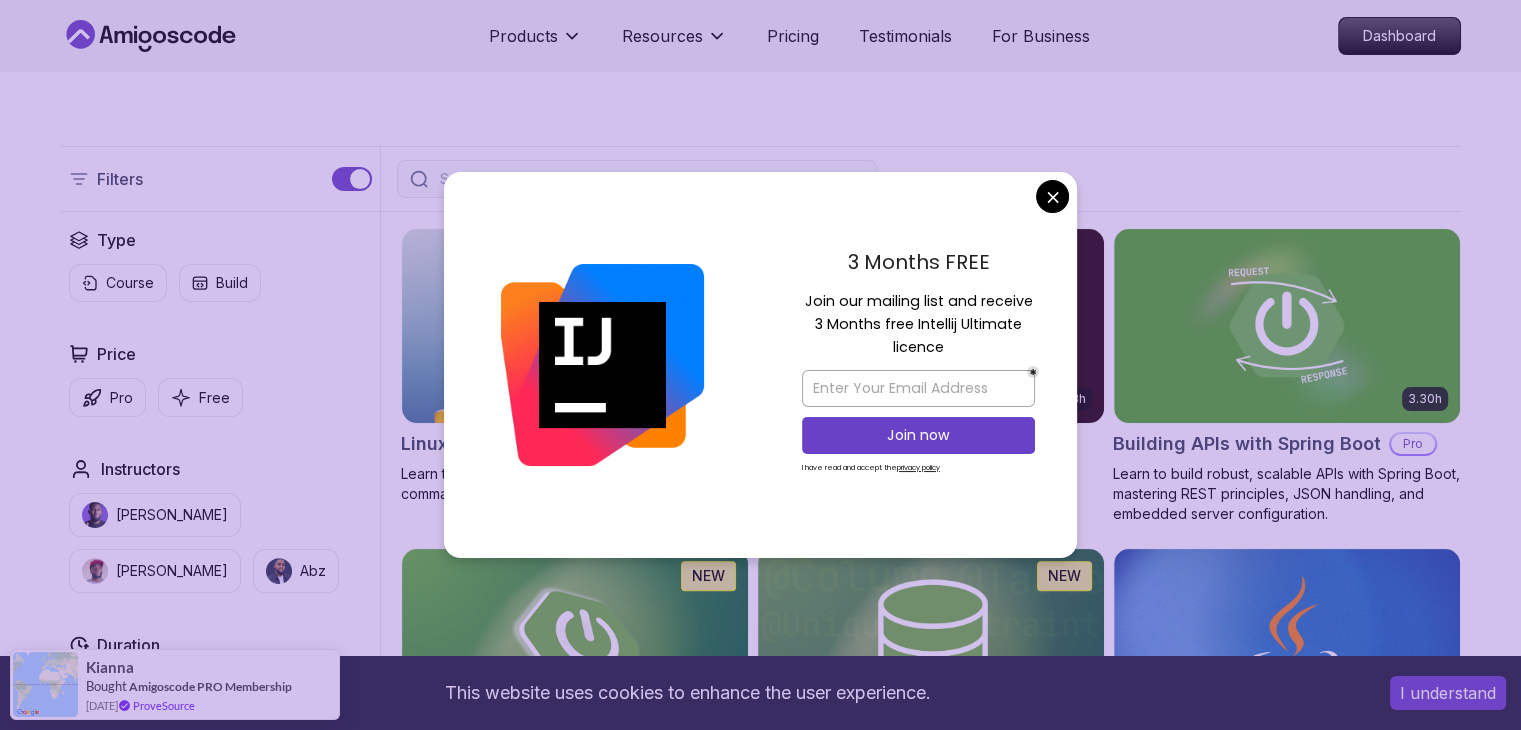 click on "This website uses cookies to enhance the user experience. I understand Products Resources Pricing Testimonials For Business Dashboard Products Resources Pricing Testimonials For Business Dashboard All Courses Learn Java, Spring Boot, DevOps & More with Amigoscode Premium Courses Master in-demand skills like Java, Spring Boot, DevOps, React, and more through hands-on, expert-led courses. Advance your software development career with real-world projects and practical learning. Filters Filters Type Course Build Price Pro Free Instructors [PERSON_NAME] [PERSON_NAME] Duration 0-1 Hour 1-3 Hours +3 Hours Track Front End Back End Dev Ops Full Stack Level Junior Mid-level Senior 6.00h Linux Fundamentals Pro Learn the fundamentals of Linux and how to use the command line 5.18h Advanced Spring Boot Pro Dive deep into Spring Boot with our advanced course, designed to take your skills from intermediate to expert level. 3.30h Building APIs with Spring Boot Pro 1.67h NEW Spring Boot for Beginners 6.65h NEW Spring Data JPA Pro" at bounding box center (760, 4585) 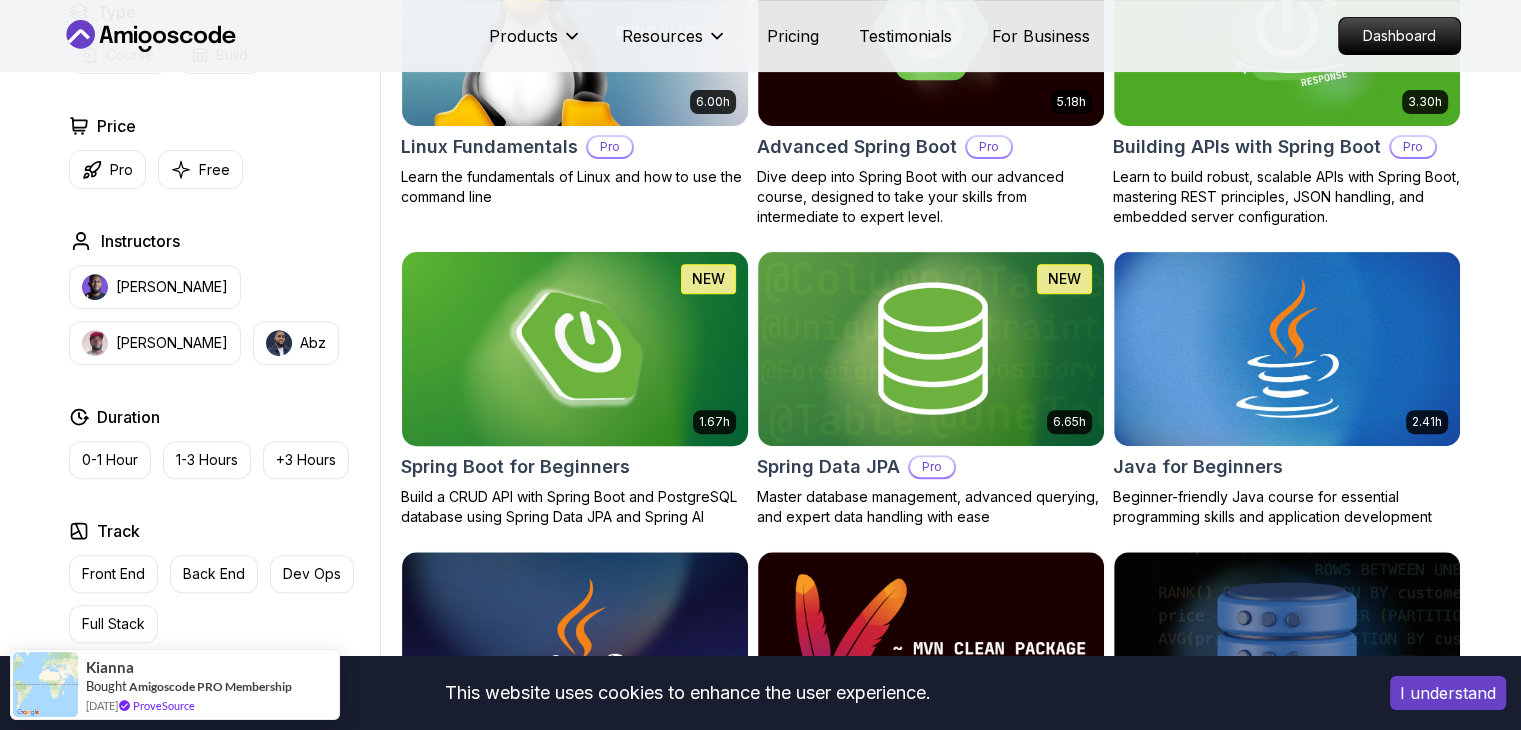 scroll, scrollTop: 700, scrollLeft: 0, axis: vertical 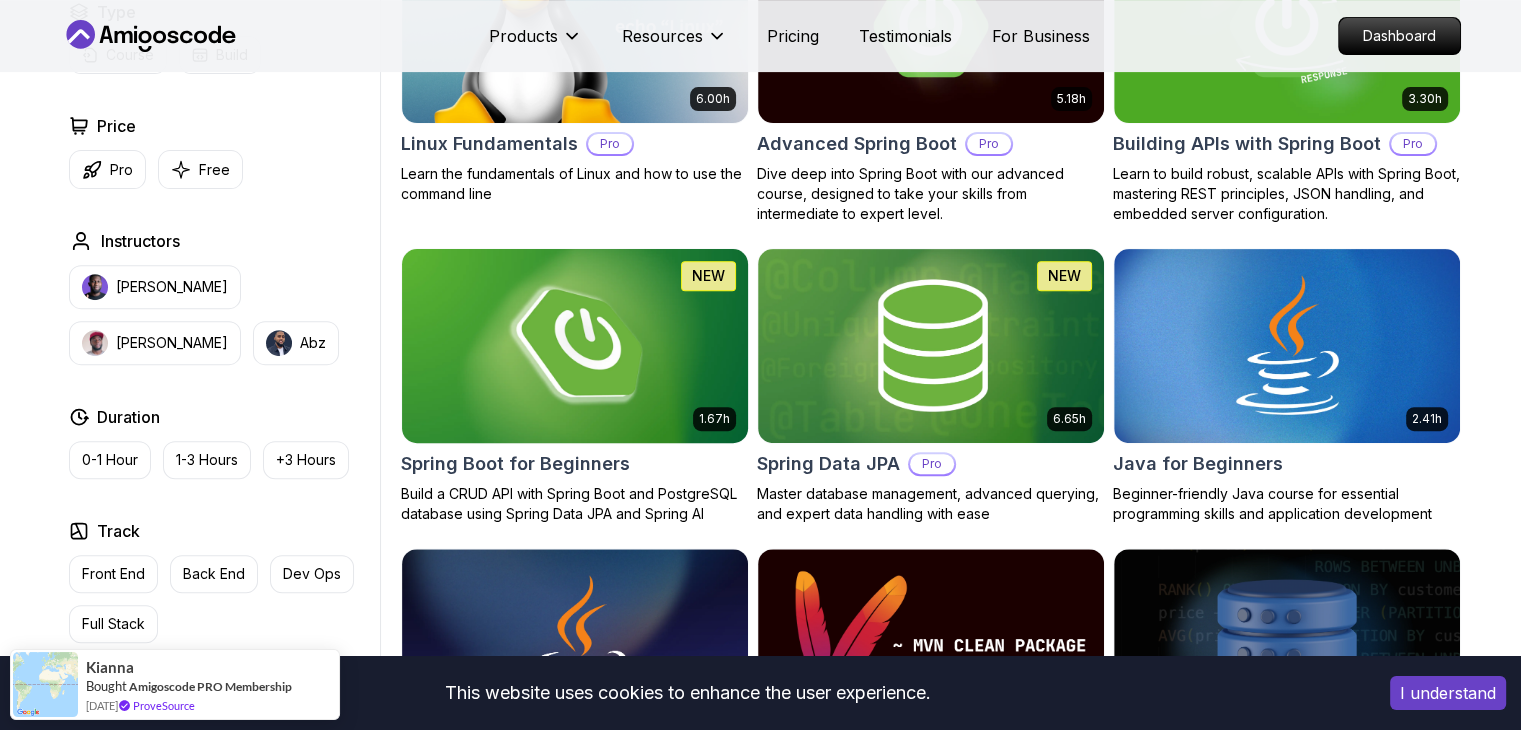 click at bounding box center (574, 345) 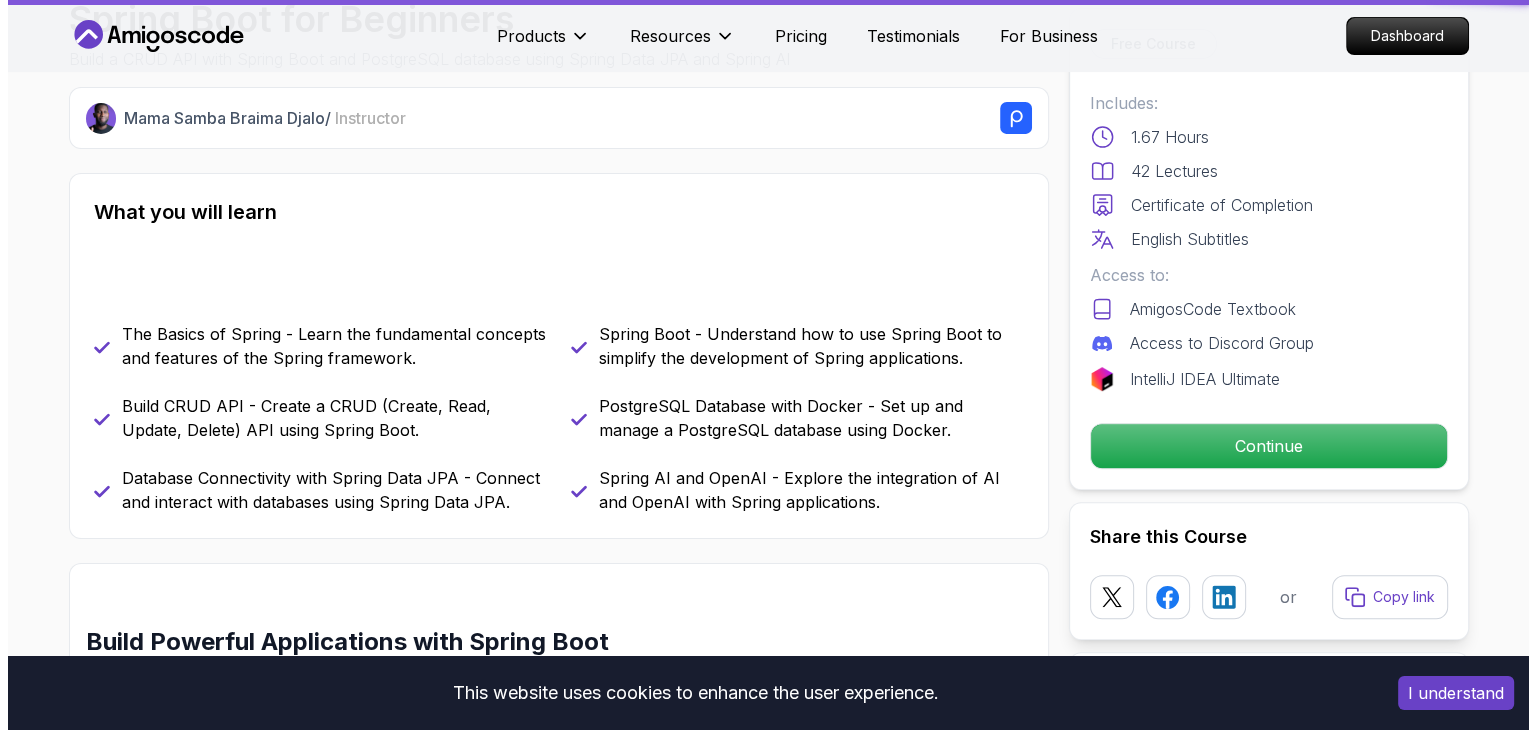 scroll, scrollTop: 0, scrollLeft: 0, axis: both 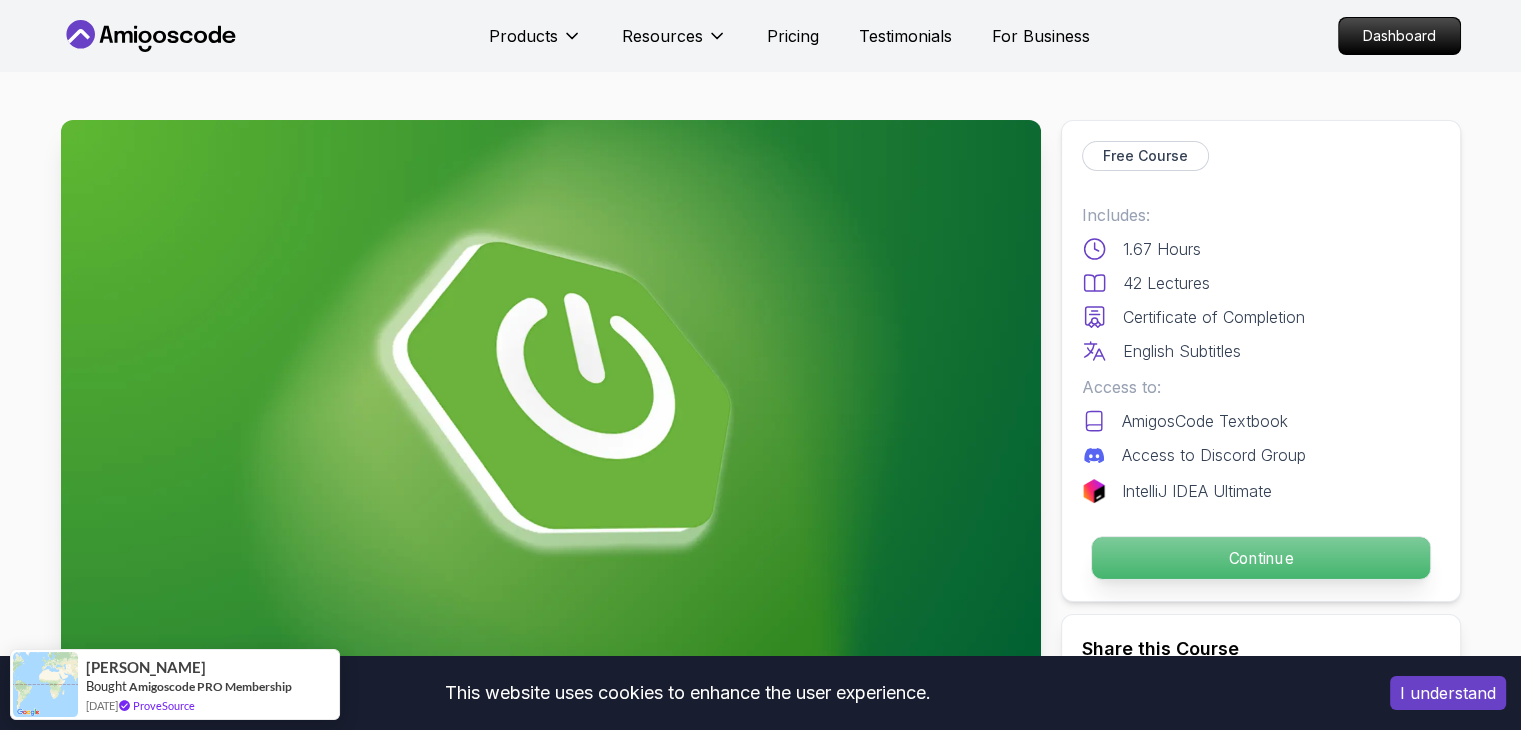 click on "Continue" at bounding box center (1260, 558) 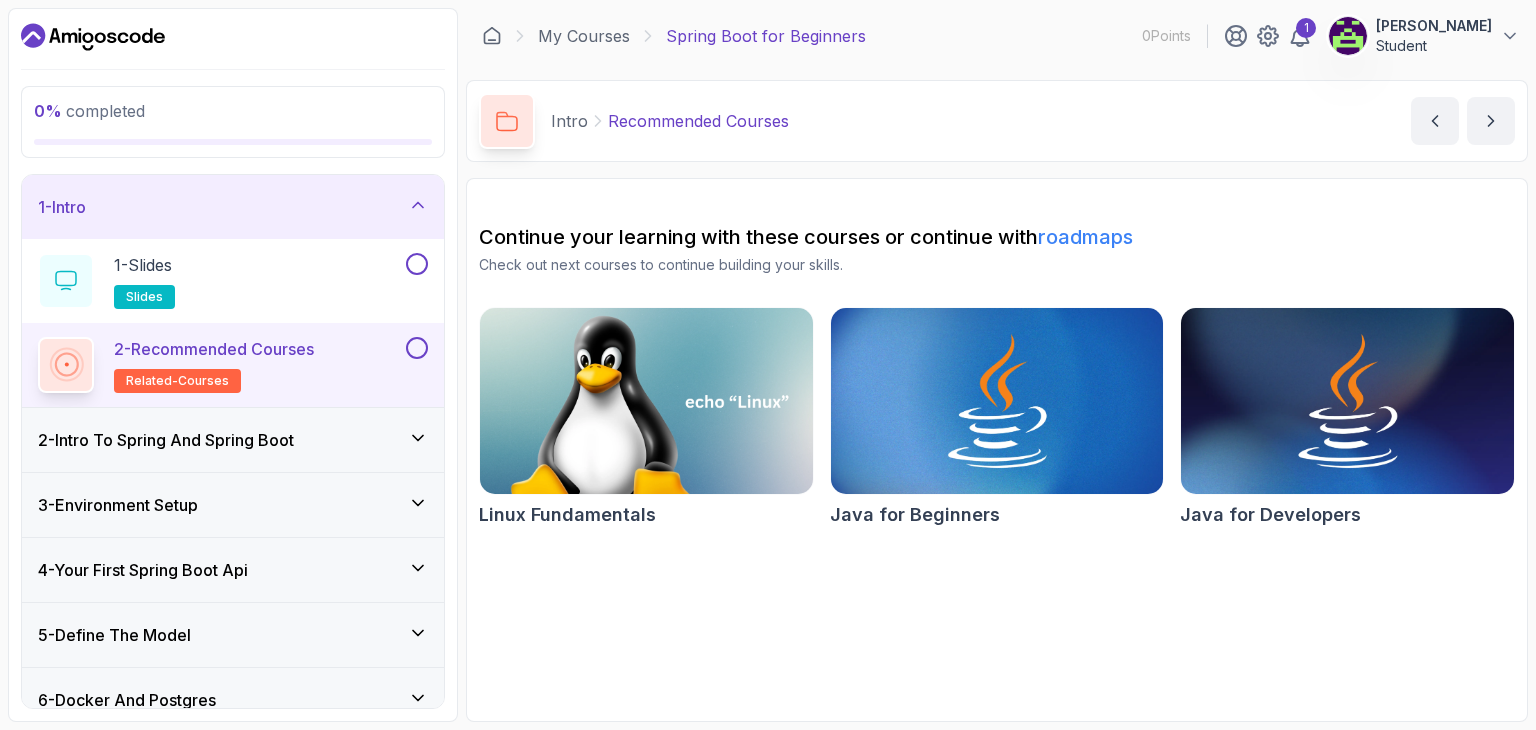 scroll, scrollTop: 0, scrollLeft: 0, axis: both 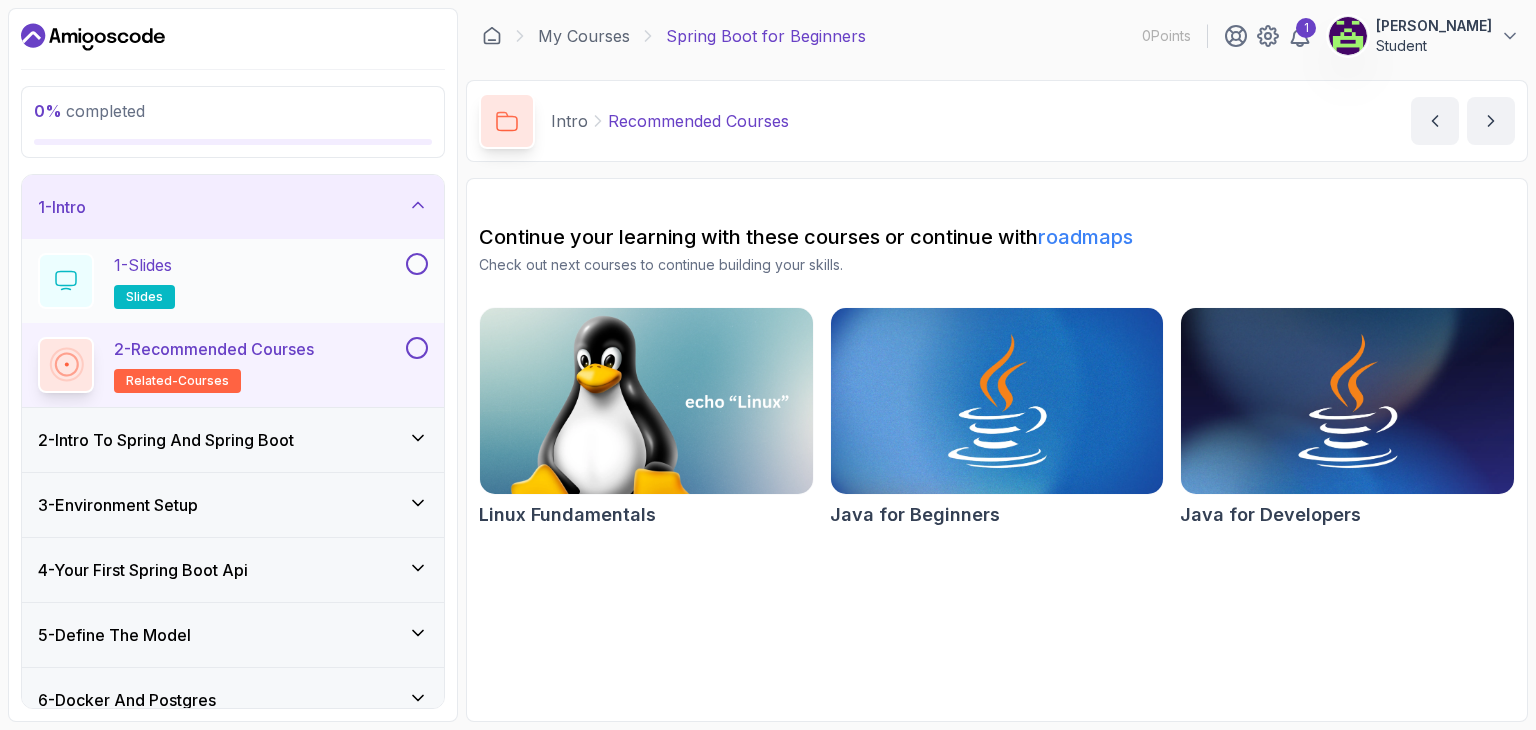 click on "1  -  Slides slides" at bounding box center (220, 281) 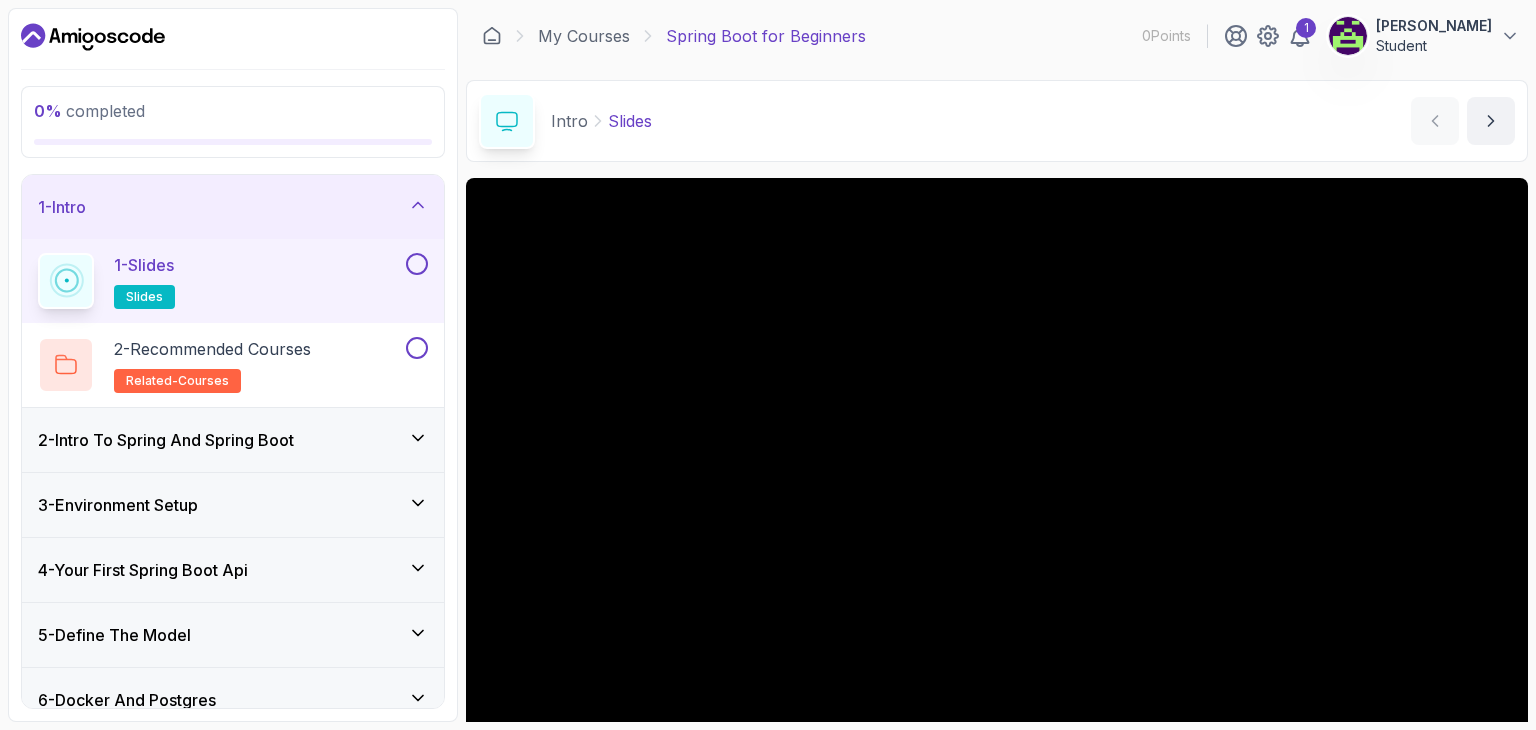 click at bounding box center [417, 264] 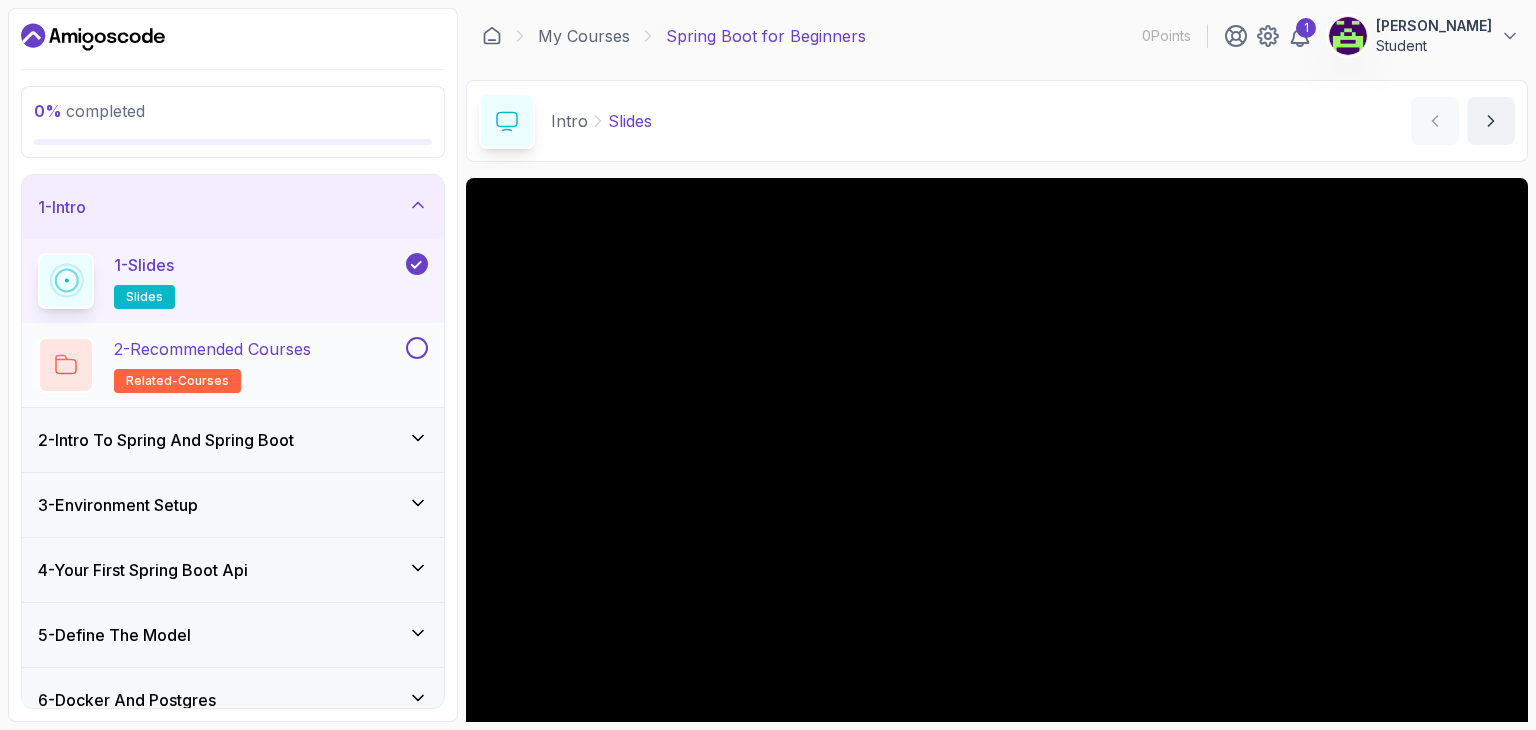 click on "2  -  Recommended Courses related-courses" at bounding box center [233, 365] 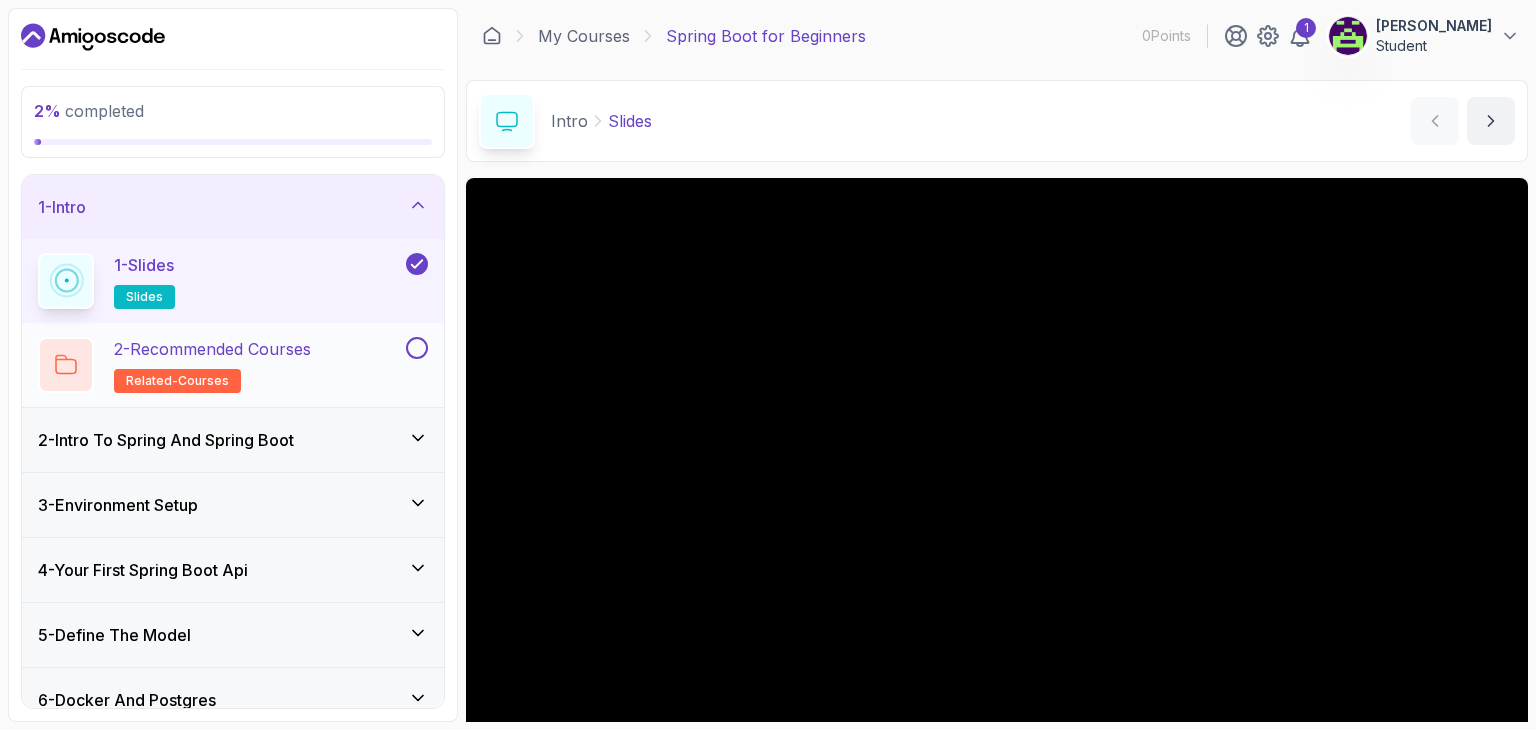 click at bounding box center [417, 348] 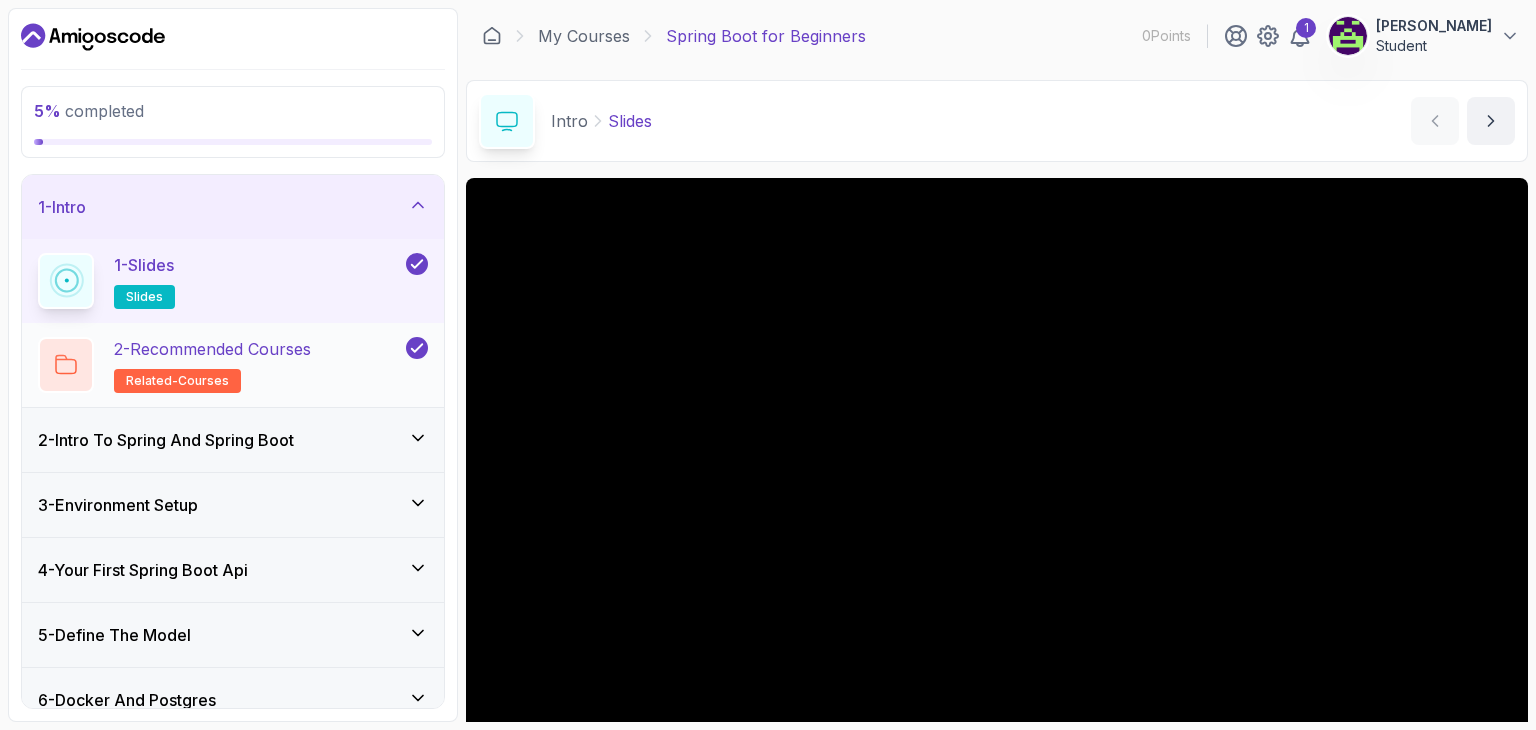 click at bounding box center (415, 348) 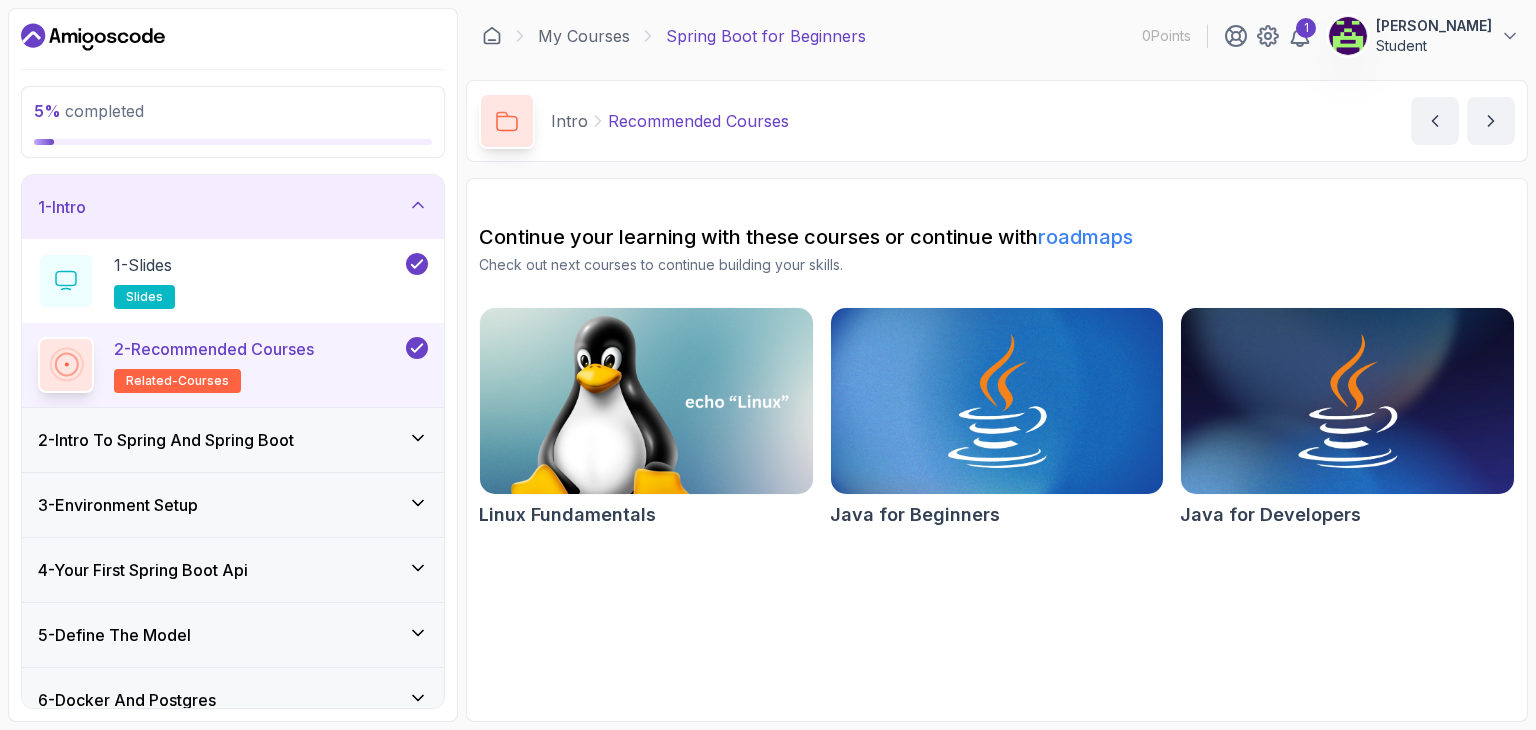 click 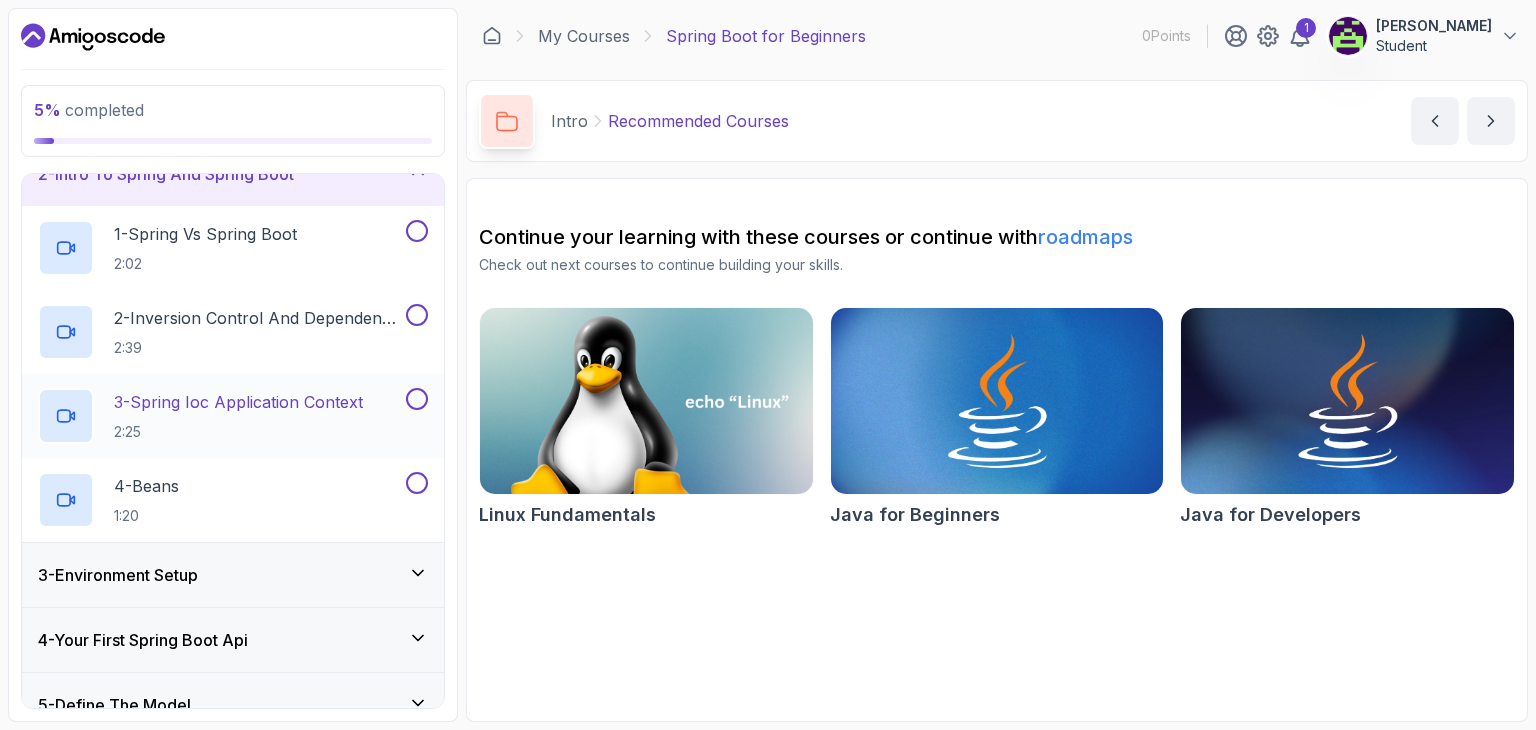 scroll, scrollTop: 0, scrollLeft: 0, axis: both 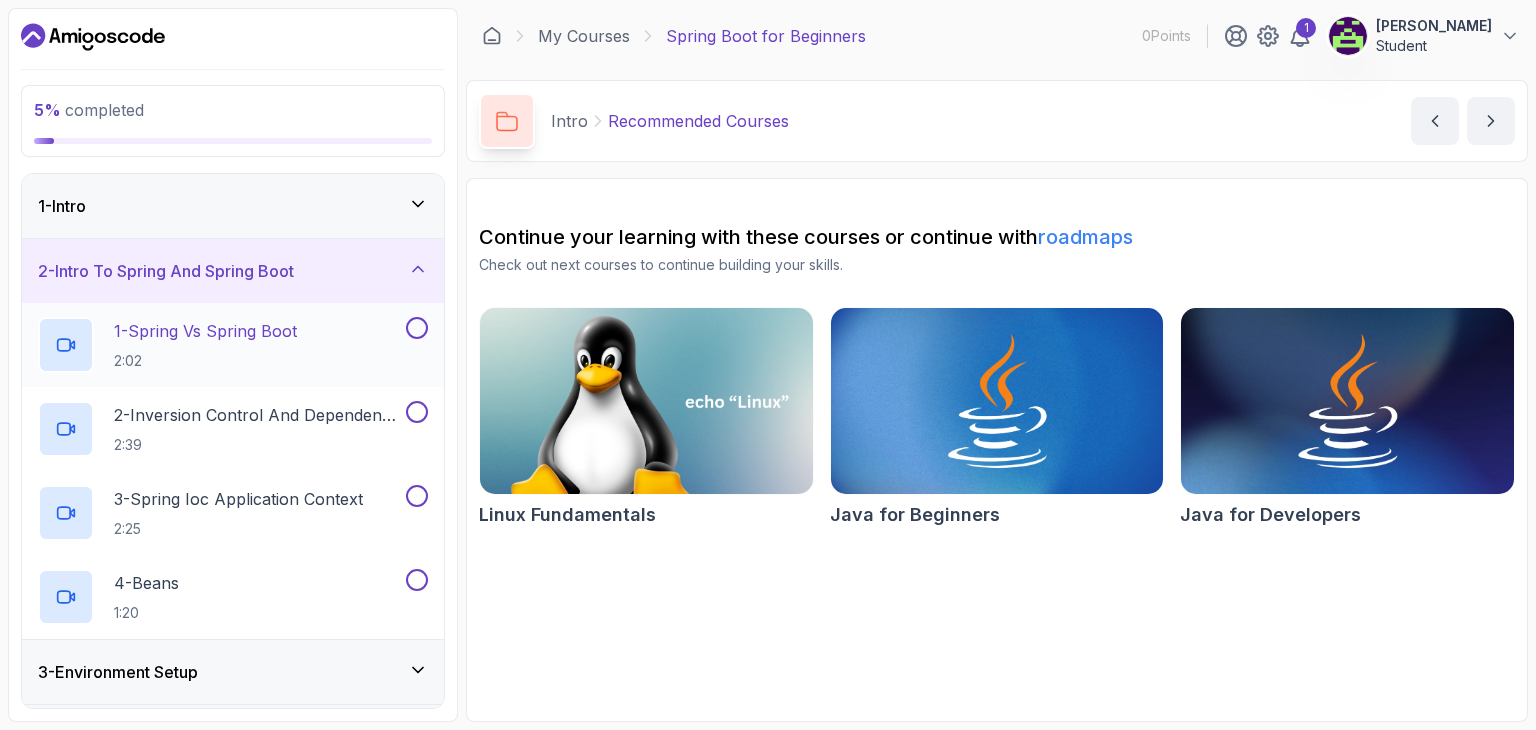 click on "1  -  Spring Vs Spring Boot 2:02" at bounding box center [220, 345] 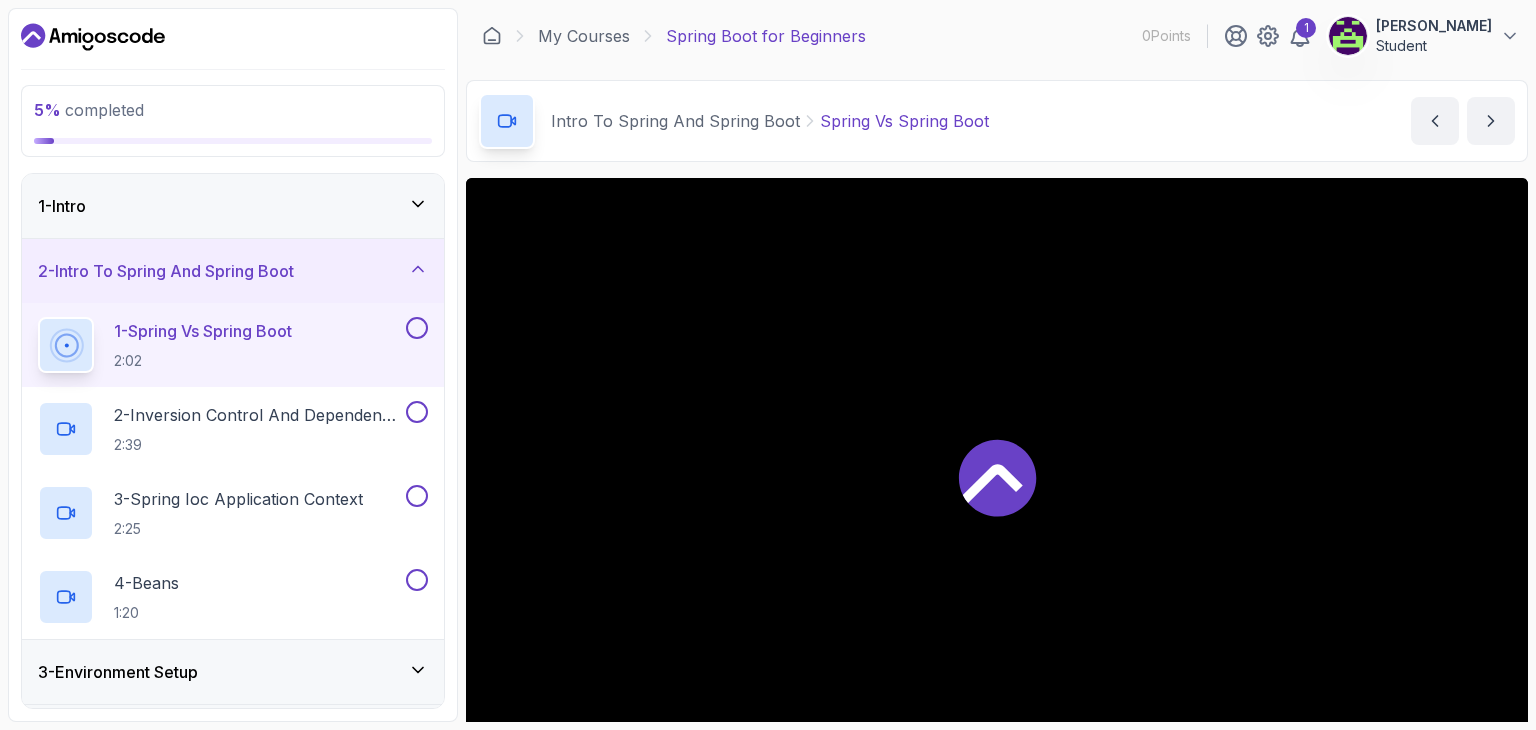 click at bounding box center (417, 328) 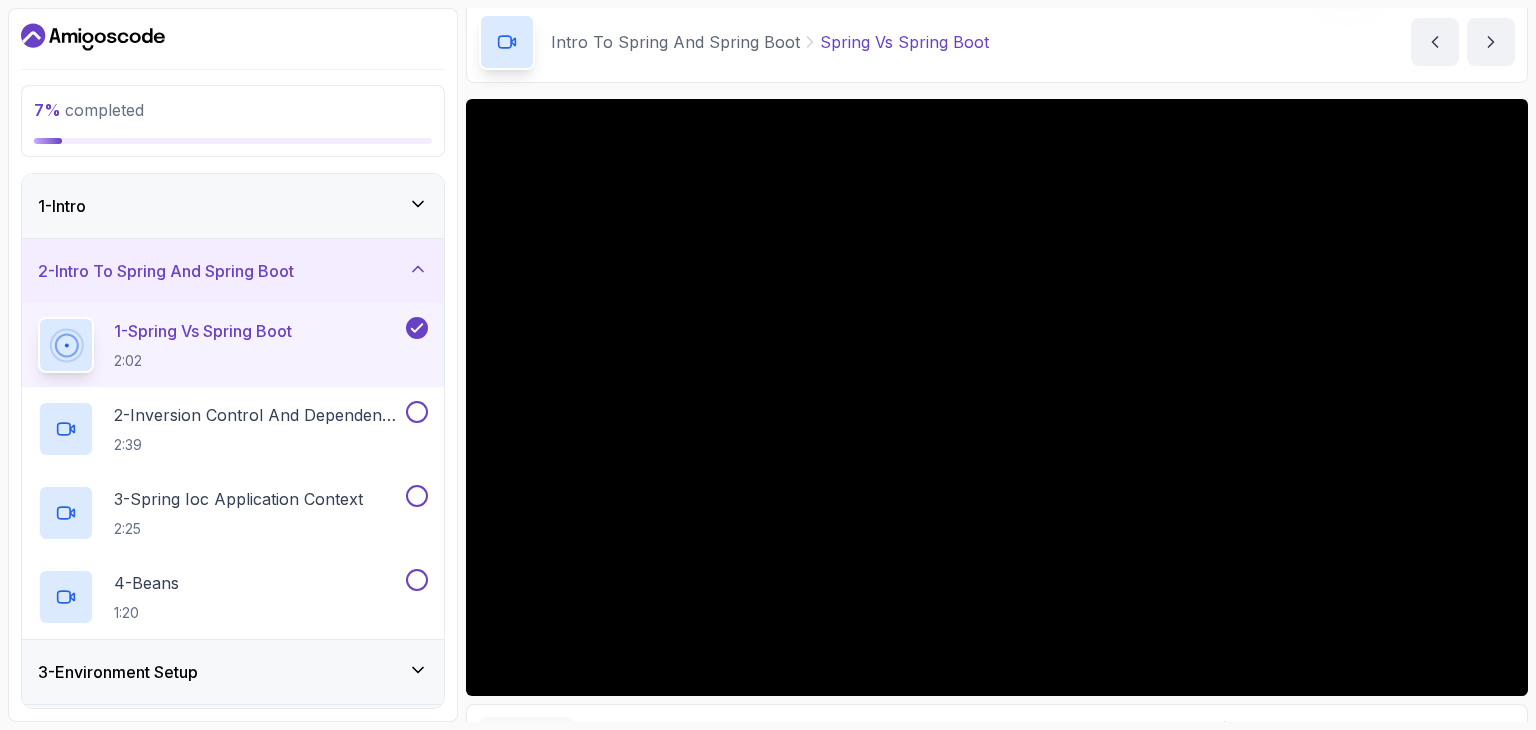 scroll, scrollTop: 0, scrollLeft: 0, axis: both 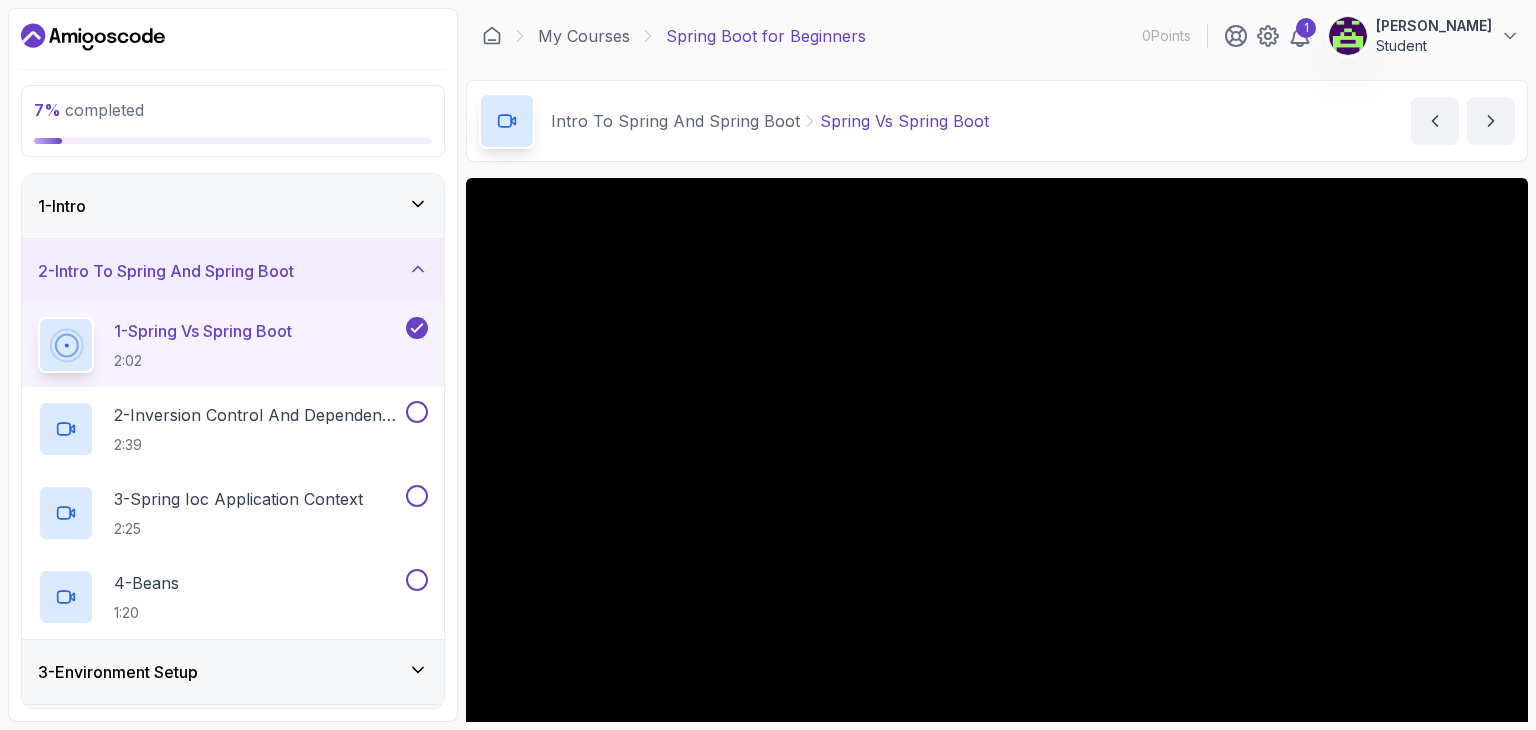 click on "Intro To Spring And Spring Boot Spring Vs Spring Boot Spring Vs Spring Boot by  [PERSON_NAME]" at bounding box center (997, 121) 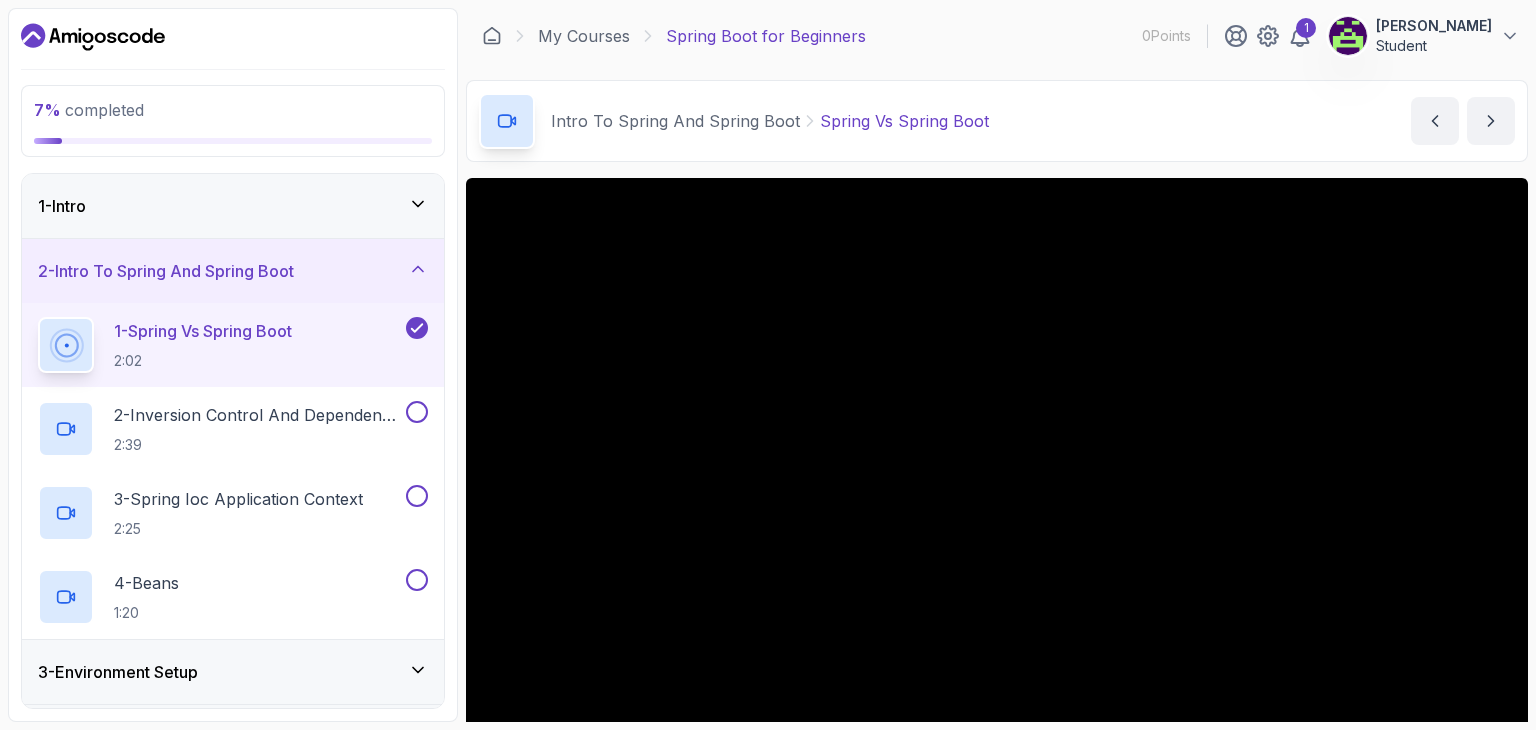 scroll, scrollTop: 100, scrollLeft: 0, axis: vertical 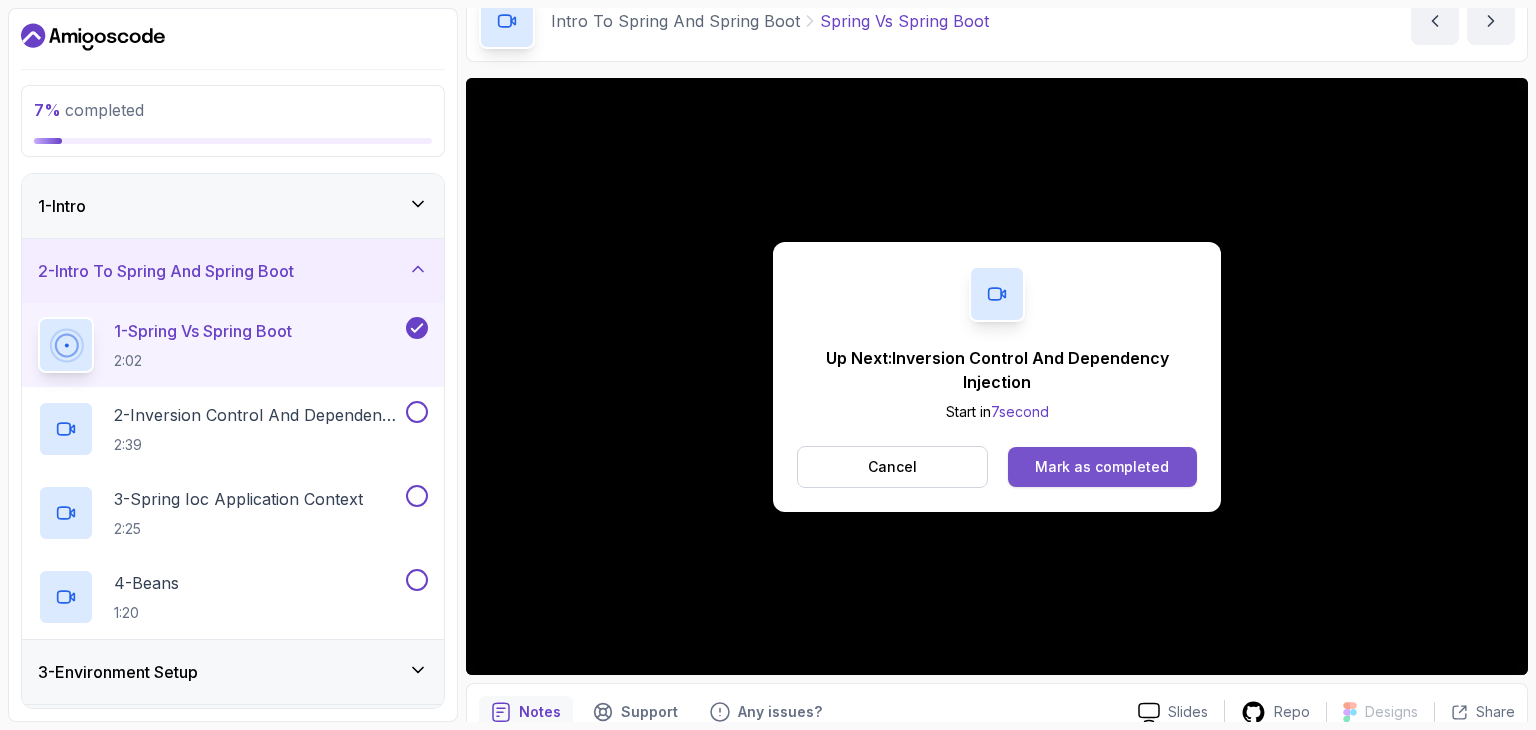 click on "Mark as completed" at bounding box center [1102, 467] 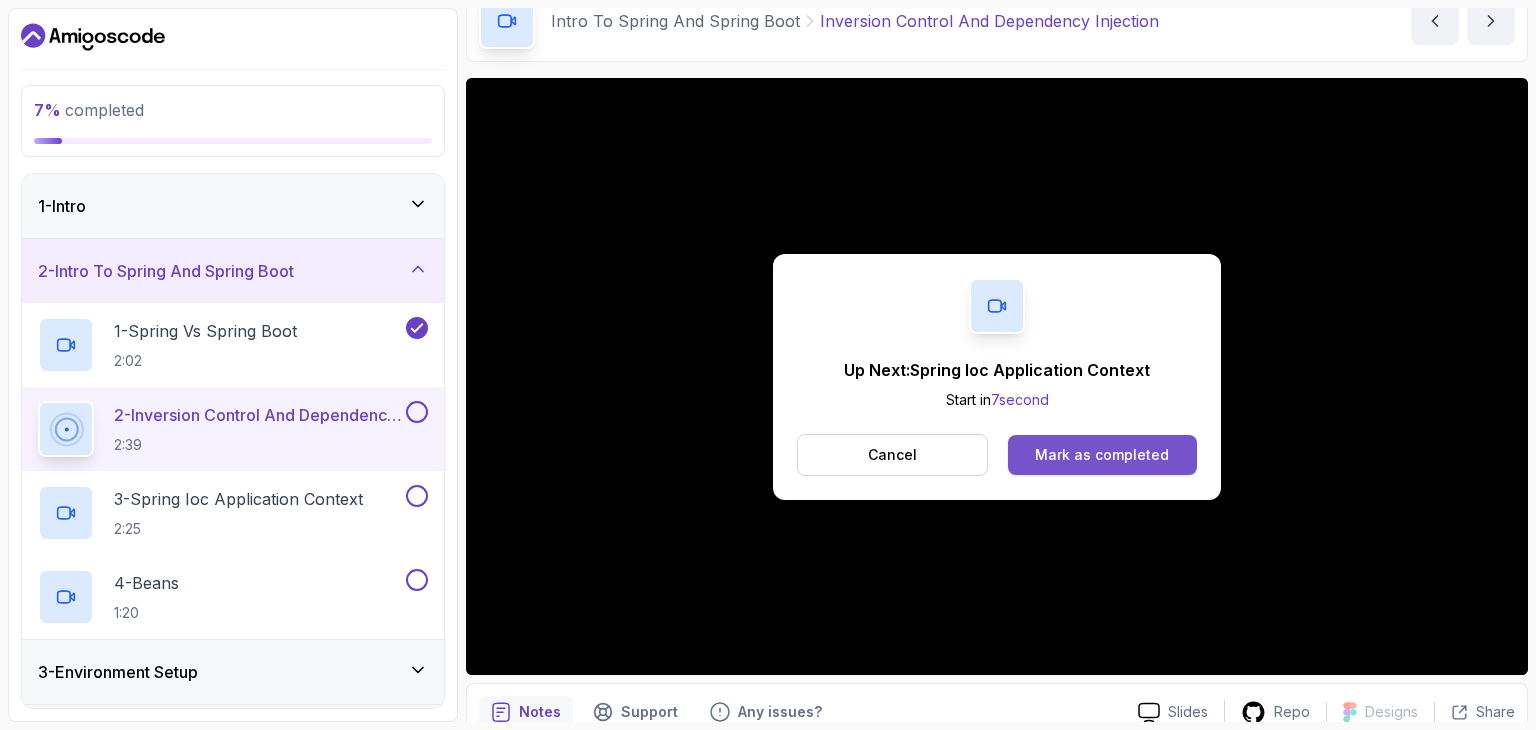click on "Mark as completed" at bounding box center (1102, 455) 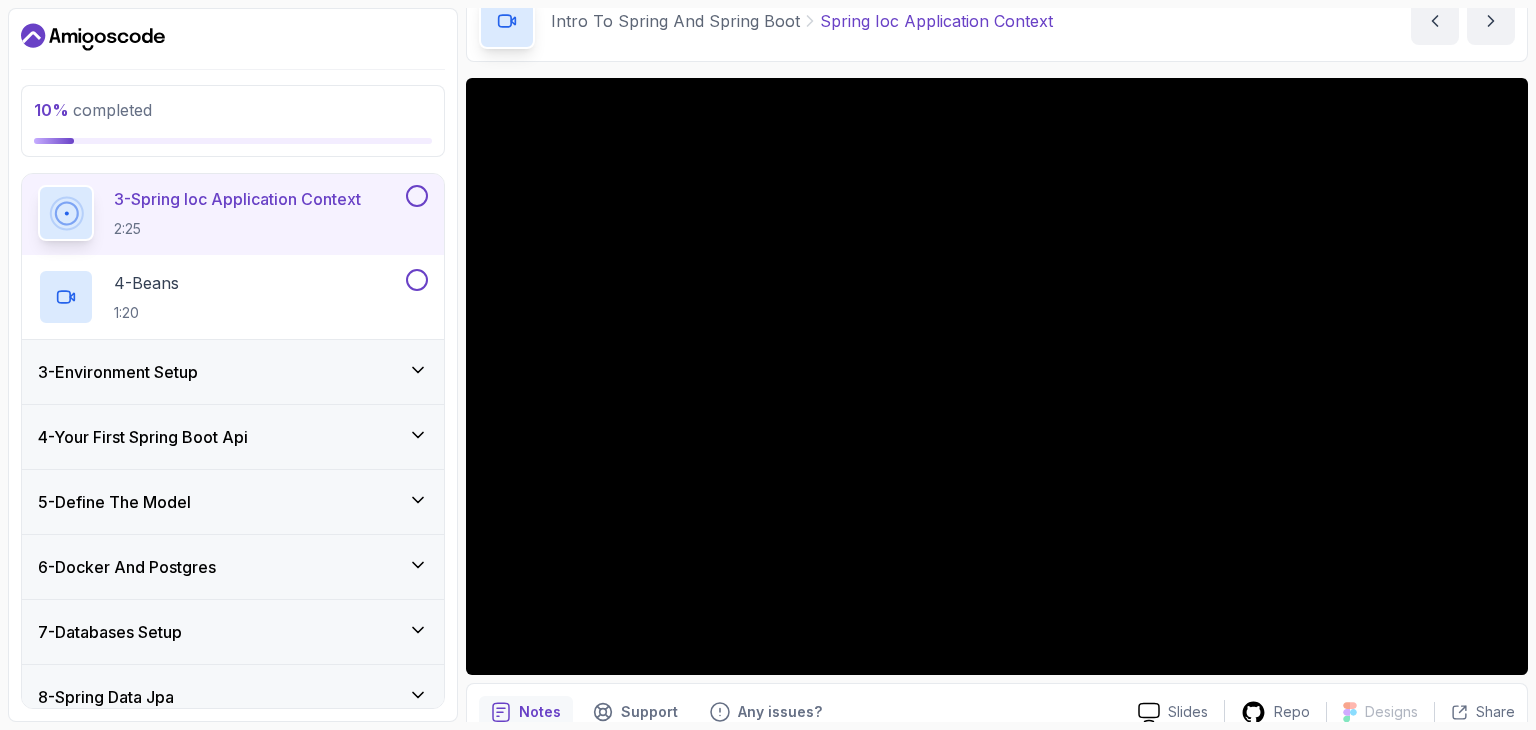 scroll, scrollTop: 500, scrollLeft: 0, axis: vertical 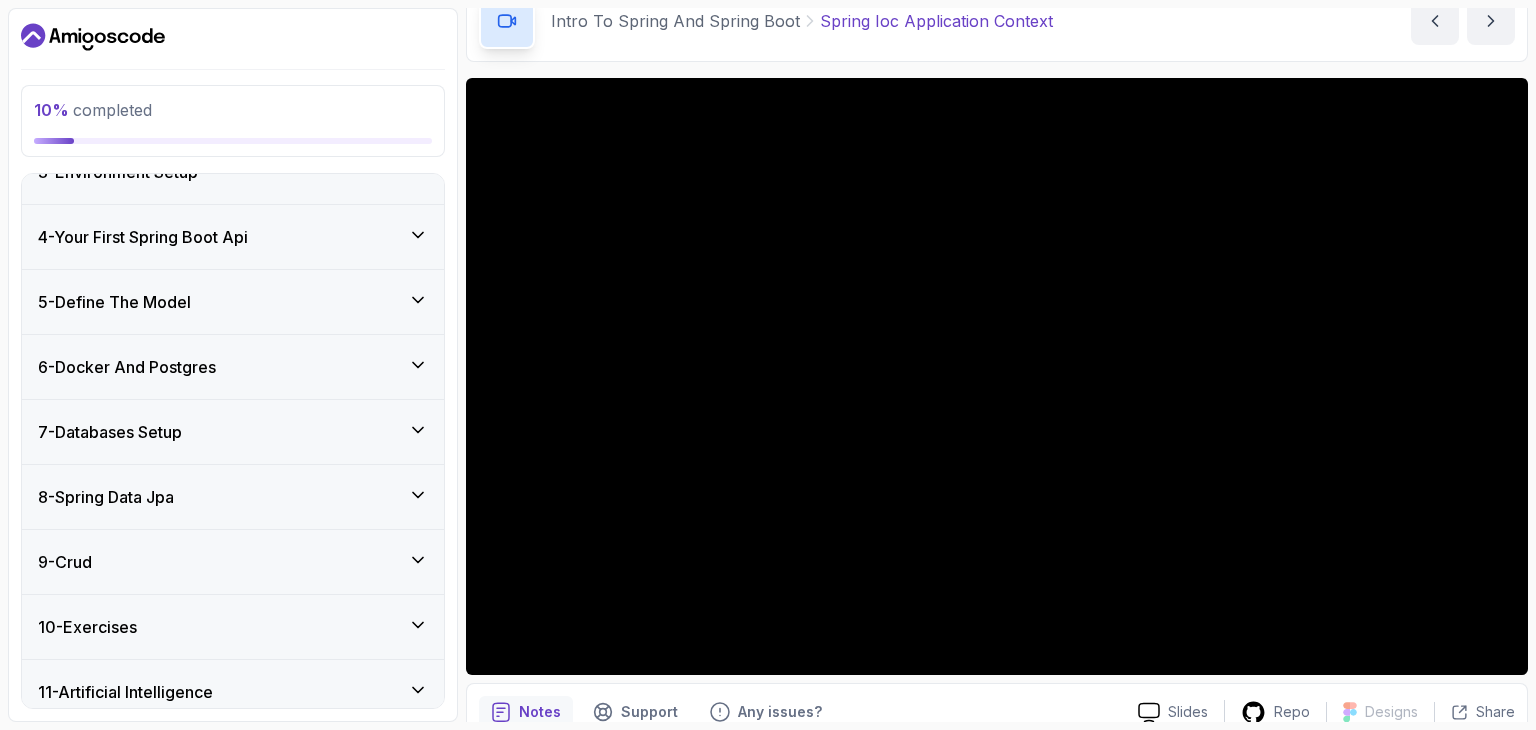 click on "6  -  Docker And Postgres" at bounding box center (233, 367) 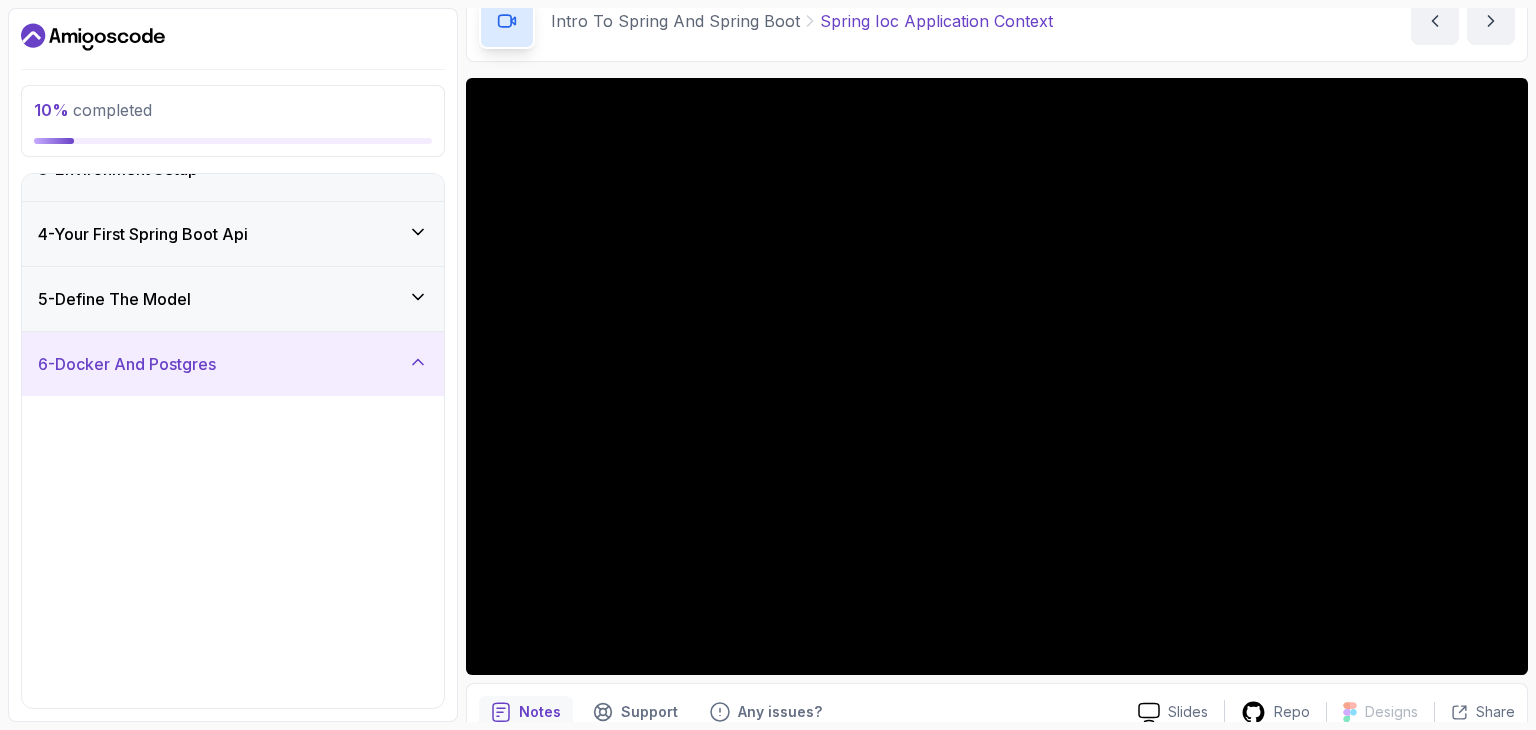scroll, scrollTop: 164, scrollLeft: 0, axis: vertical 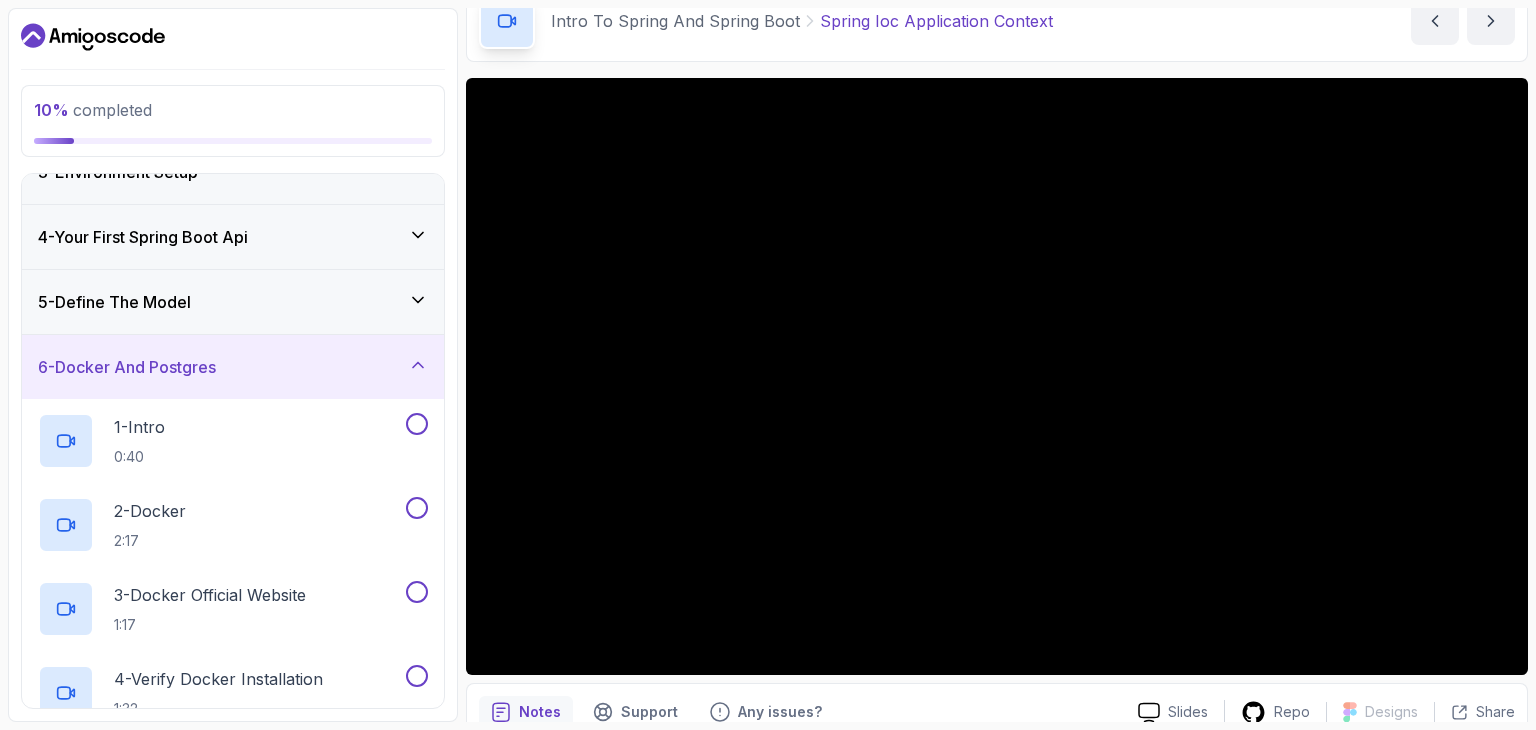 click on "6  -  Docker And Postgres" at bounding box center [233, 367] 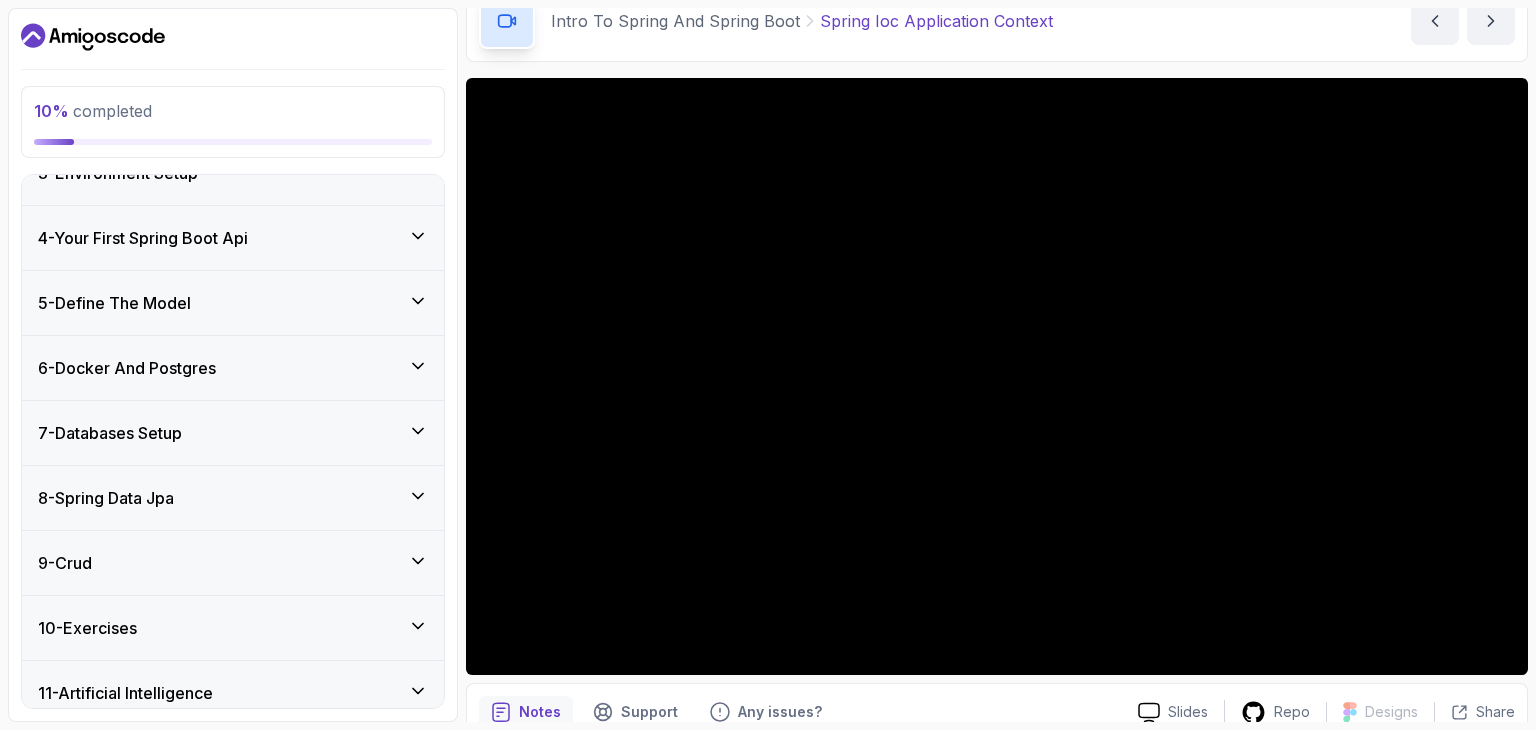 scroll, scrollTop: 242, scrollLeft: 0, axis: vertical 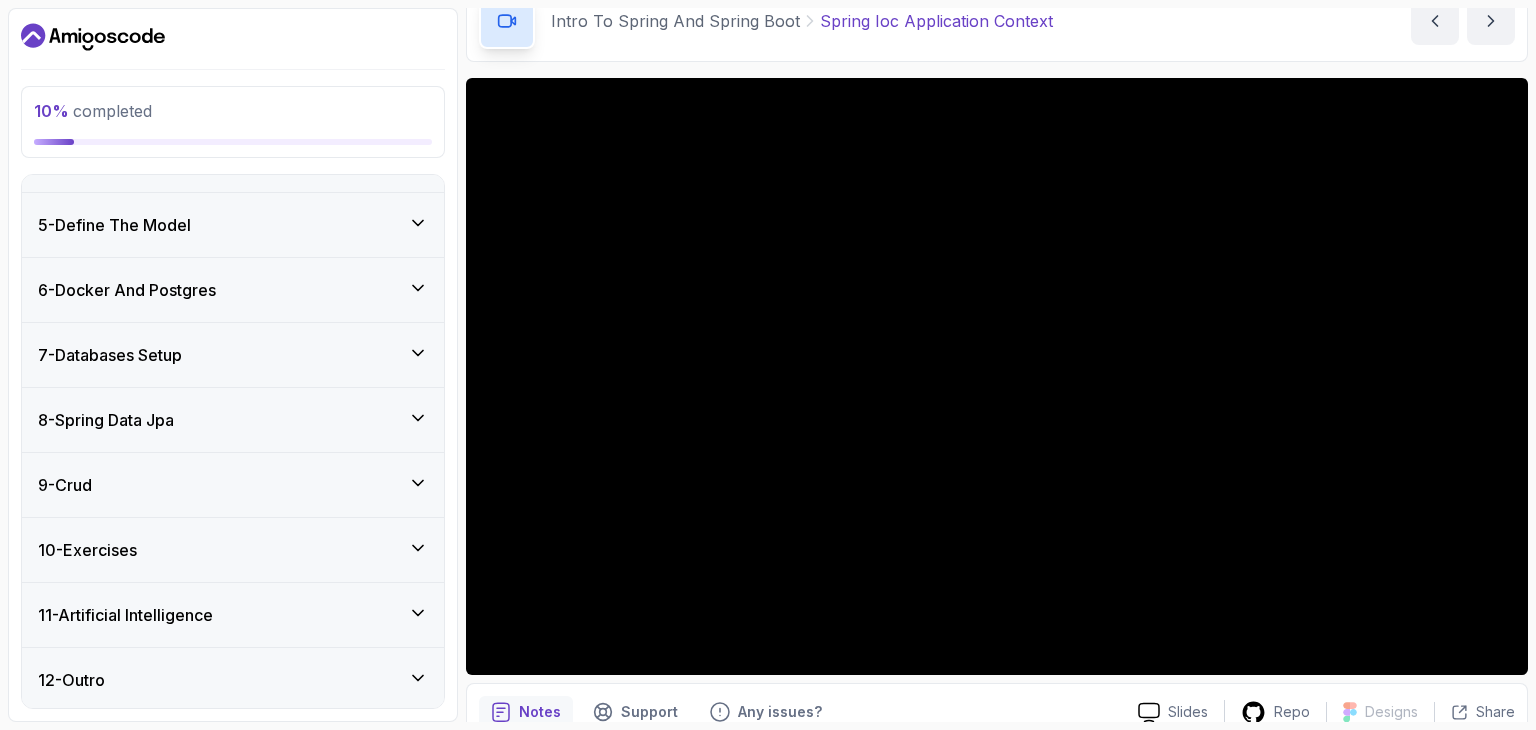 click on "8  -  Spring Data Jpa" at bounding box center (233, 420) 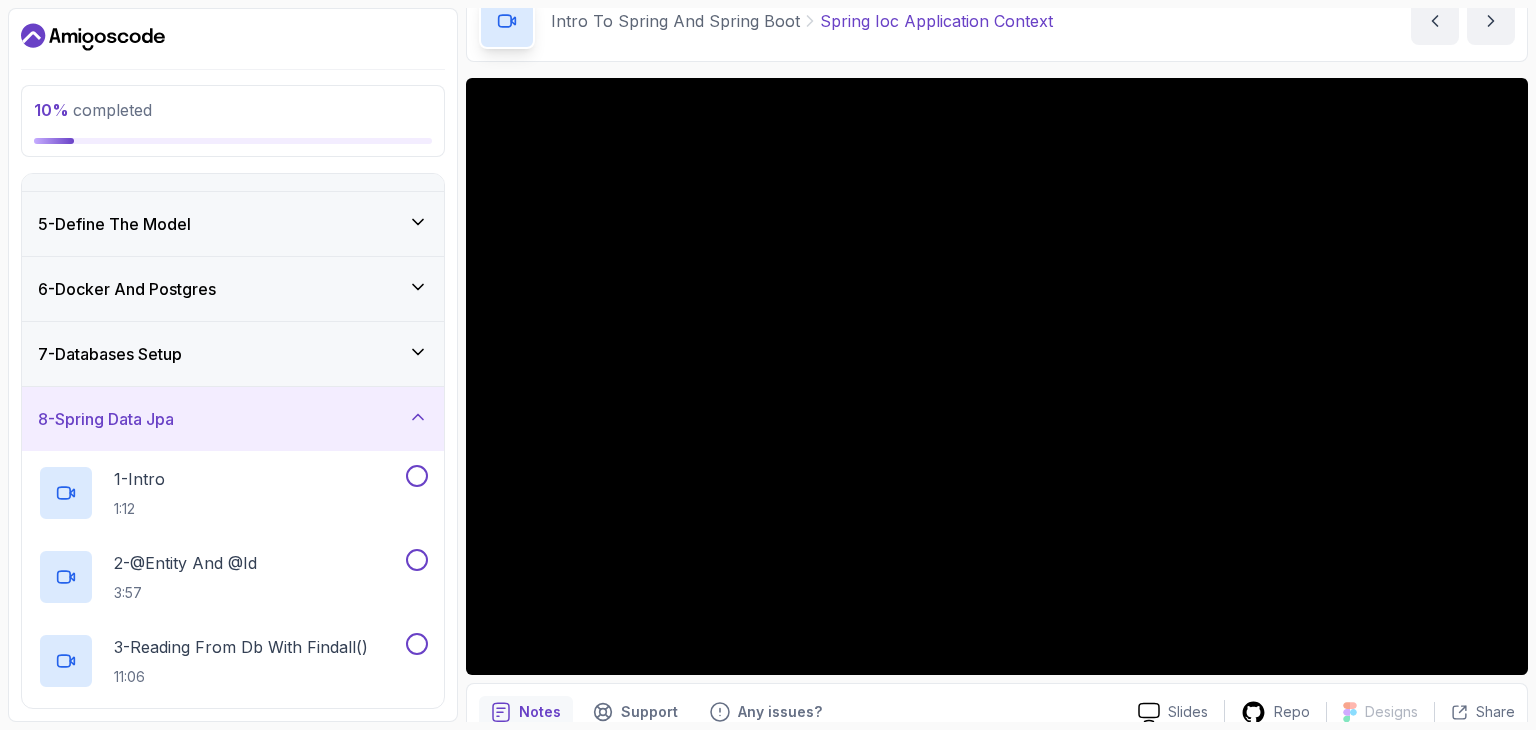 click on "8  -  Spring Data Jpa" at bounding box center (233, 419) 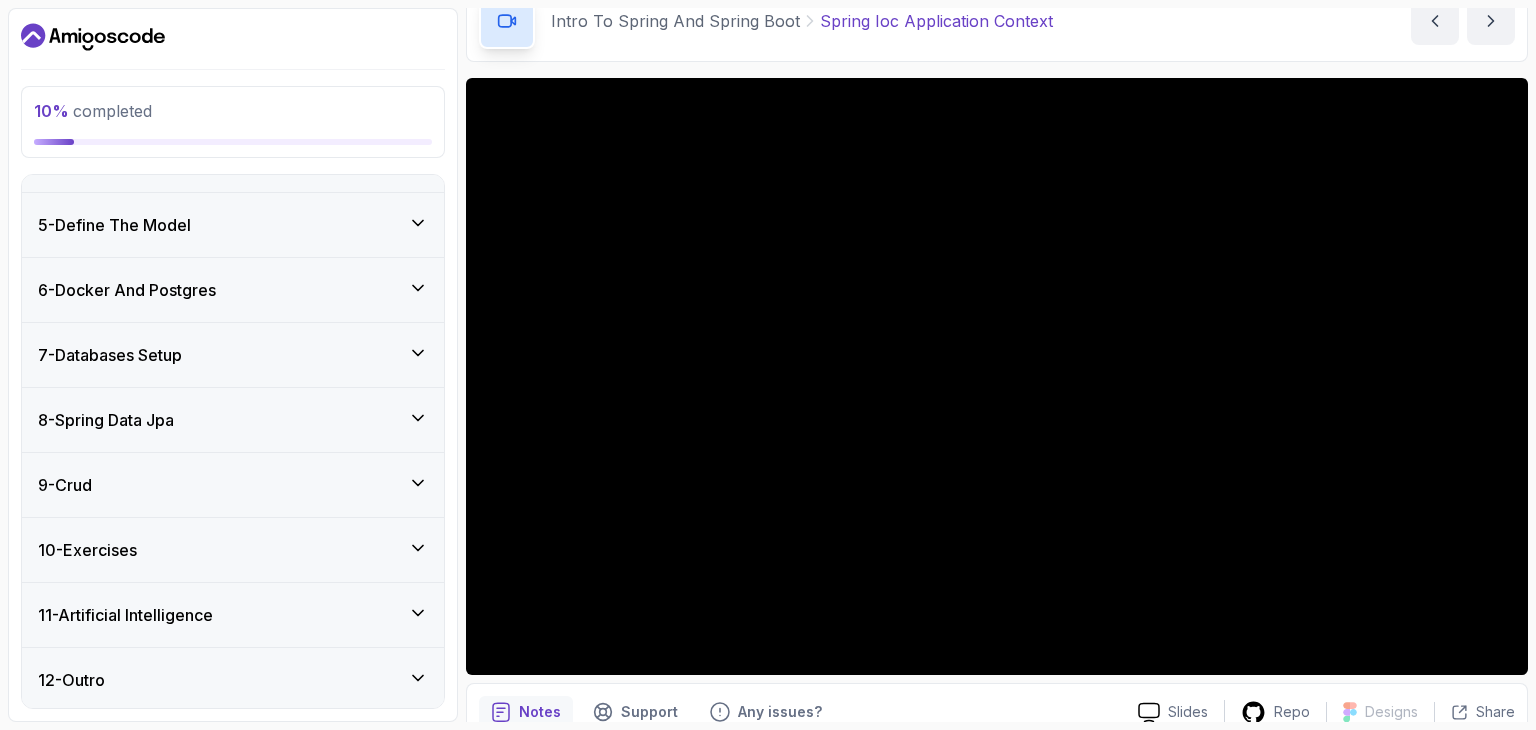 click on "9  -  Crud" at bounding box center [233, 485] 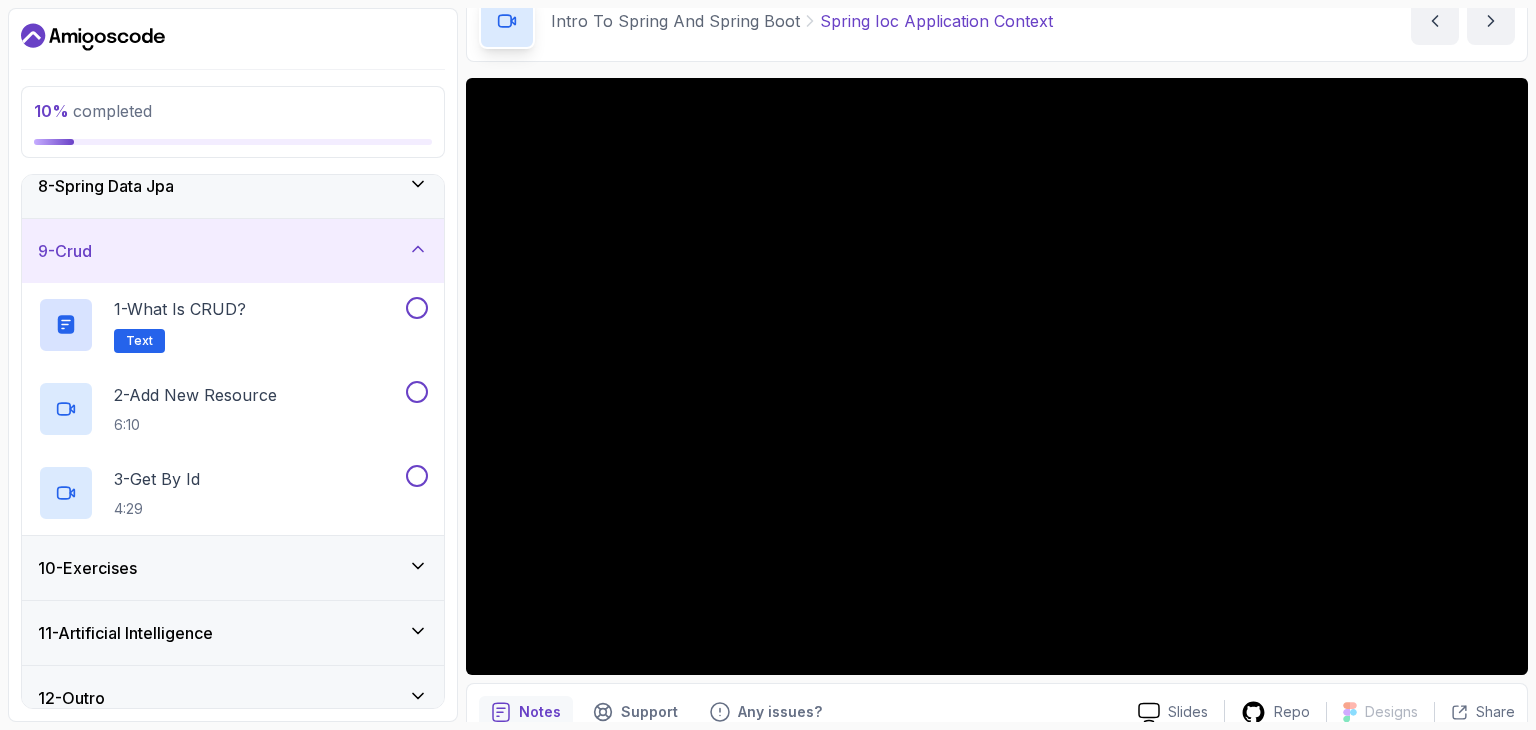 scroll, scrollTop: 494, scrollLeft: 0, axis: vertical 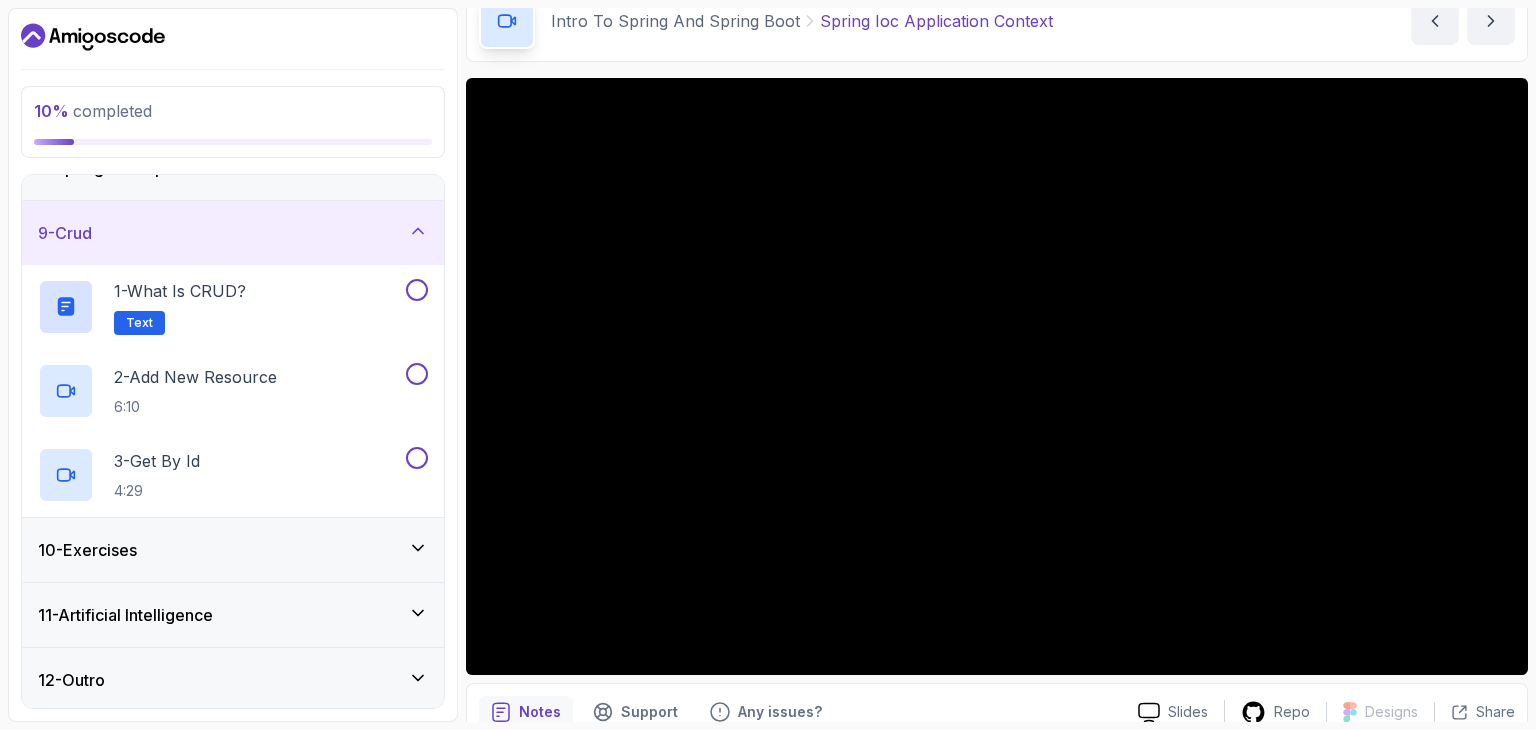 click on "10  -  Exercises" at bounding box center (233, 550) 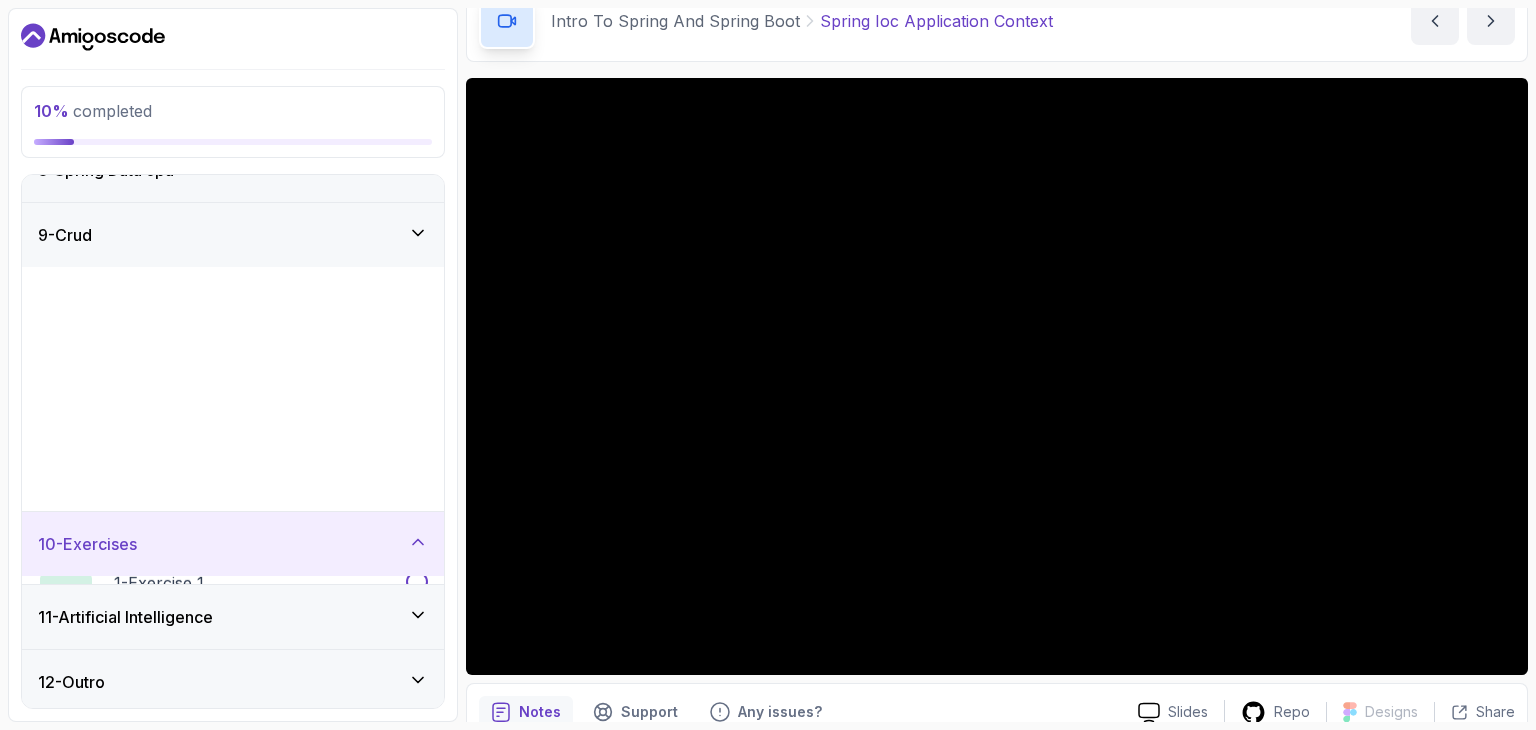 scroll, scrollTop: 494, scrollLeft: 0, axis: vertical 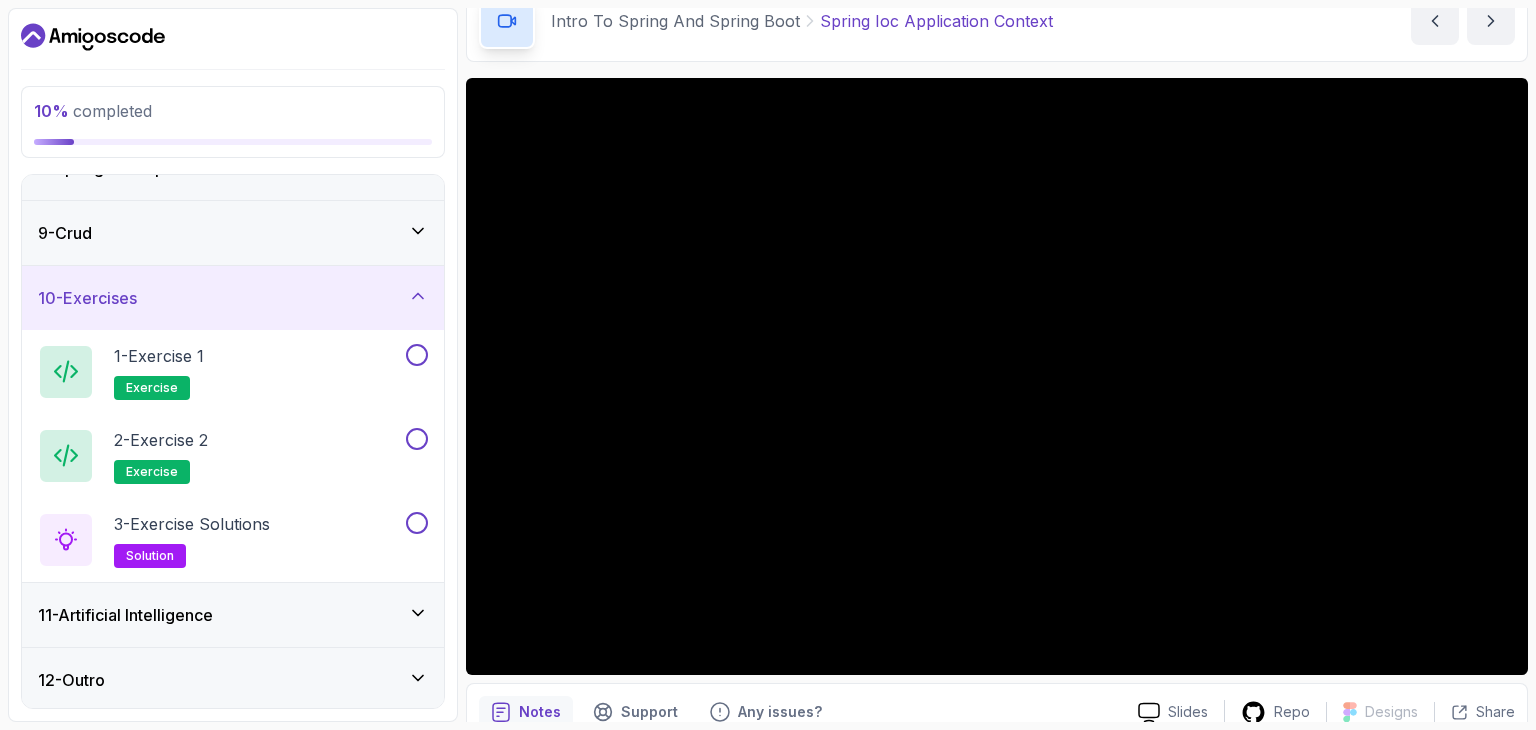 click on "11  -  Artificial Intelligence" at bounding box center (125, 615) 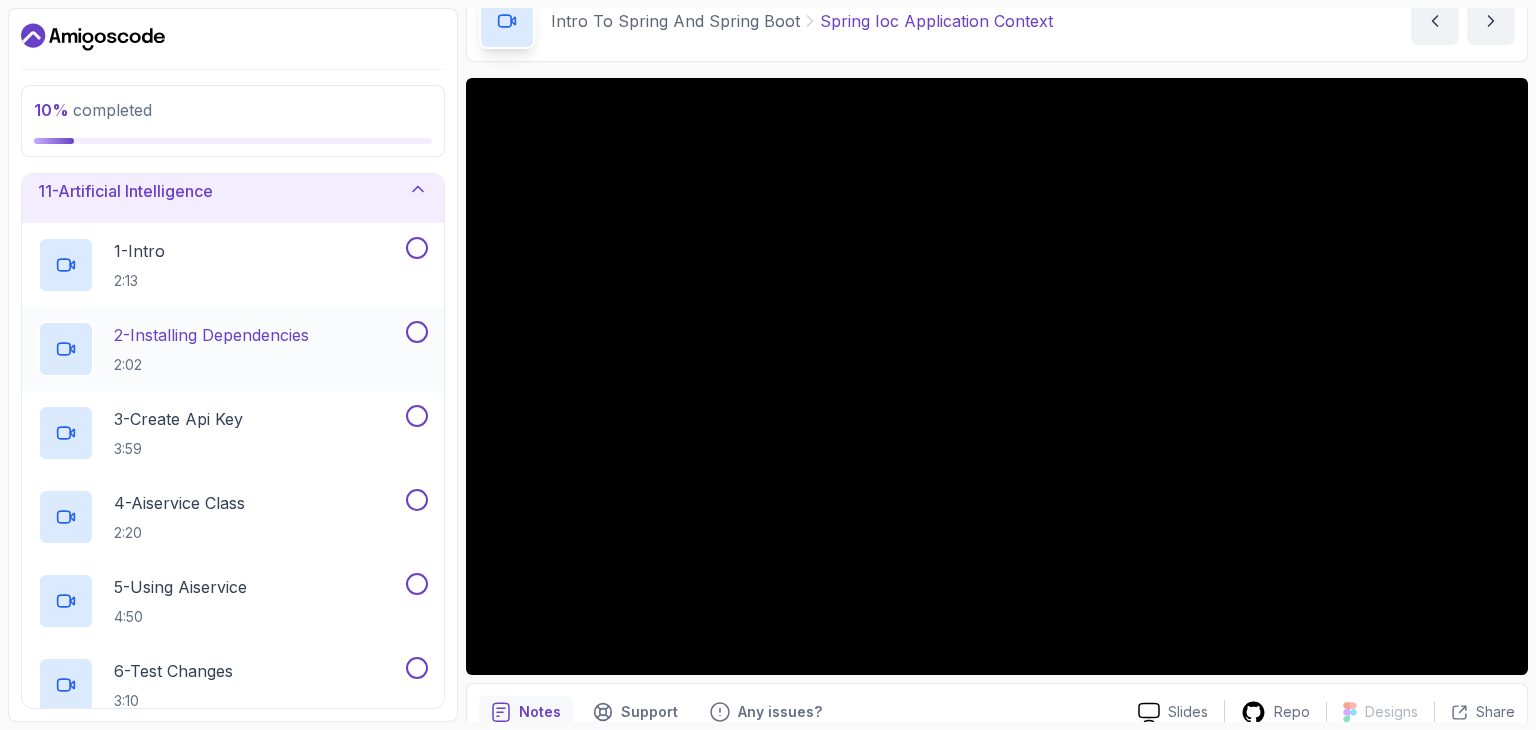 scroll, scrollTop: 830, scrollLeft: 0, axis: vertical 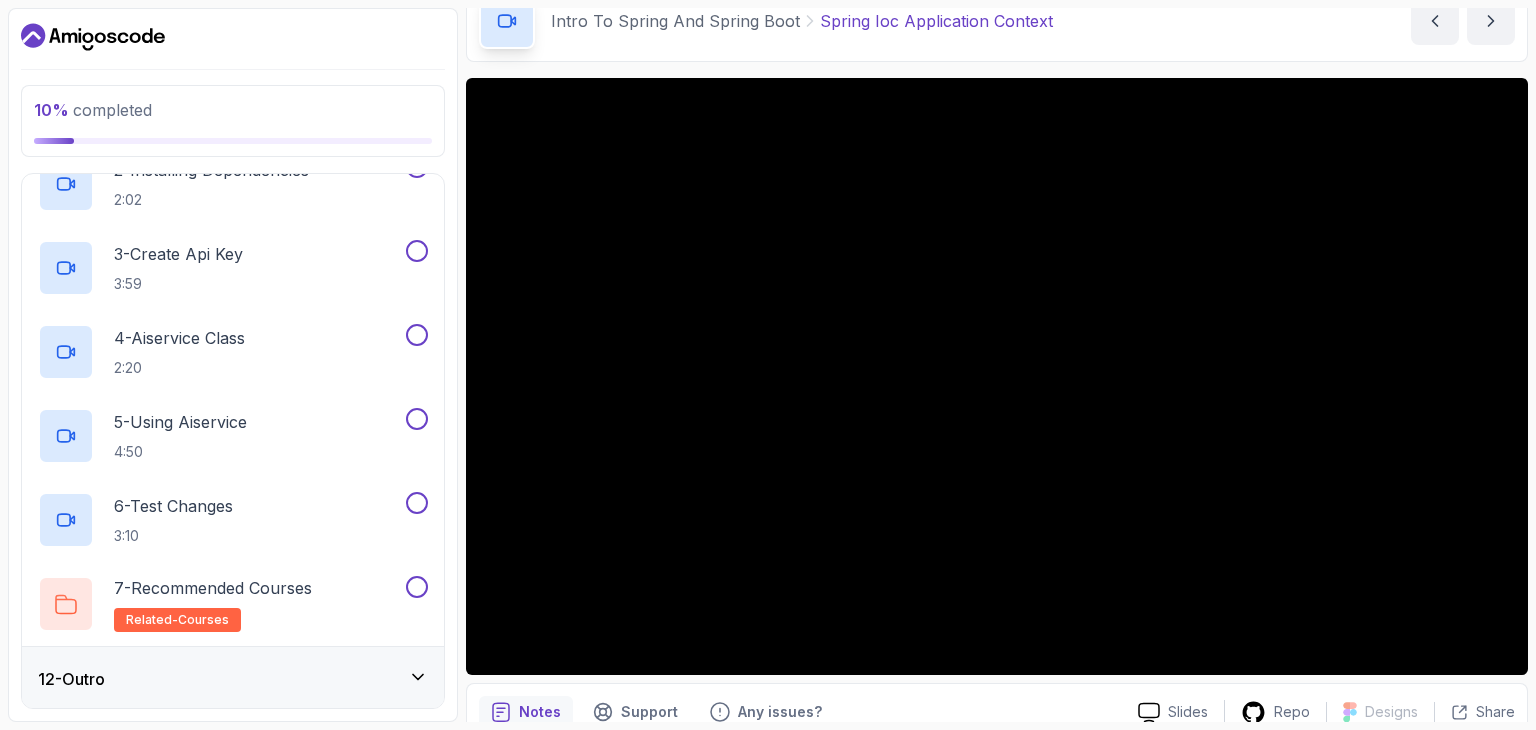 click on "12  -  Outro" at bounding box center [233, 679] 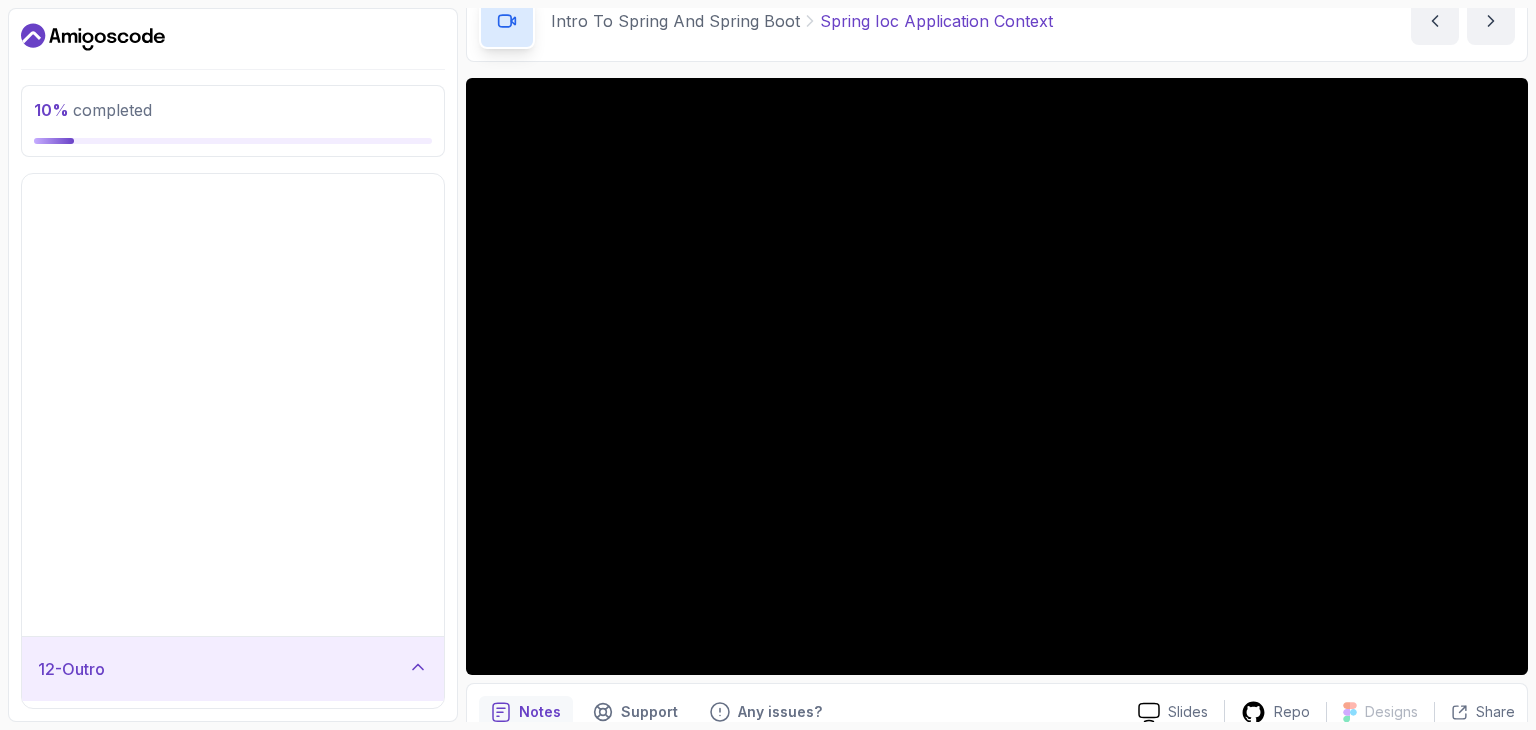 click on "1  -  Intro 2:13" at bounding box center [220, 115] 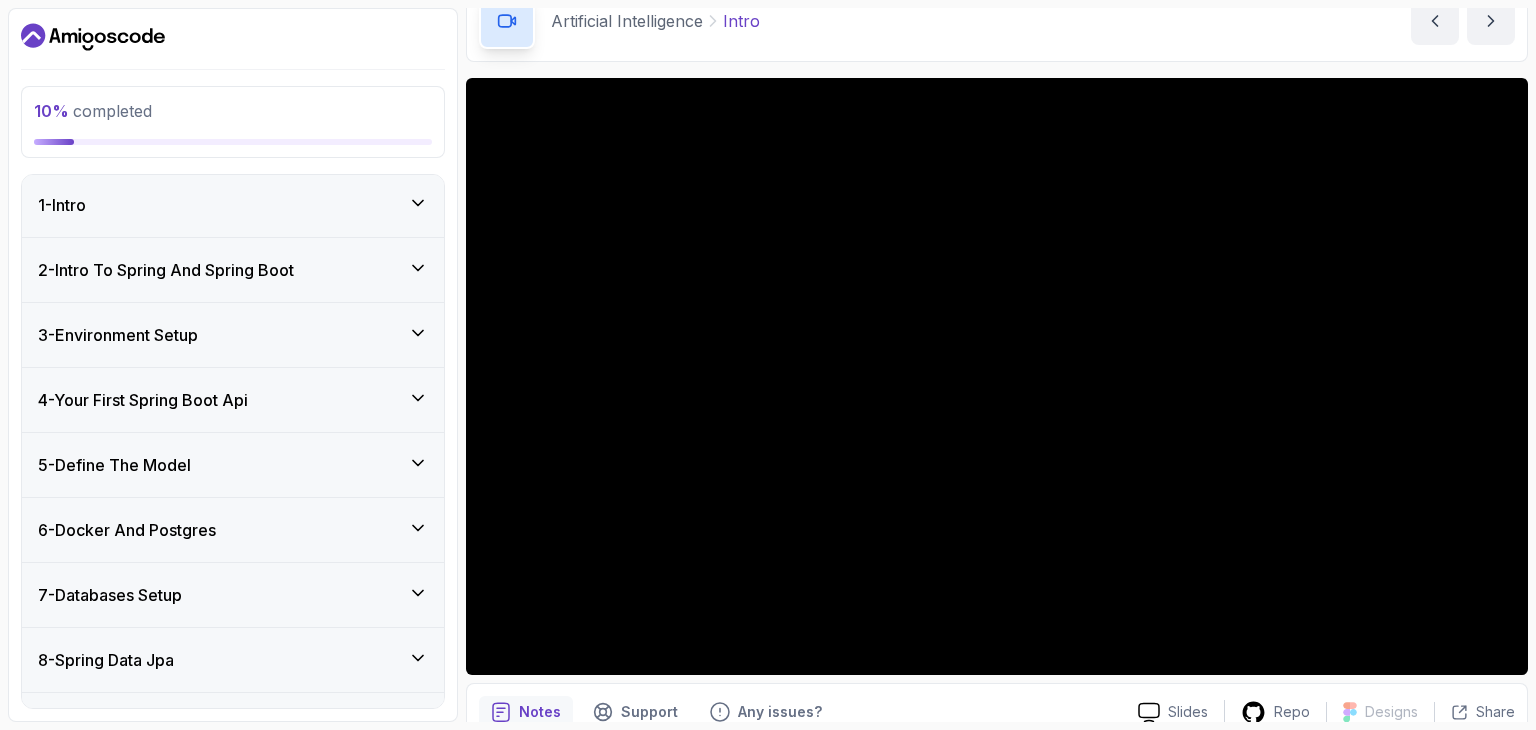 scroll, scrollTop: 0, scrollLeft: 0, axis: both 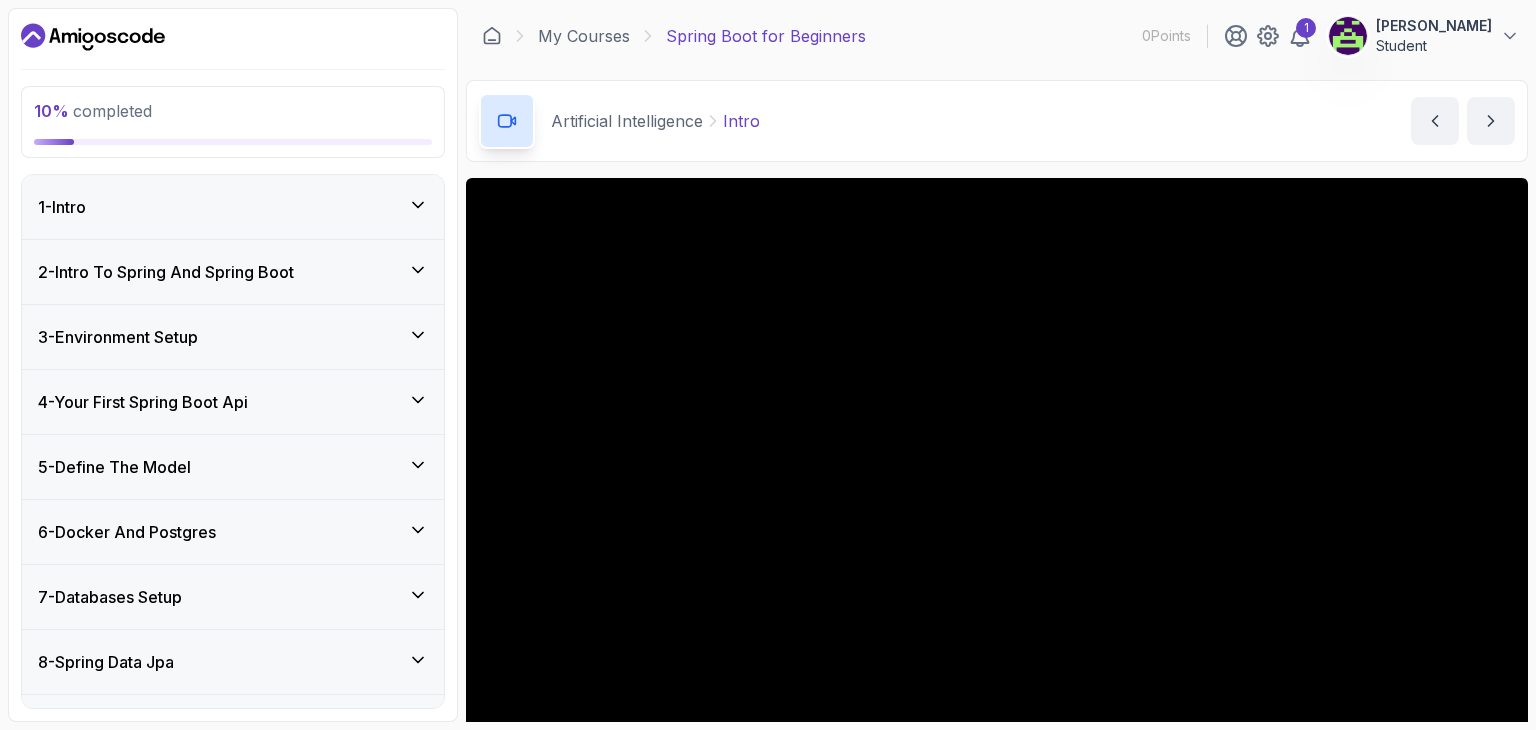click on "2  -  Intro To Spring And Spring Boot" at bounding box center [233, 272] 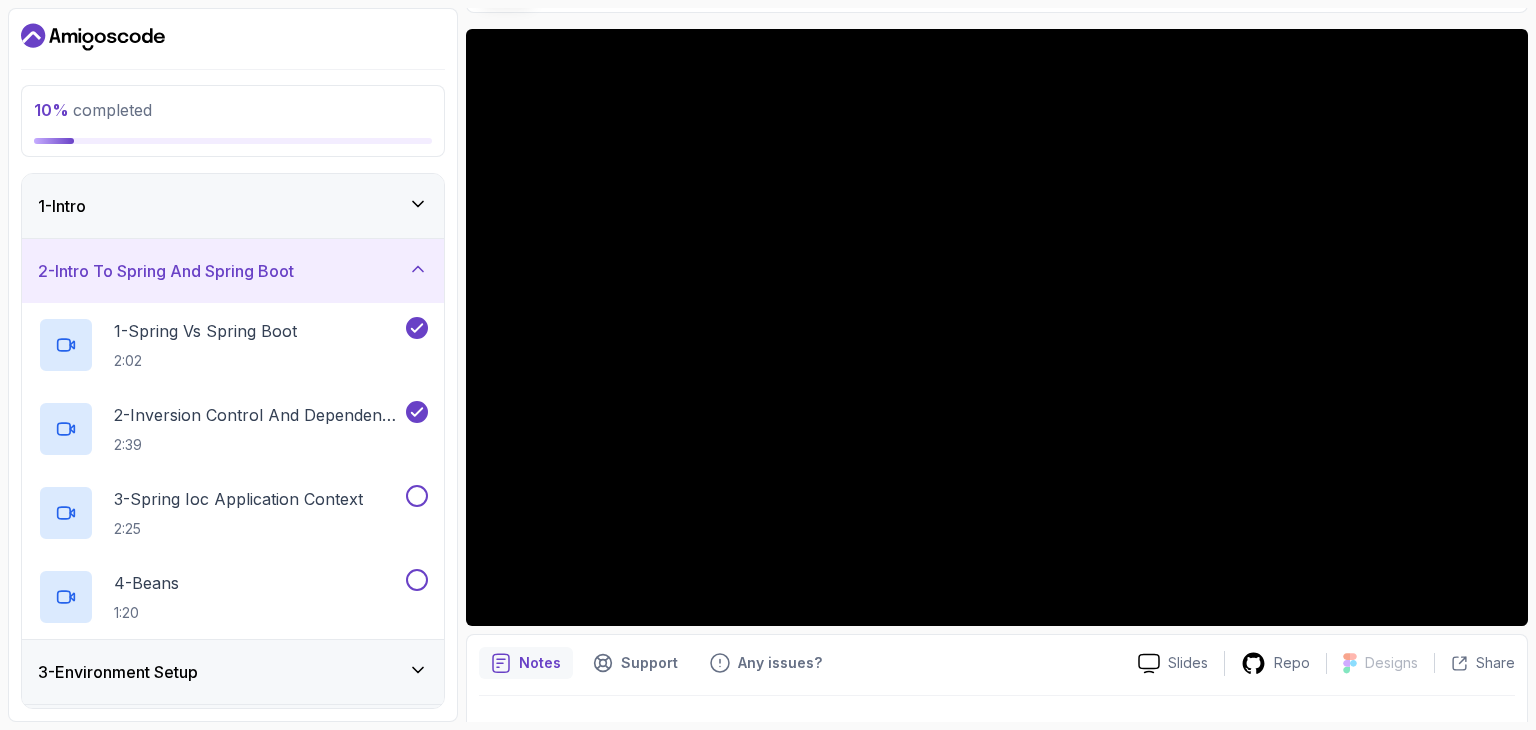 scroll, scrollTop: 300, scrollLeft: 0, axis: vertical 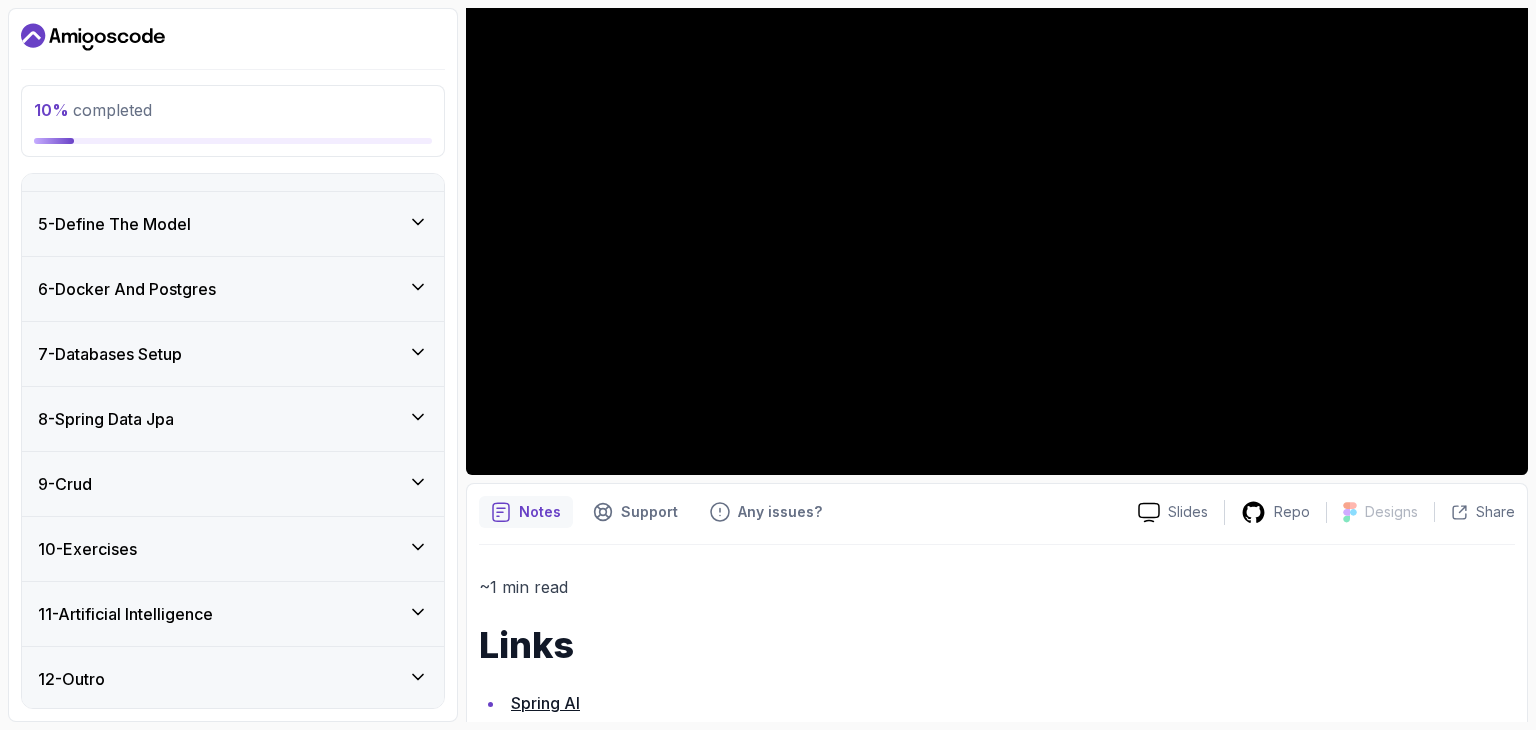 click on "10  -  Exercises" at bounding box center (233, 549) 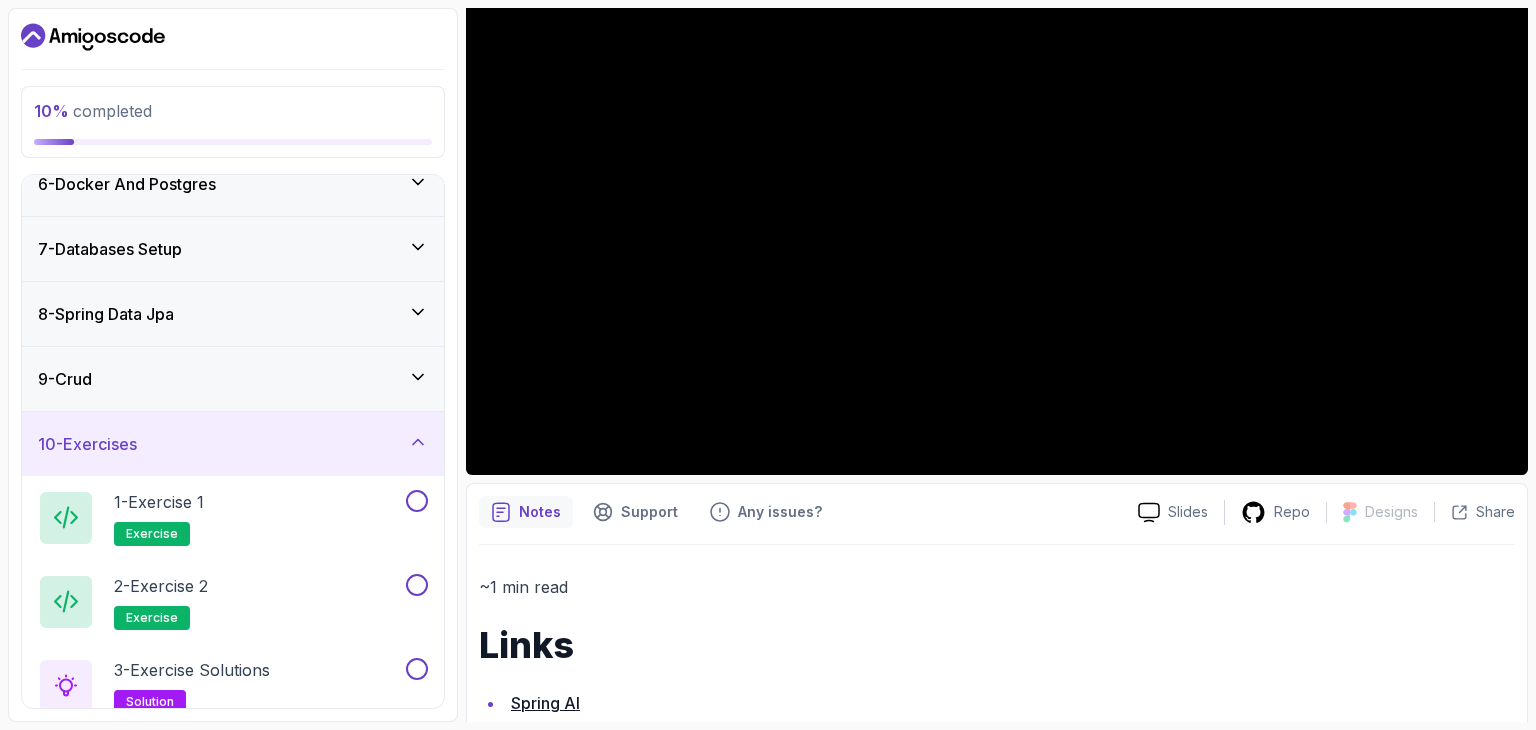 scroll, scrollTop: 494, scrollLeft: 0, axis: vertical 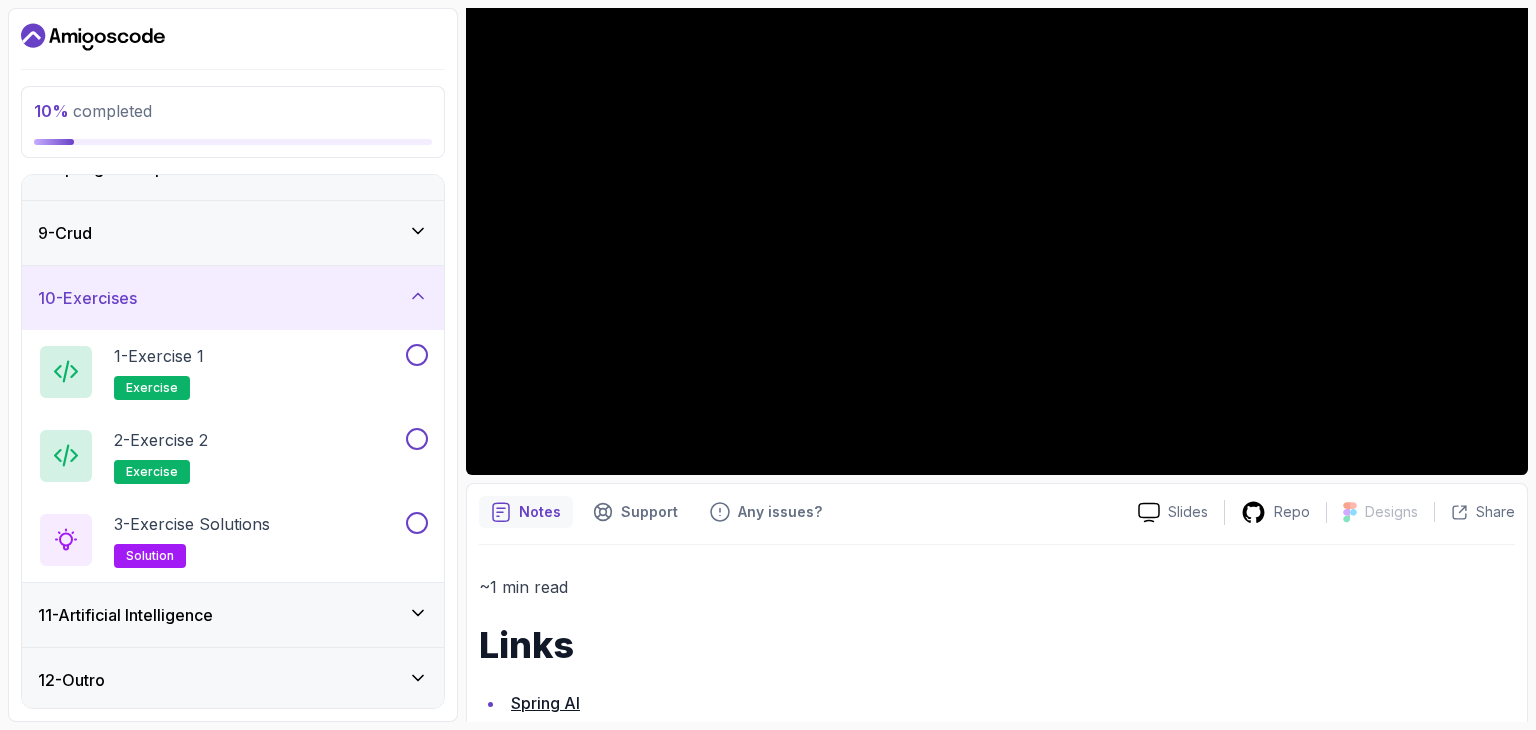 click on "11  -  Artificial Intelligence" at bounding box center [233, 615] 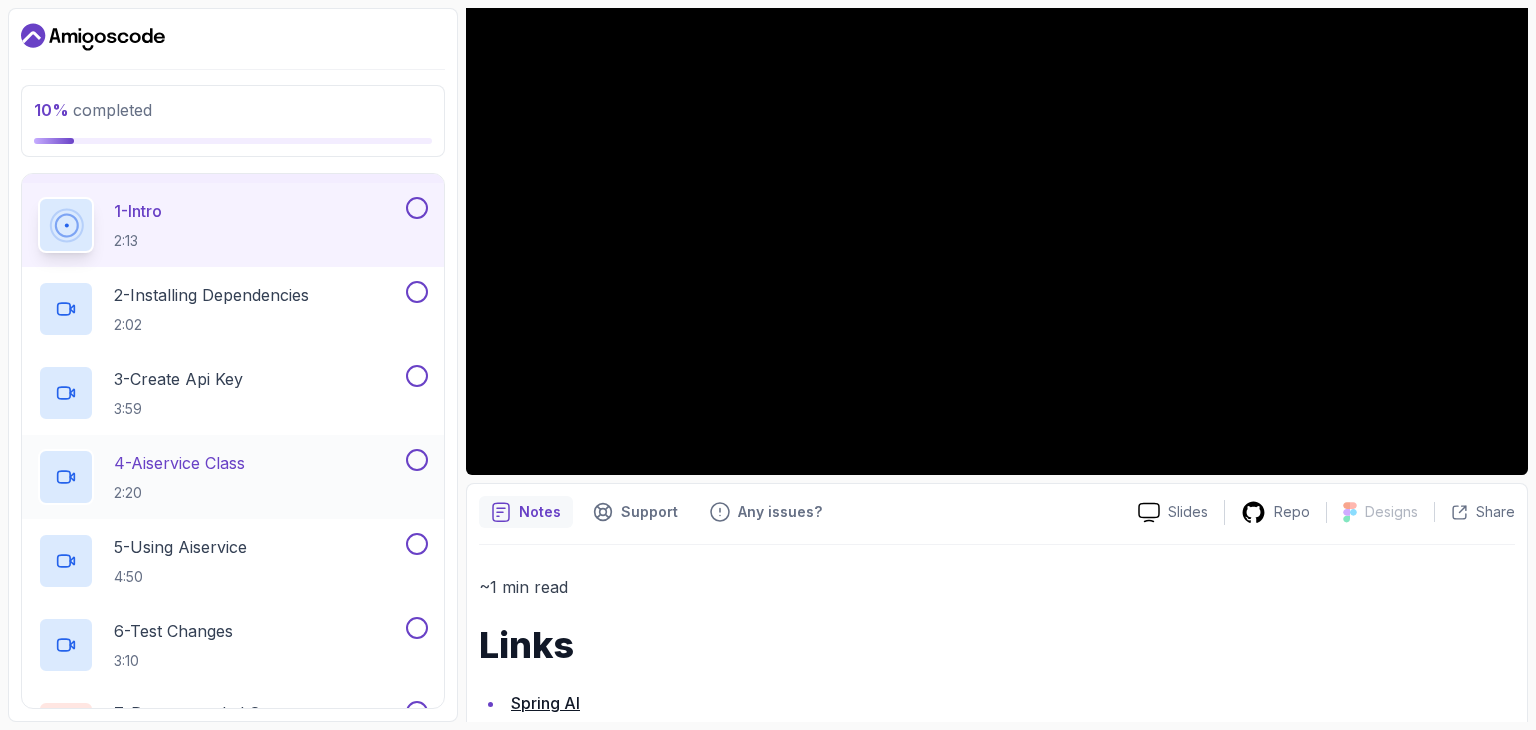 scroll, scrollTop: 594, scrollLeft: 0, axis: vertical 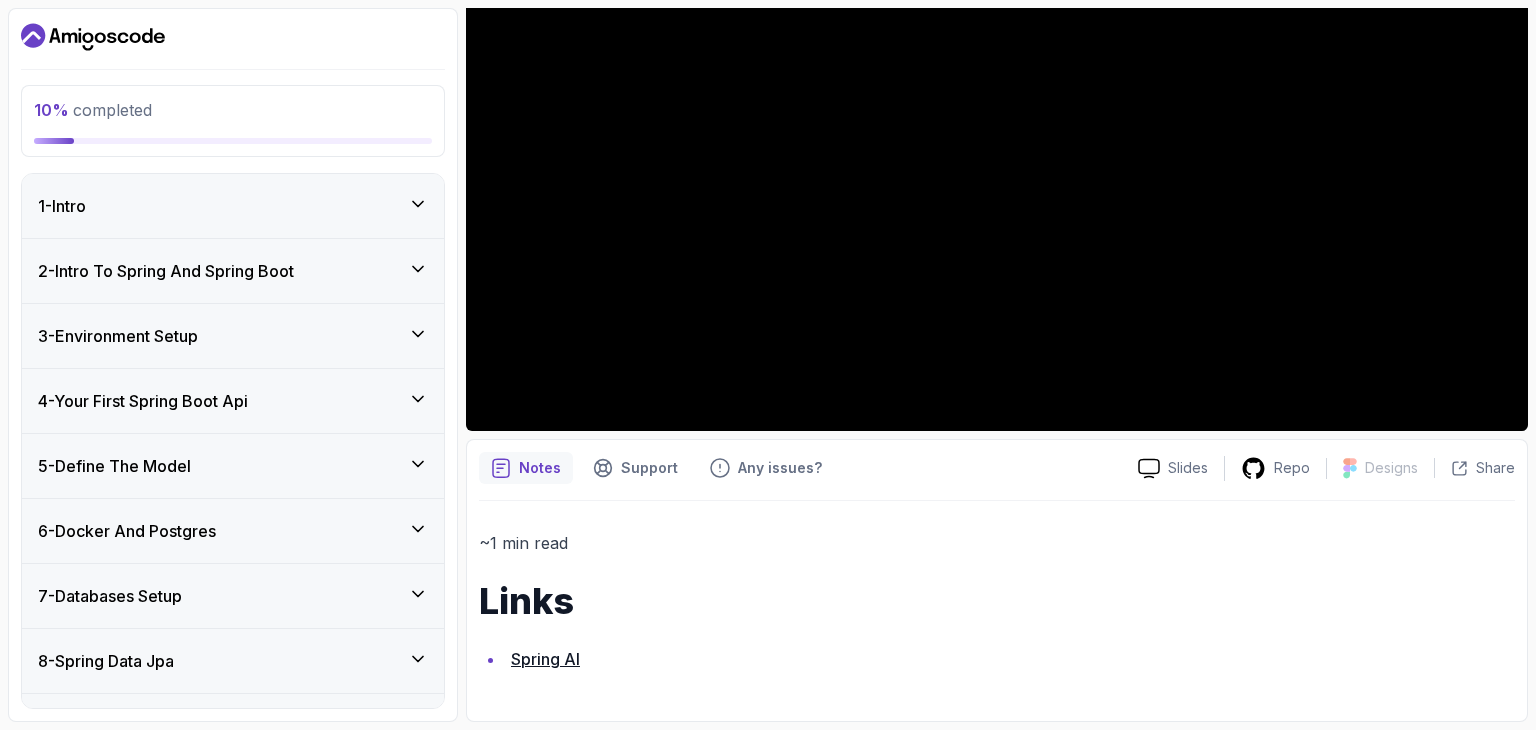 click on "10 % completed" at bounding box center [233, 121] 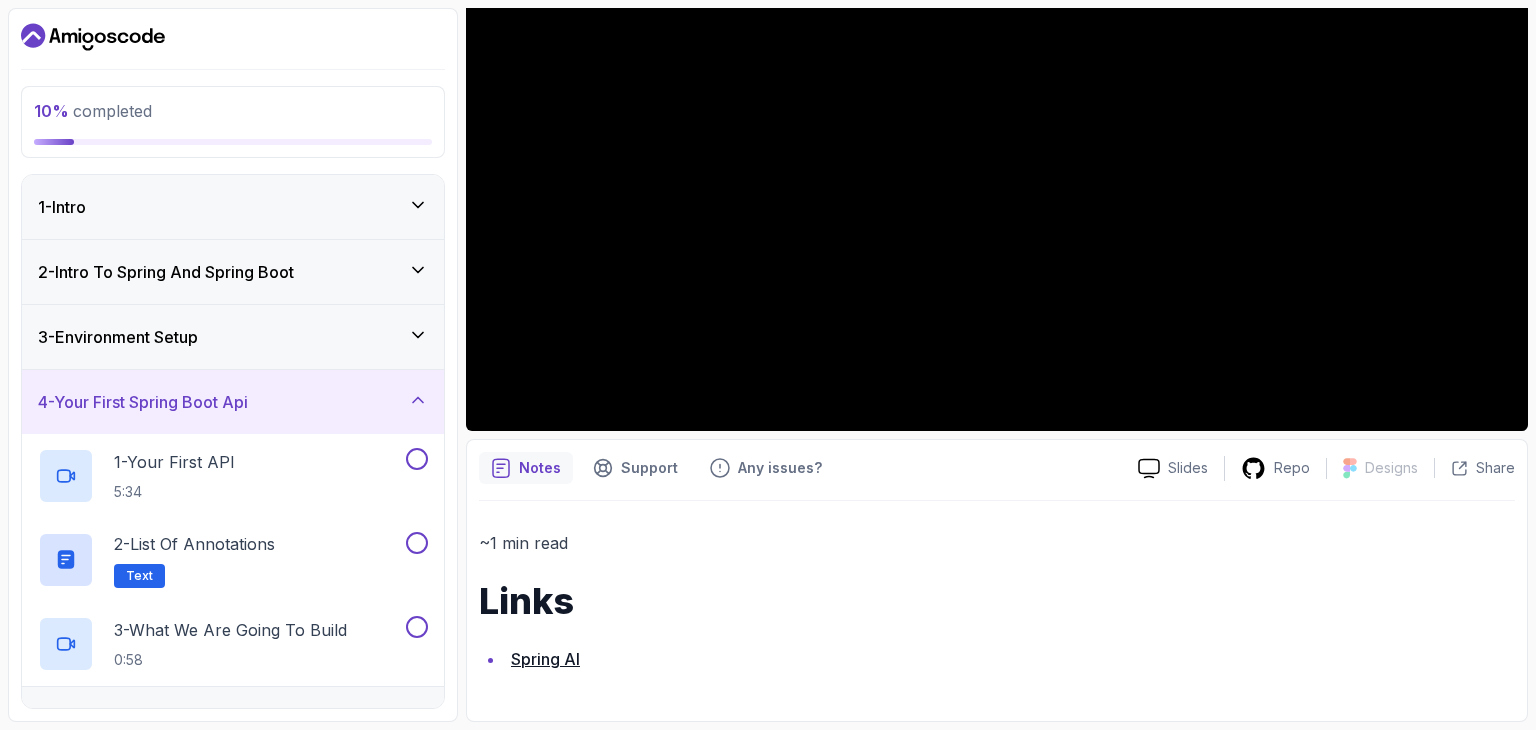 scroll, scrollTop: 494, scrollLeft: 0, axis: vertical 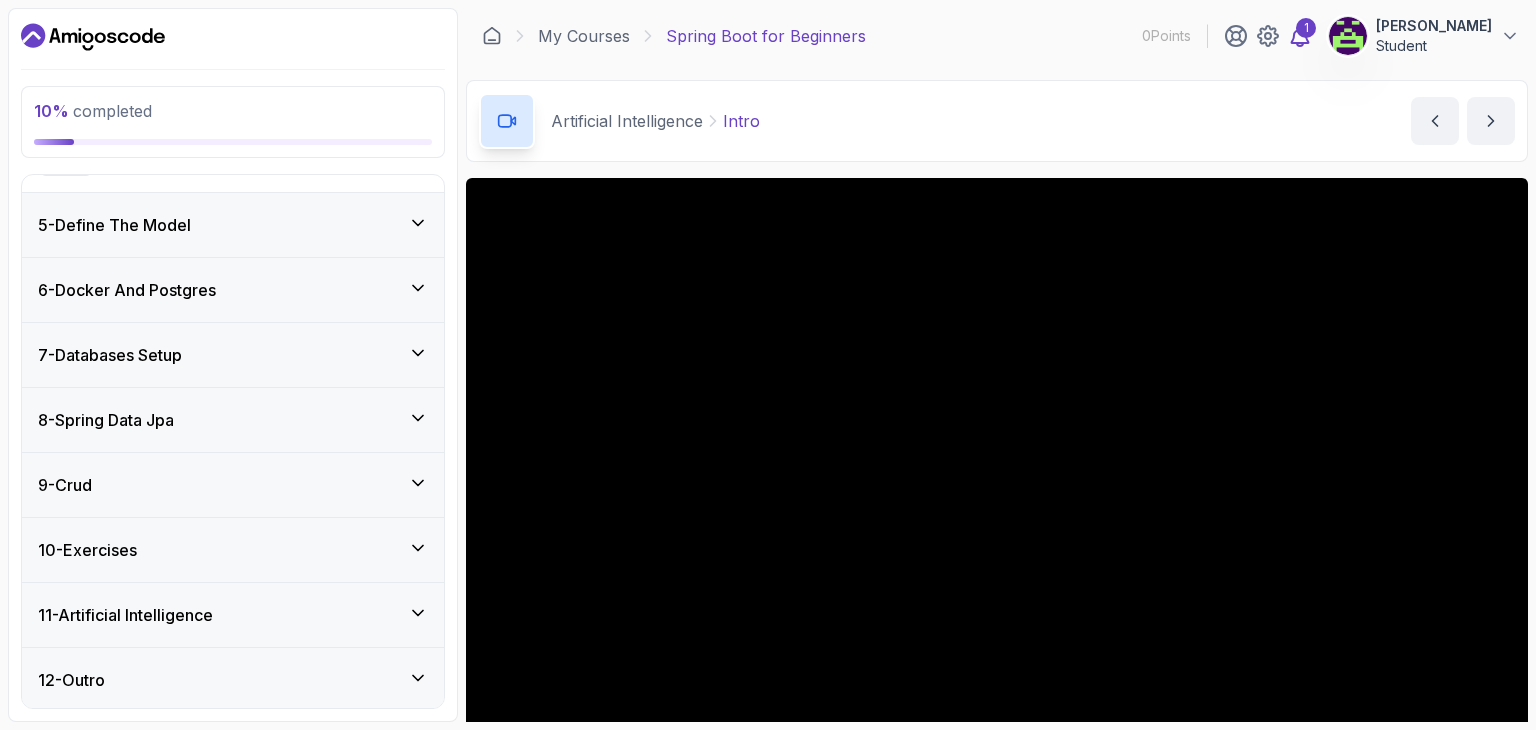 click on "1" at bounding box center (1306, 28) 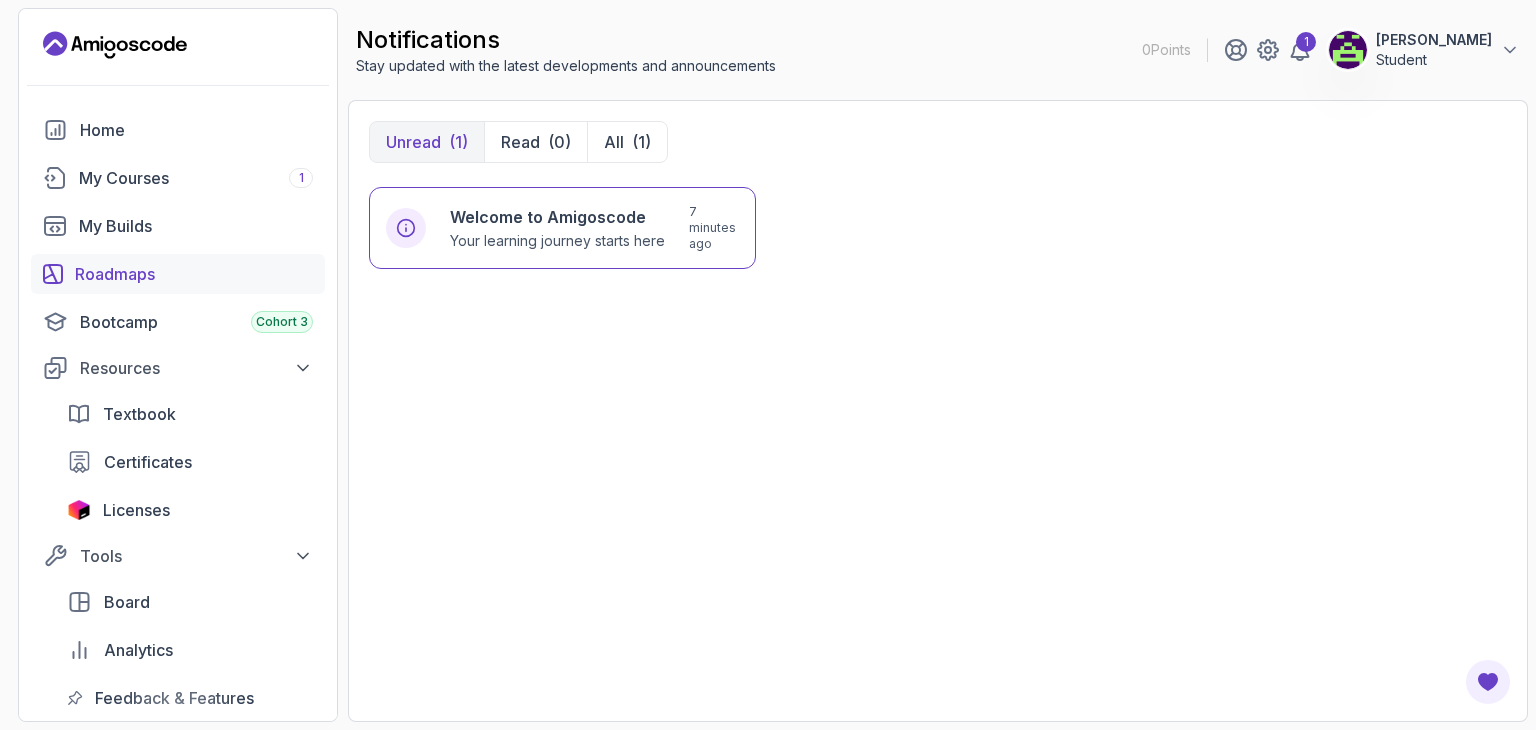 click on "Roadmaps" at bounding box center (194, 274) 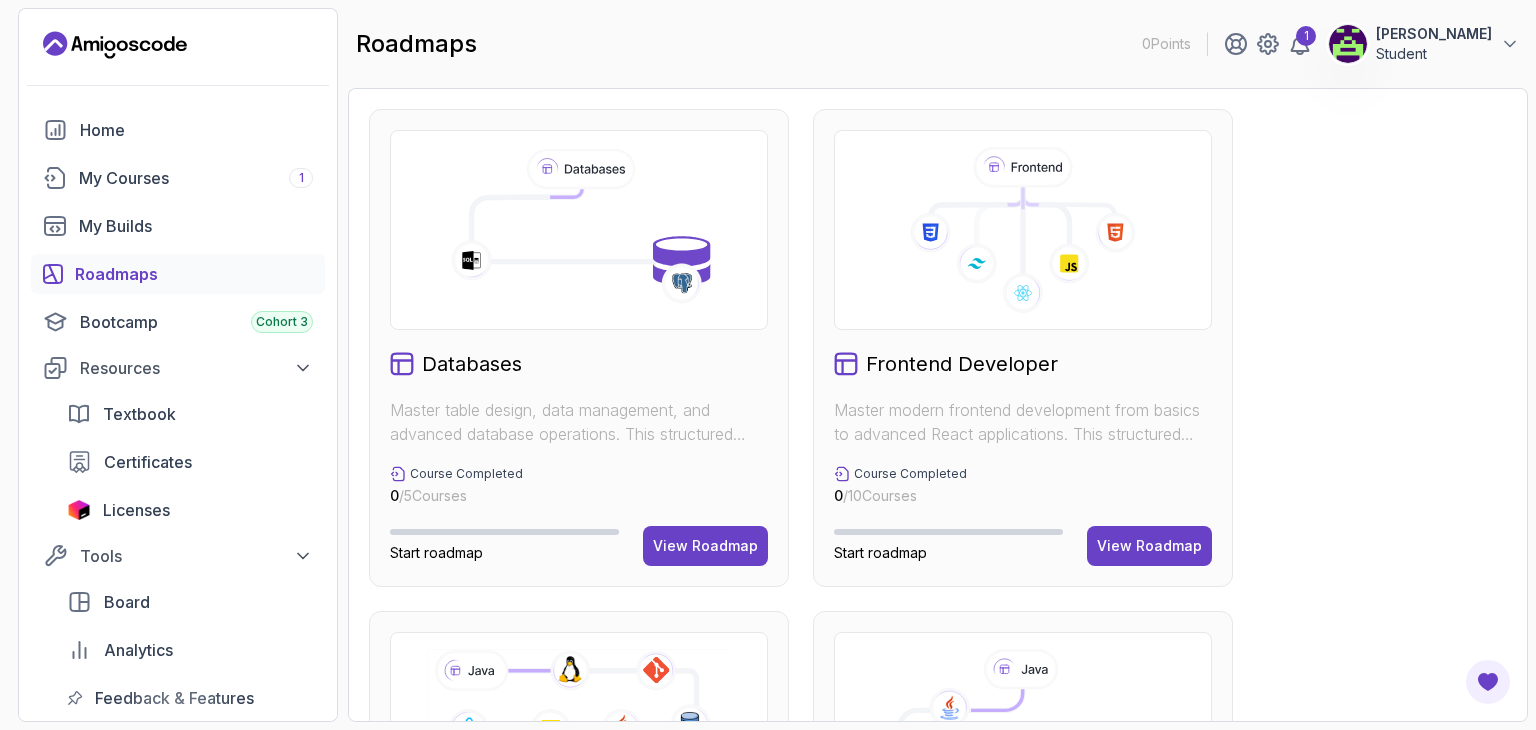 scroll, scrollTop: 400, scrollLeft: 0, axis: vertical 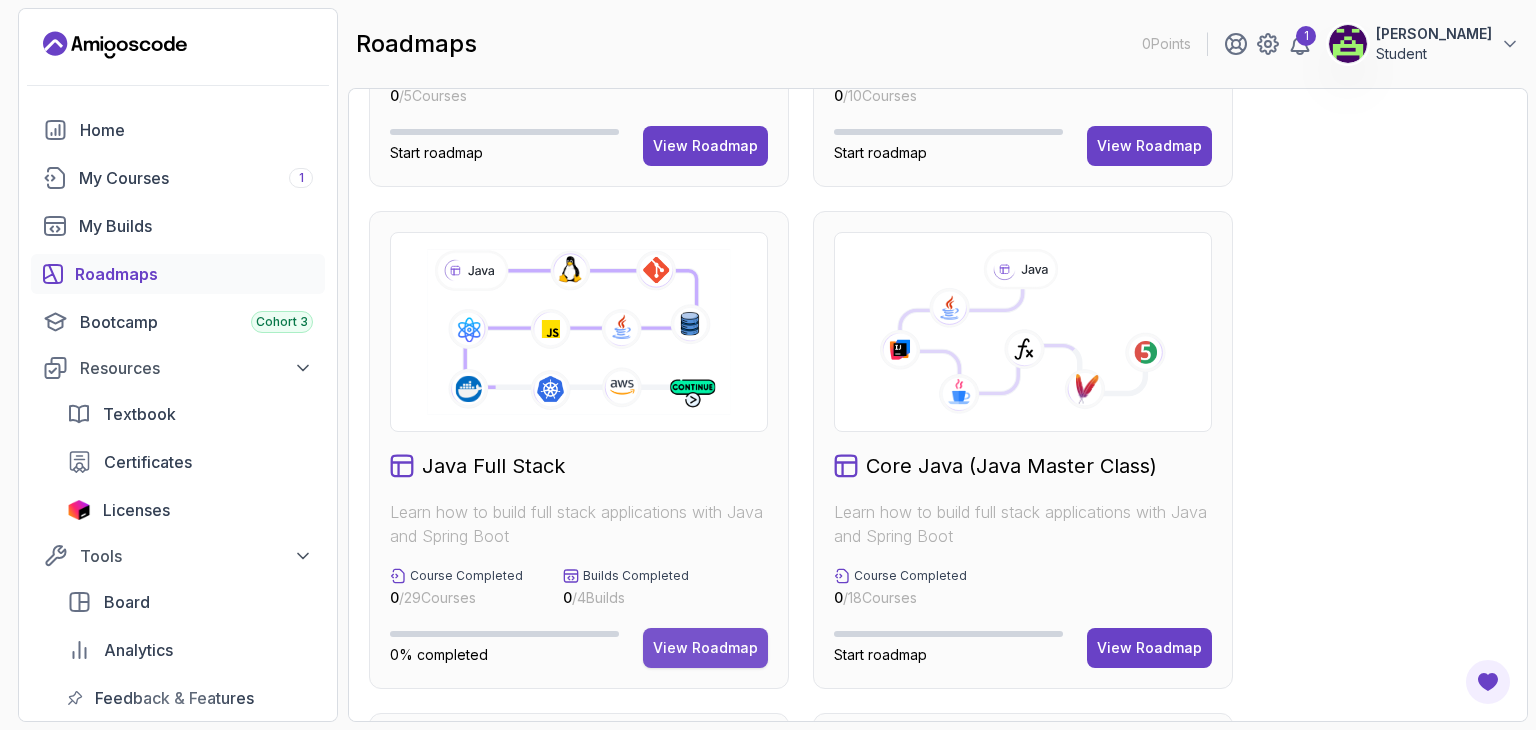 click on "View Roadmap" at bounding box center (705, 648) 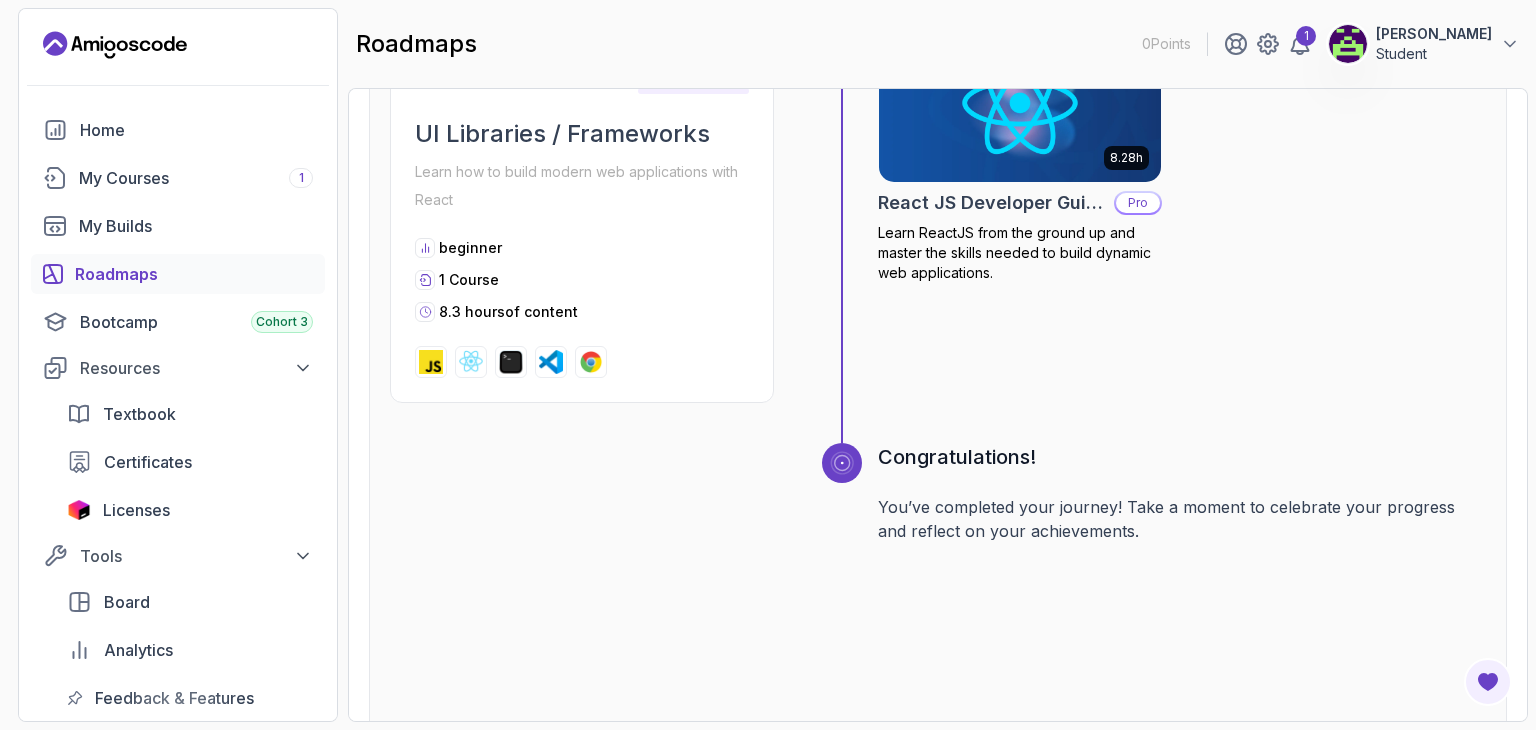 scroll, scrollTop: 7620, scrollLeft: 0, axis: vertical 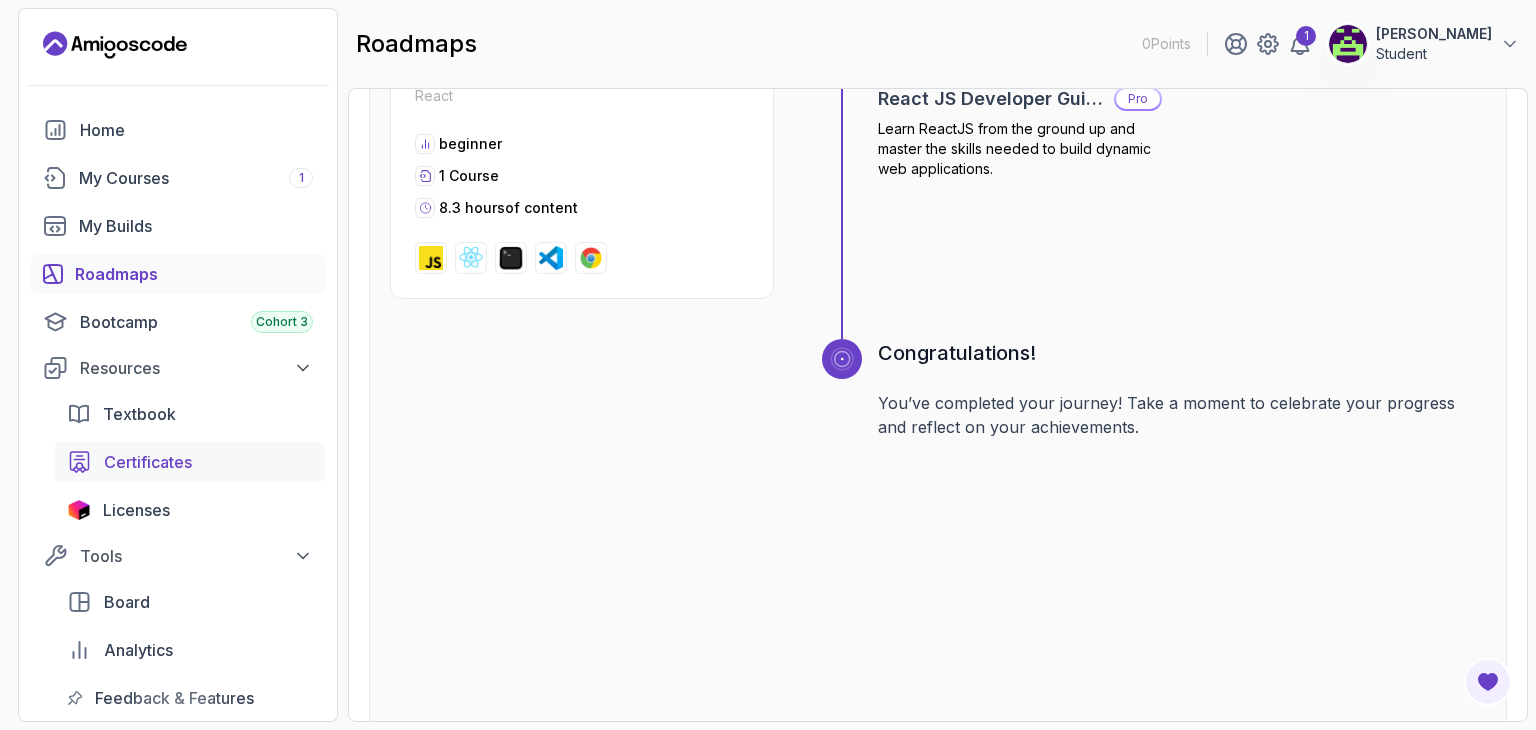 click on "Certificates" at bounding box center [148, 462] 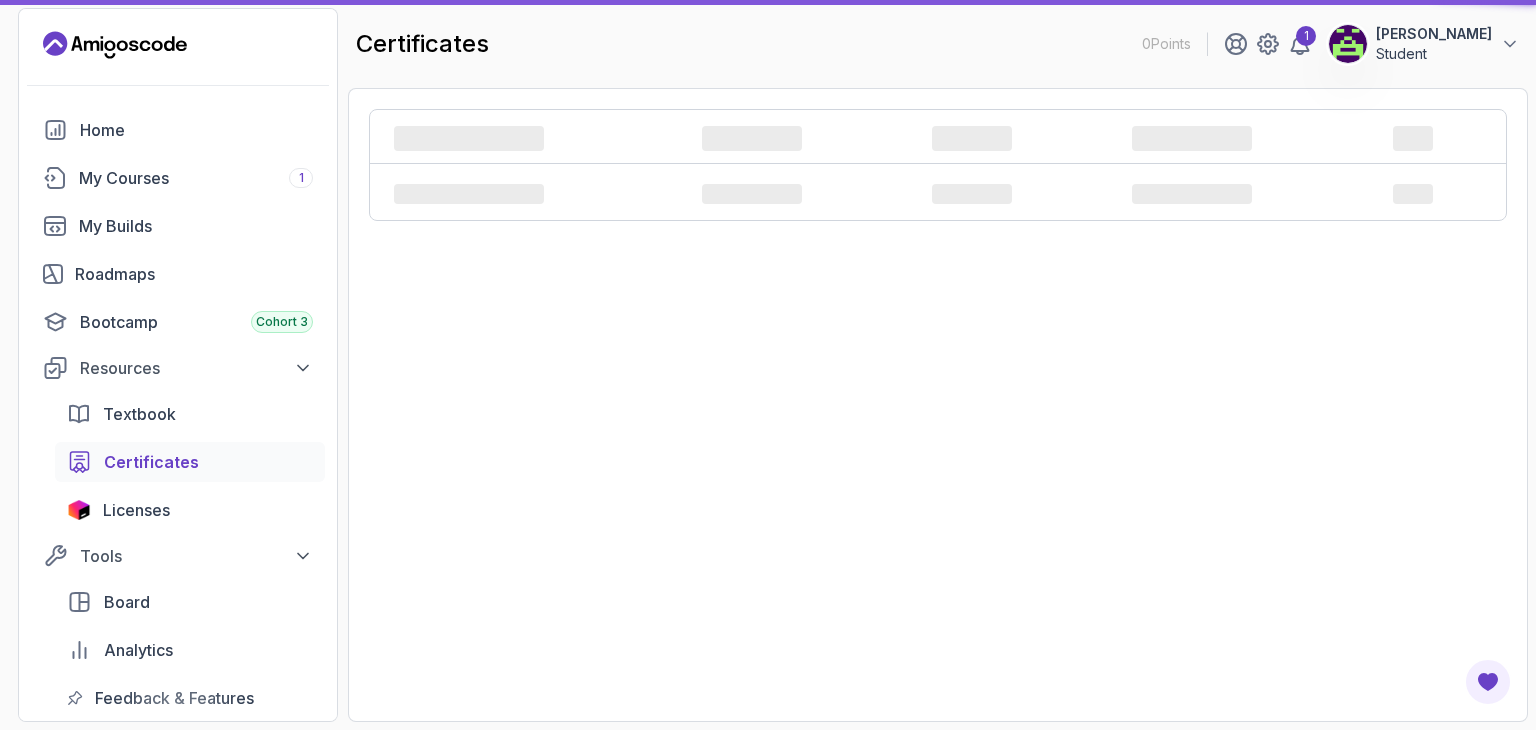 scroll, scrollTop: 0, scrollLeft: 0, axis: both 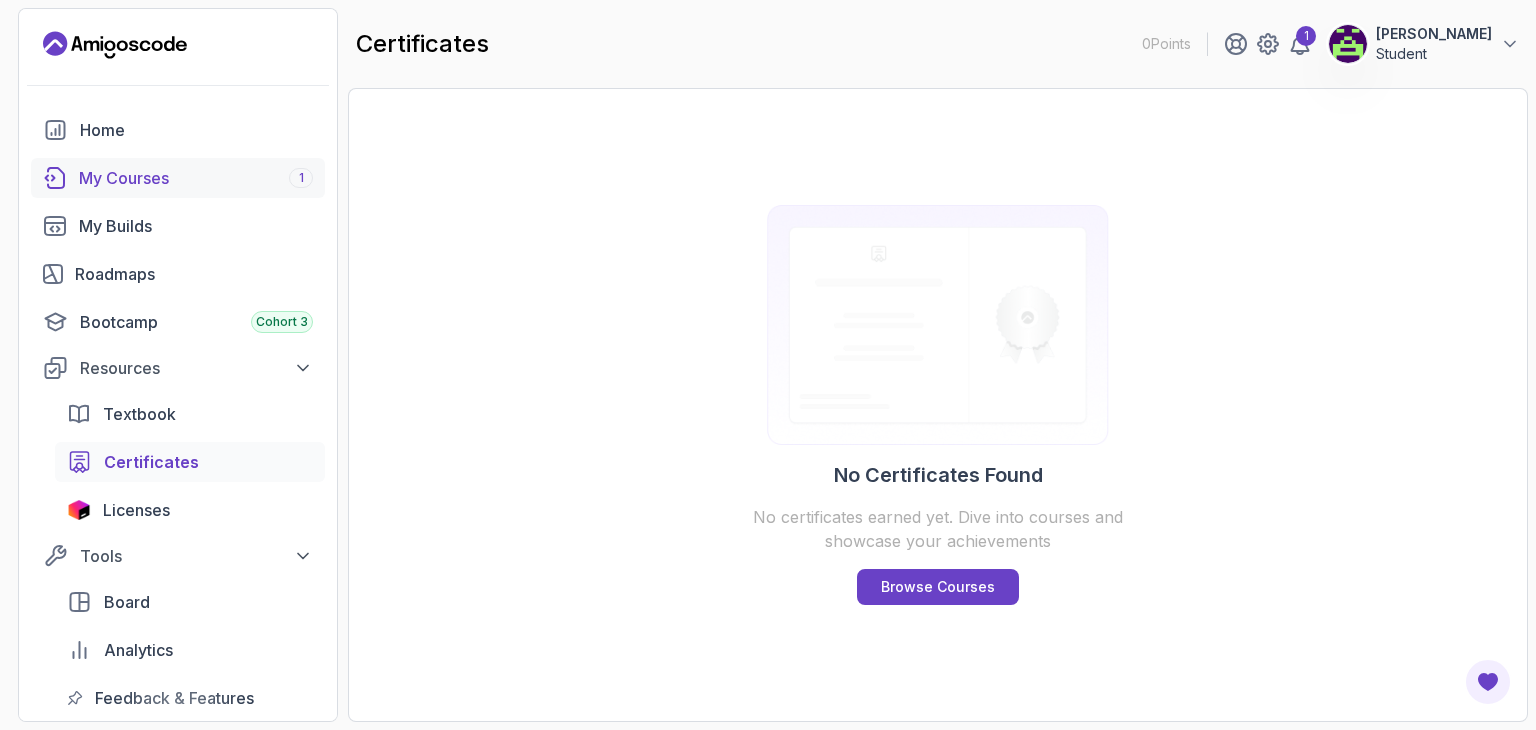 click on "My Courses 1" at bounding box center [196, 178] 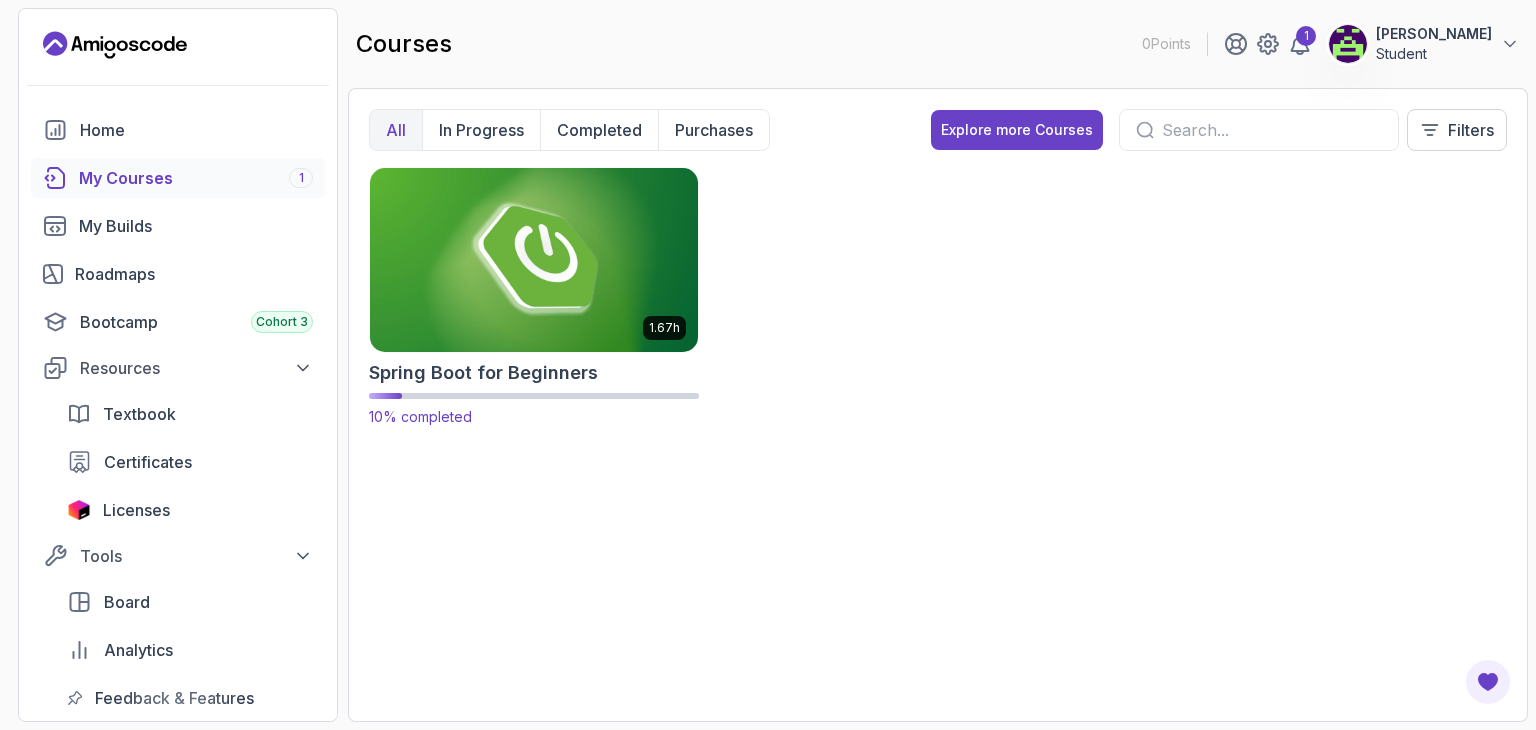 click at bounding box center (534, 259) 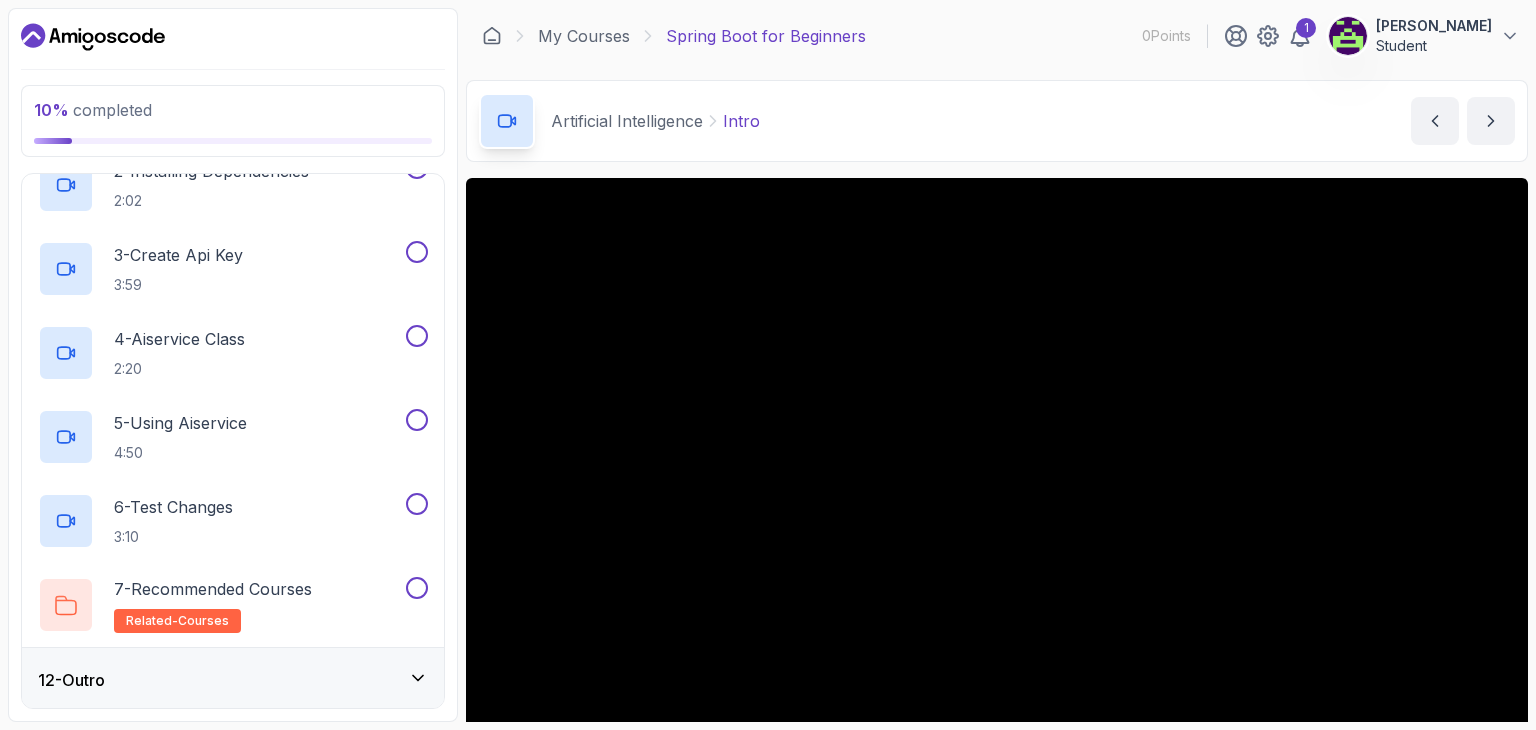 scroll, scrollTop: 830, scrollLeft: 0, axis: vertical 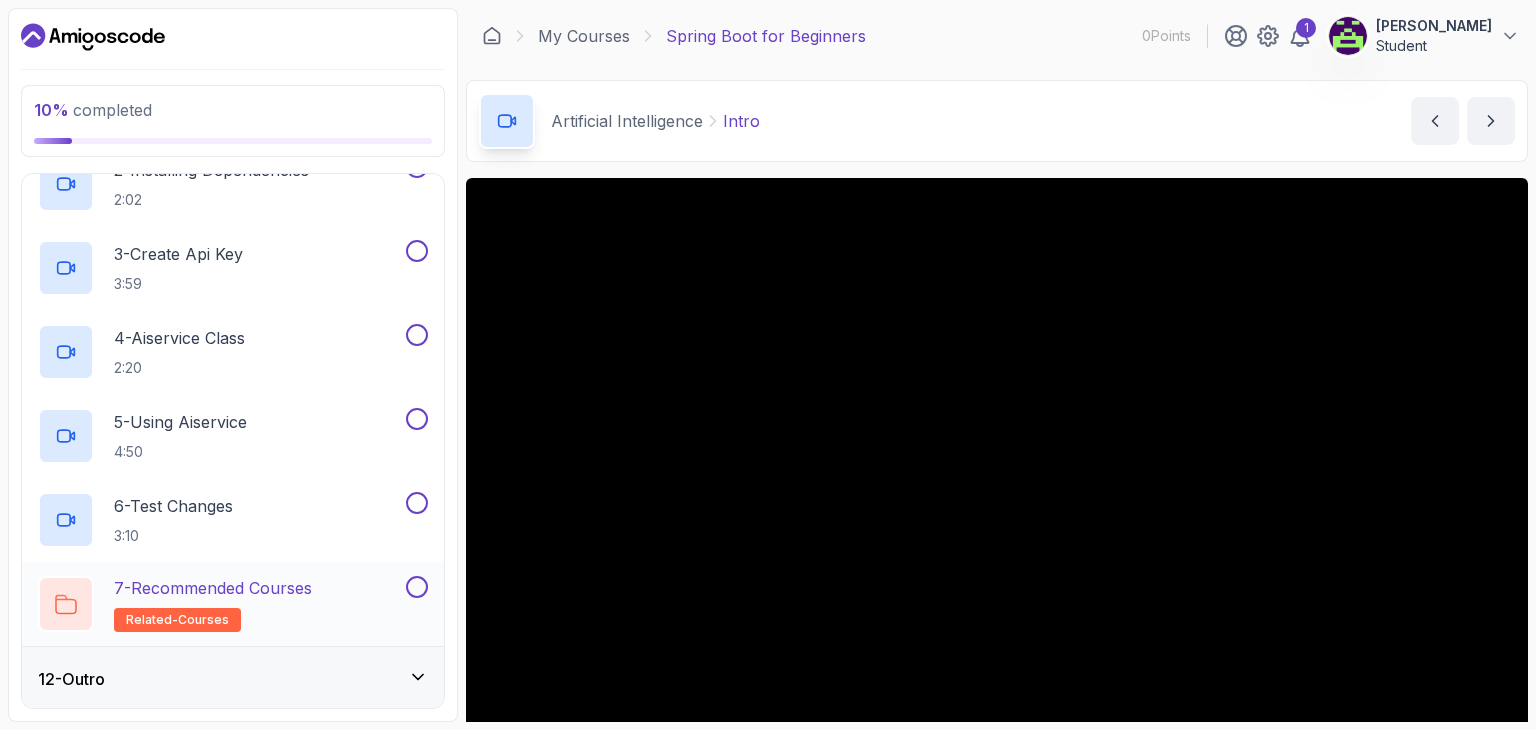 click at bounding box center (417, 587) 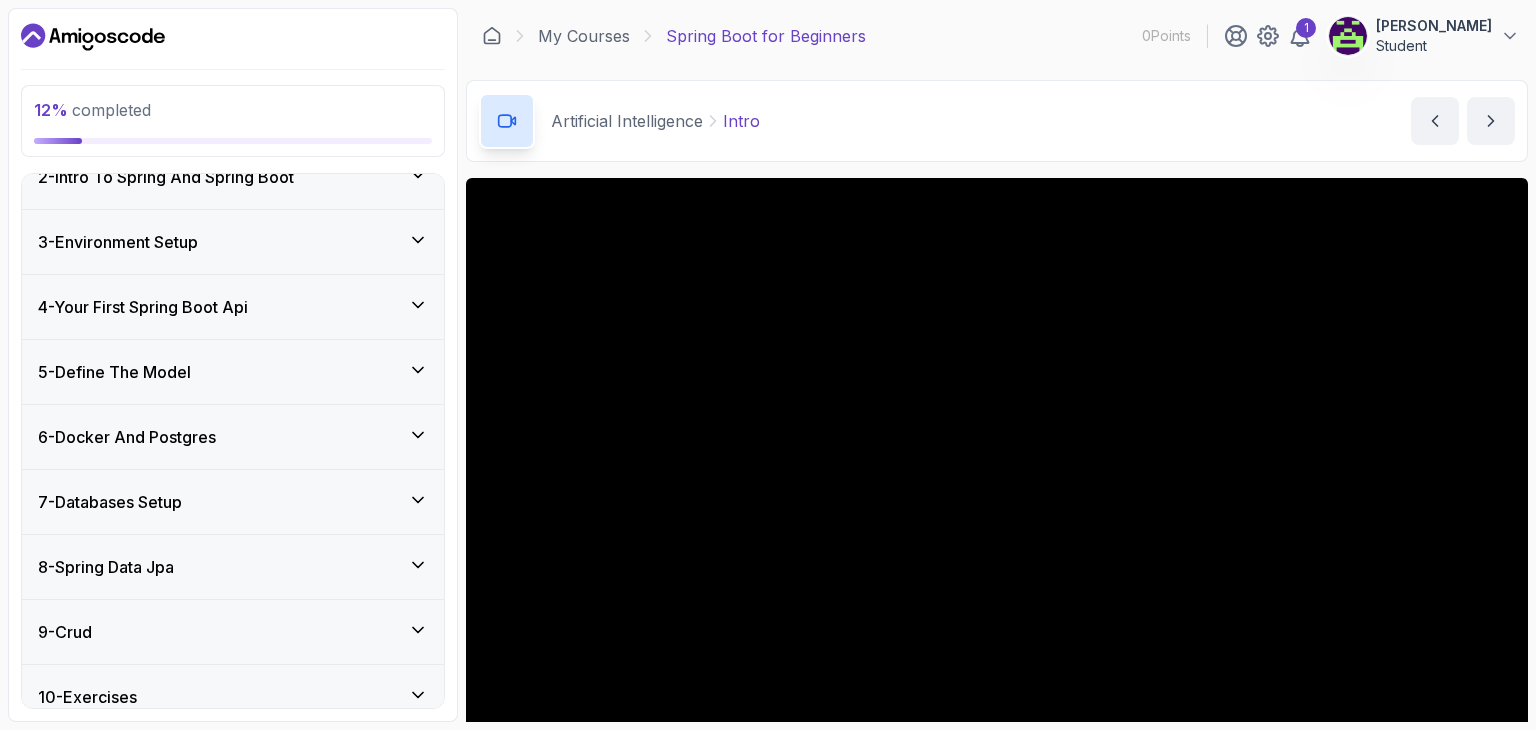 scroll, scrollTop: 0, scrollLeft: 0, axis: both 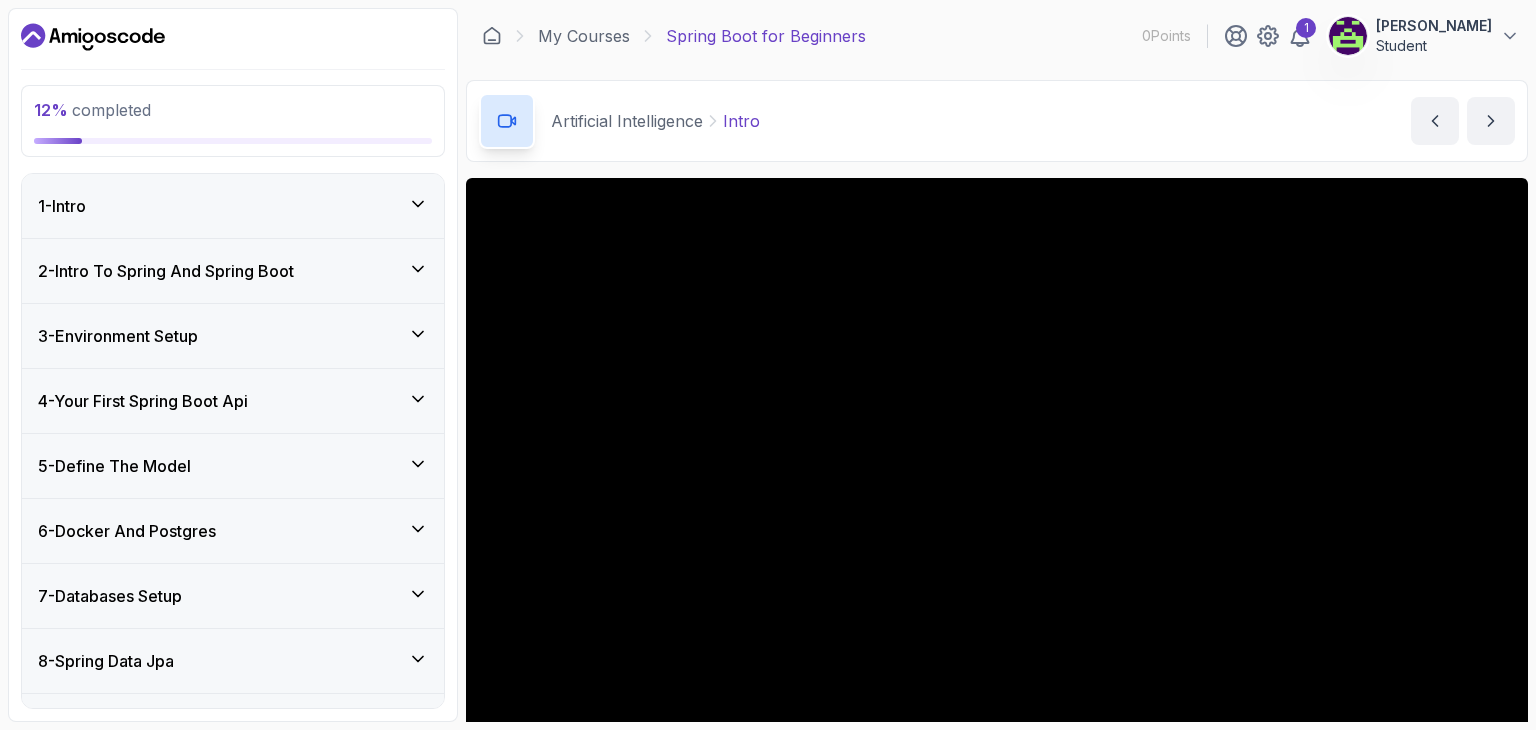 click on "3  -  Environment Setup" at bounding box center (233, 336) 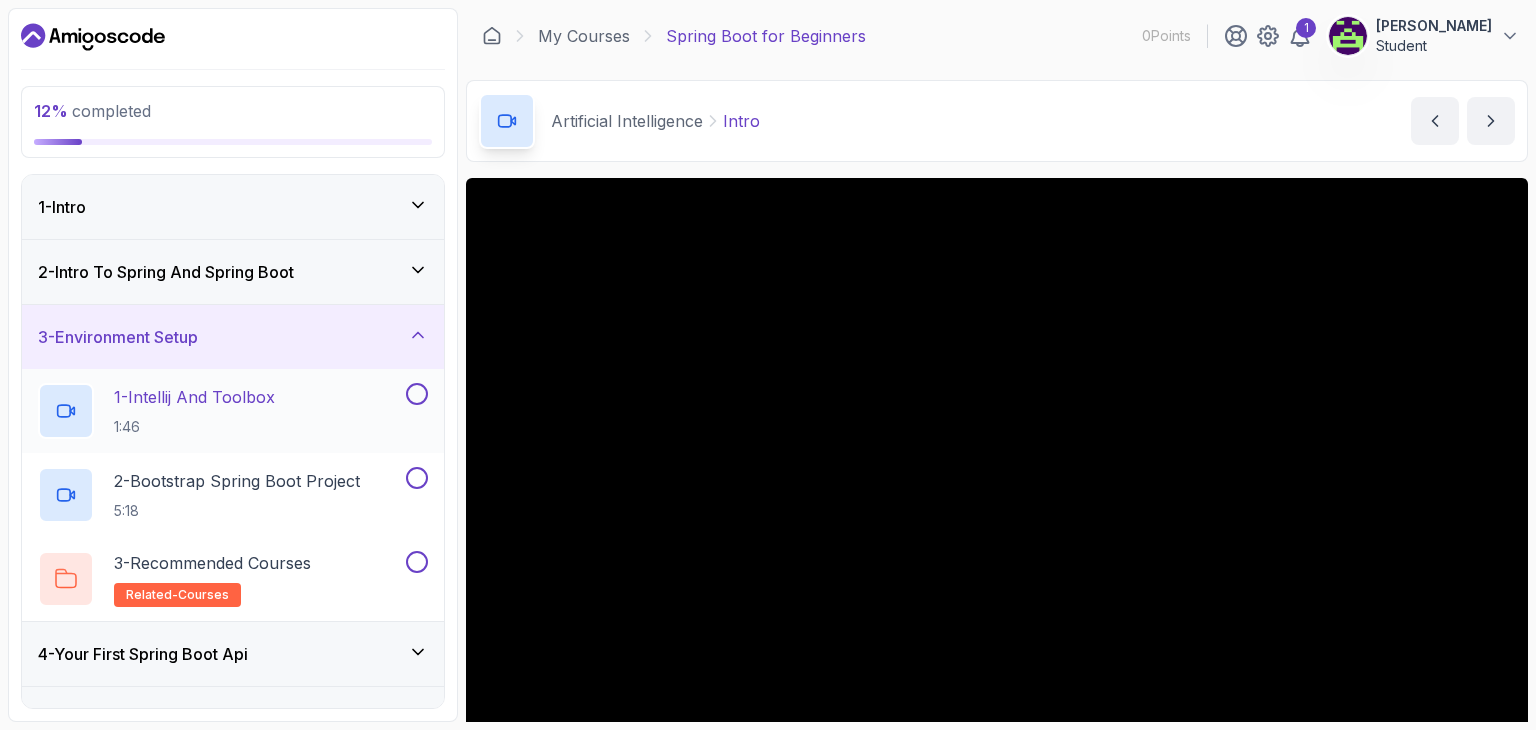 click at bounding box center [417, 394] 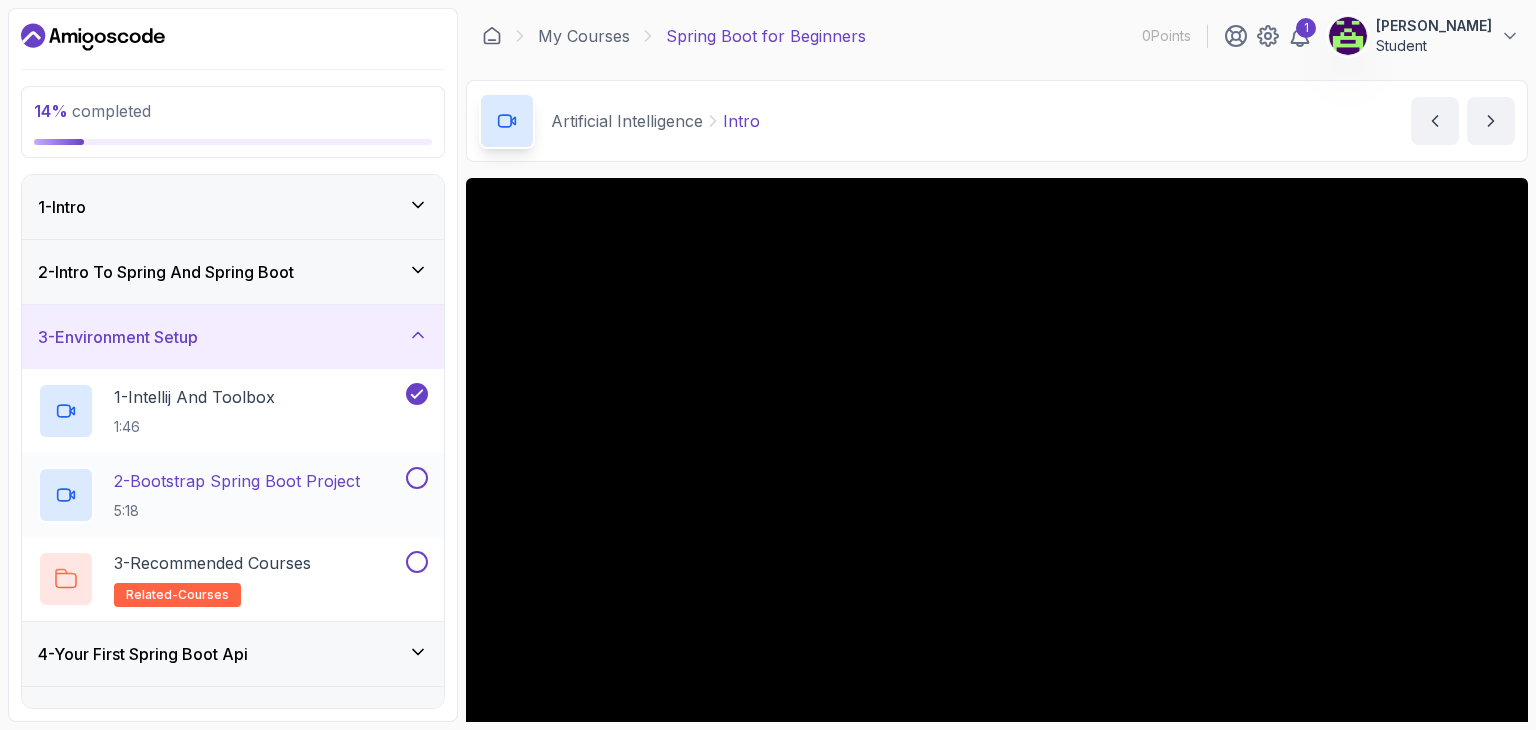 click at bounding box center [417, 478] 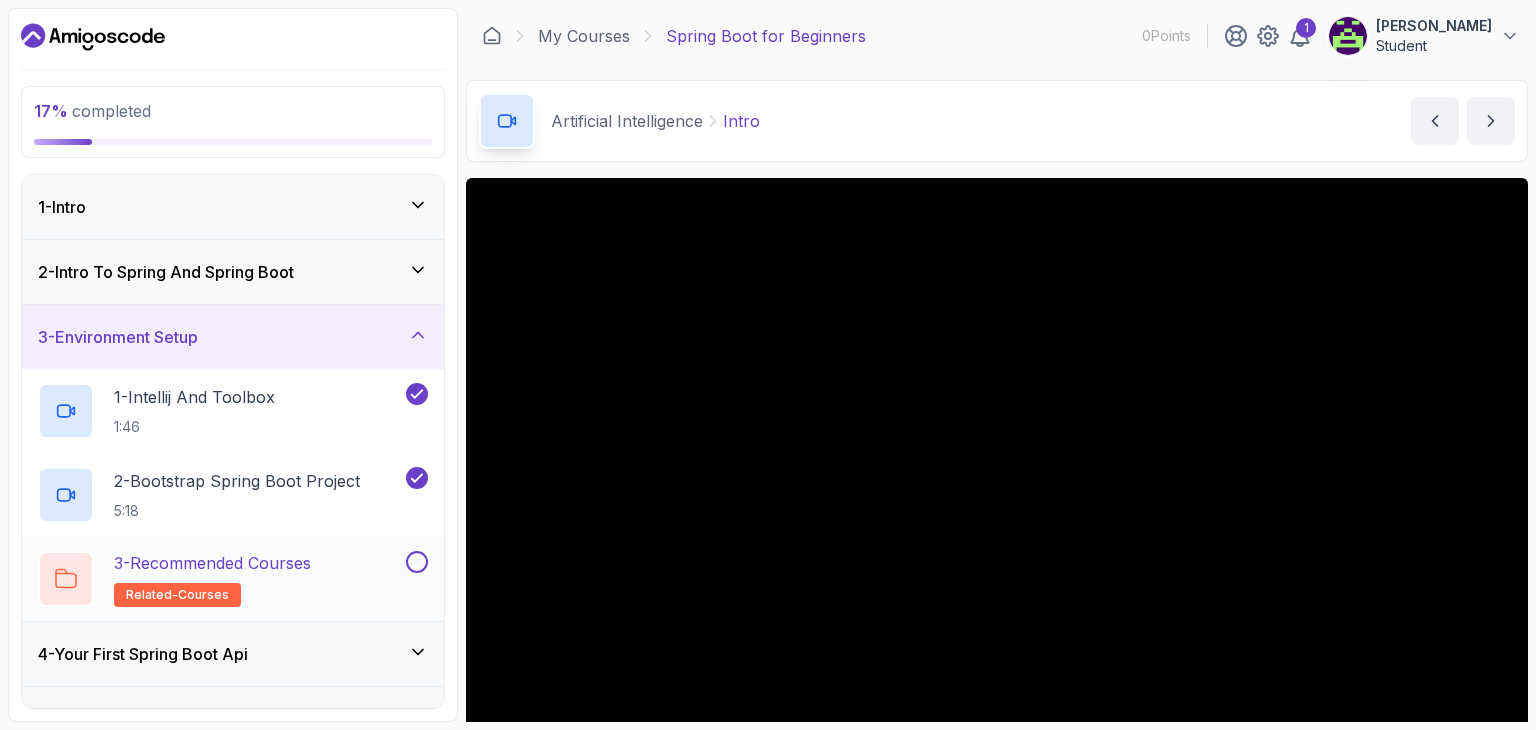 click at bounding box center (417, 562) 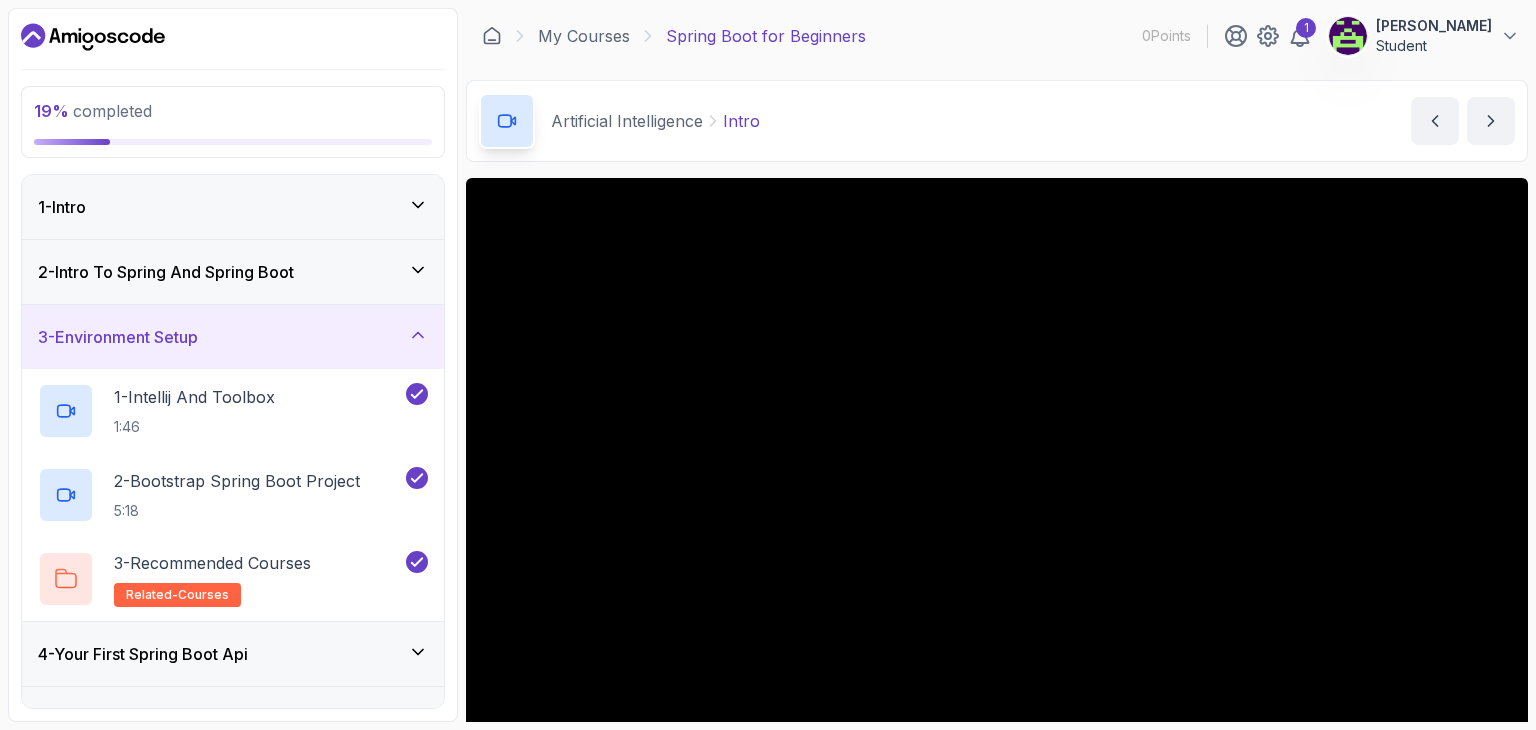 click on "2  -  Intro To Spring And Spring Boot" at bounding box center (233, 272) 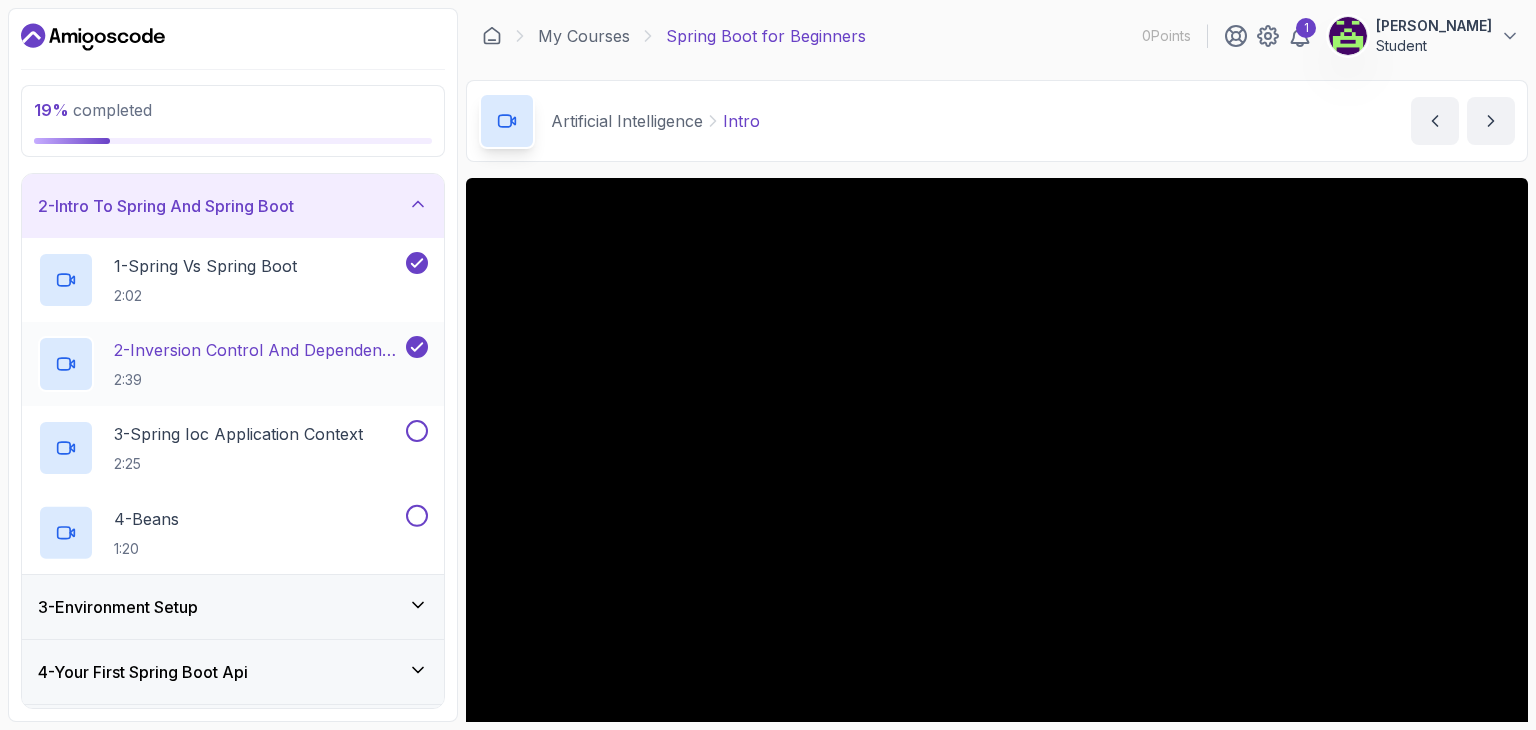 scroll, scrollTop: 100, scrollLeft: 0, axis: vertical 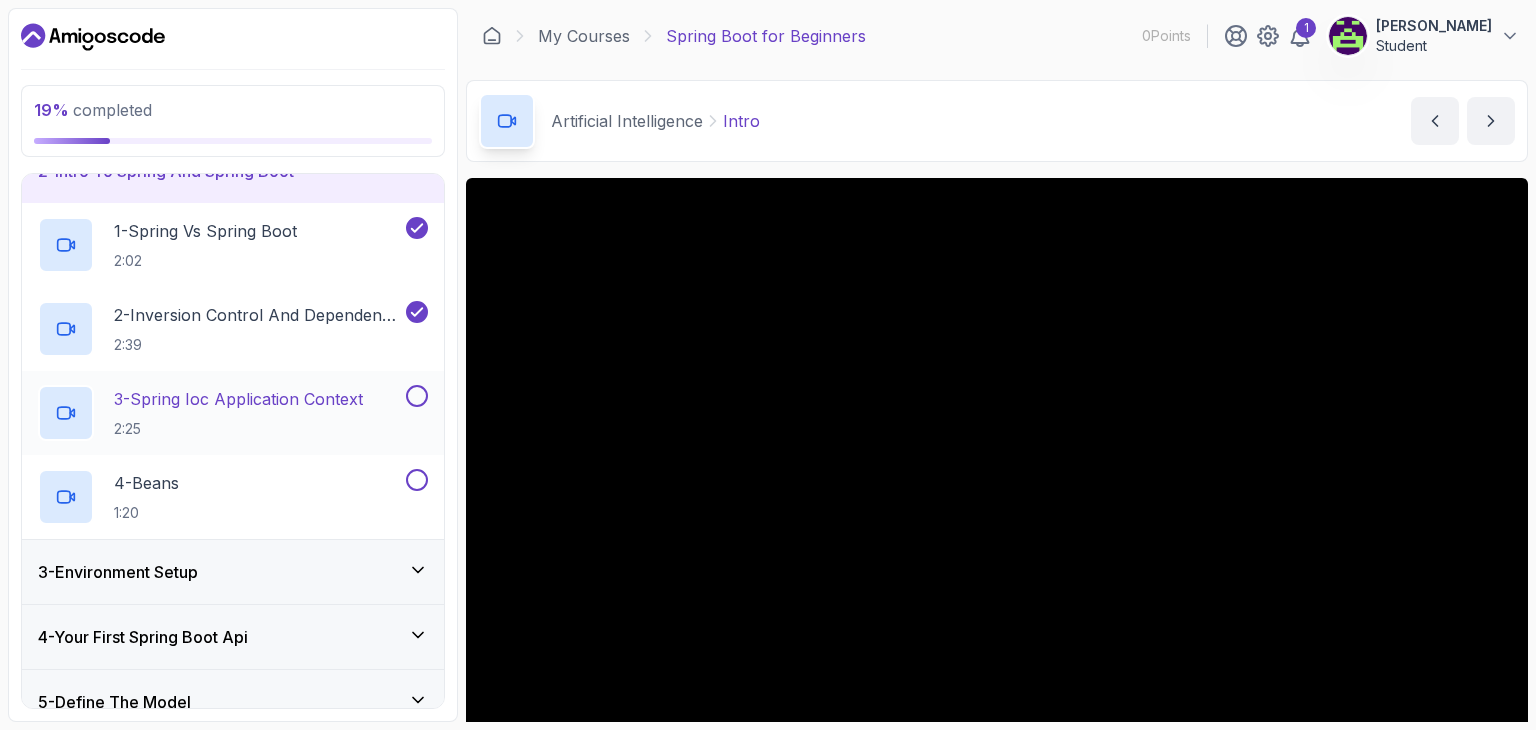 click on "3  -  Spring Ioc Application Context 2:25" at bounding box center [233, 413] 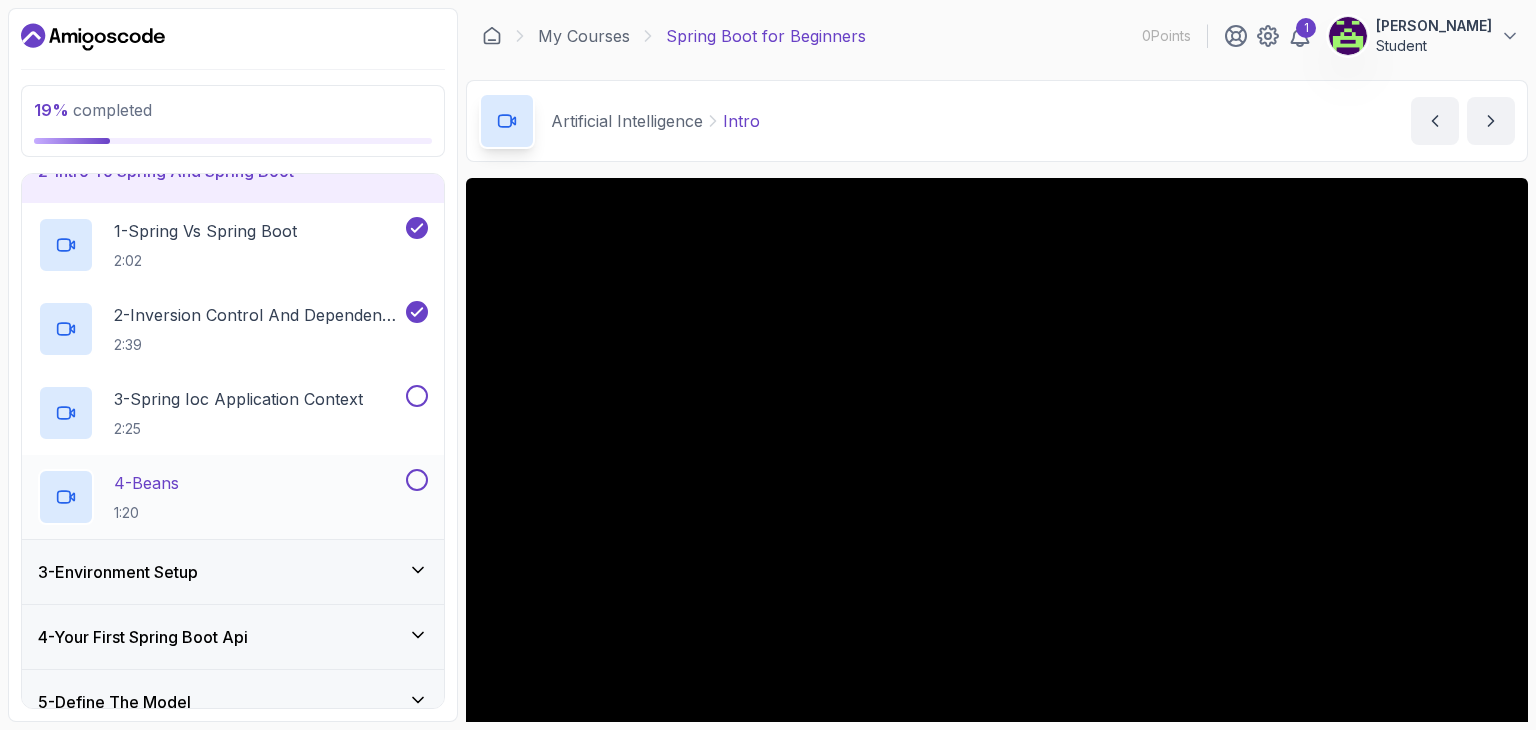 click at bounding box center [417, 480] 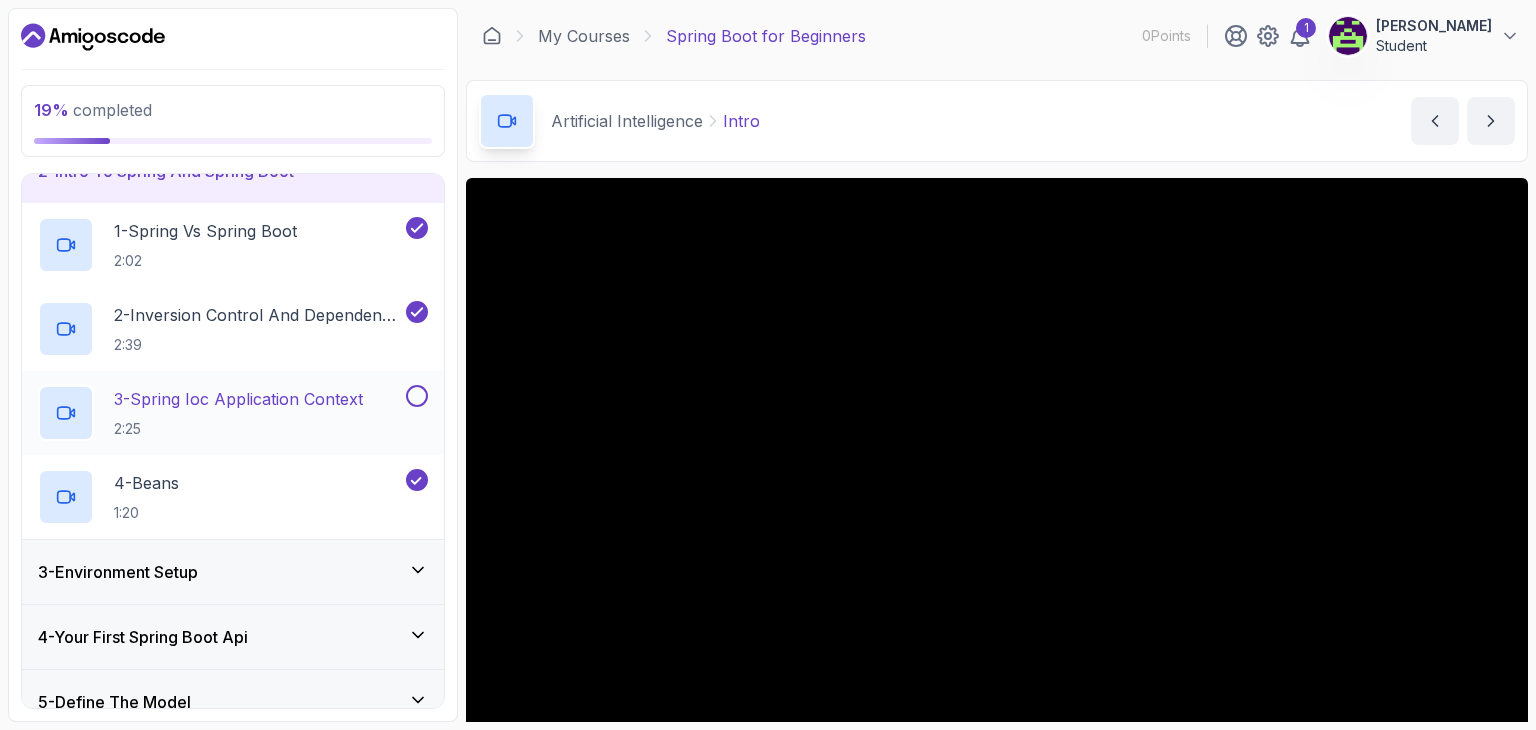 click at bounding box center (417, 396) 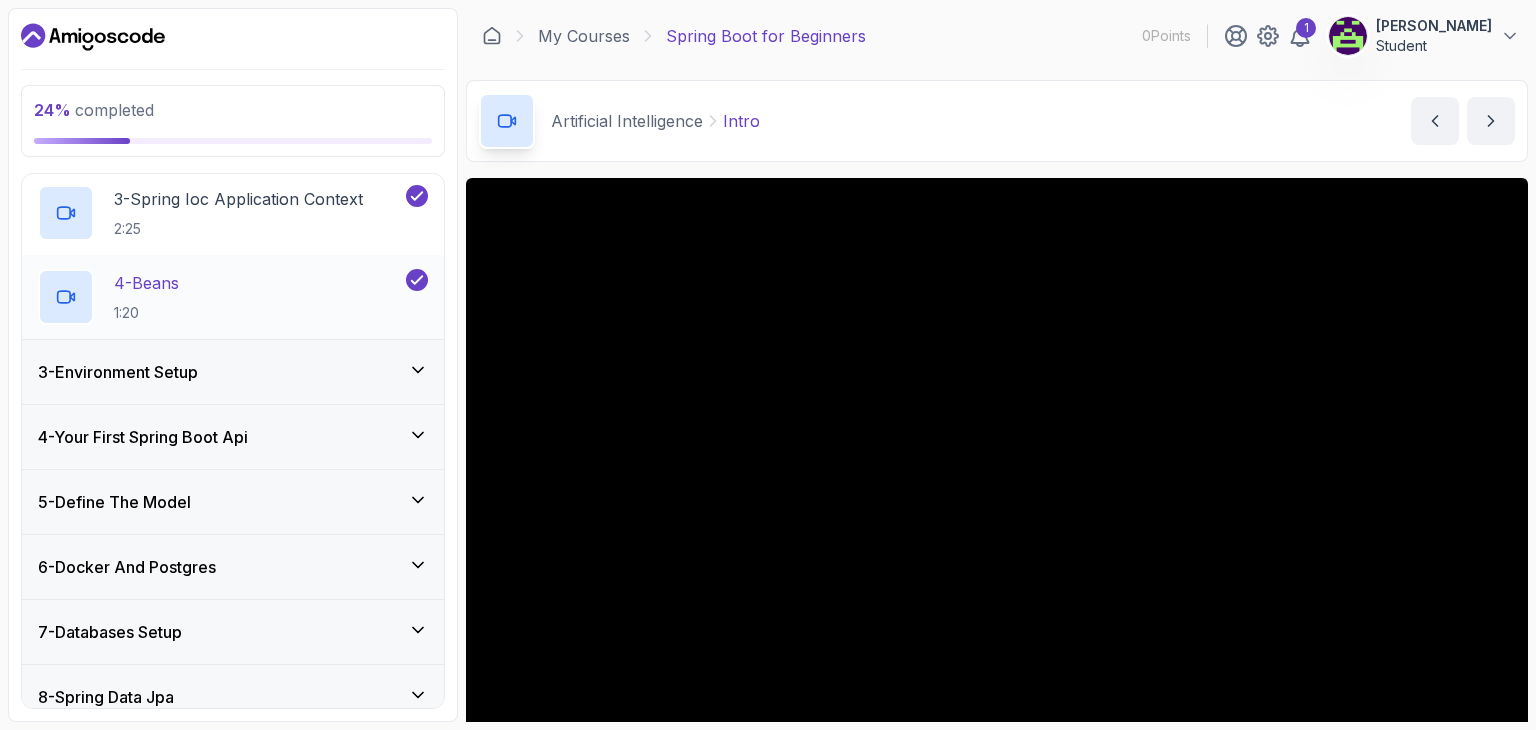 scroll, scrollTop: 400, scrollLeft: 0, axis: vertical 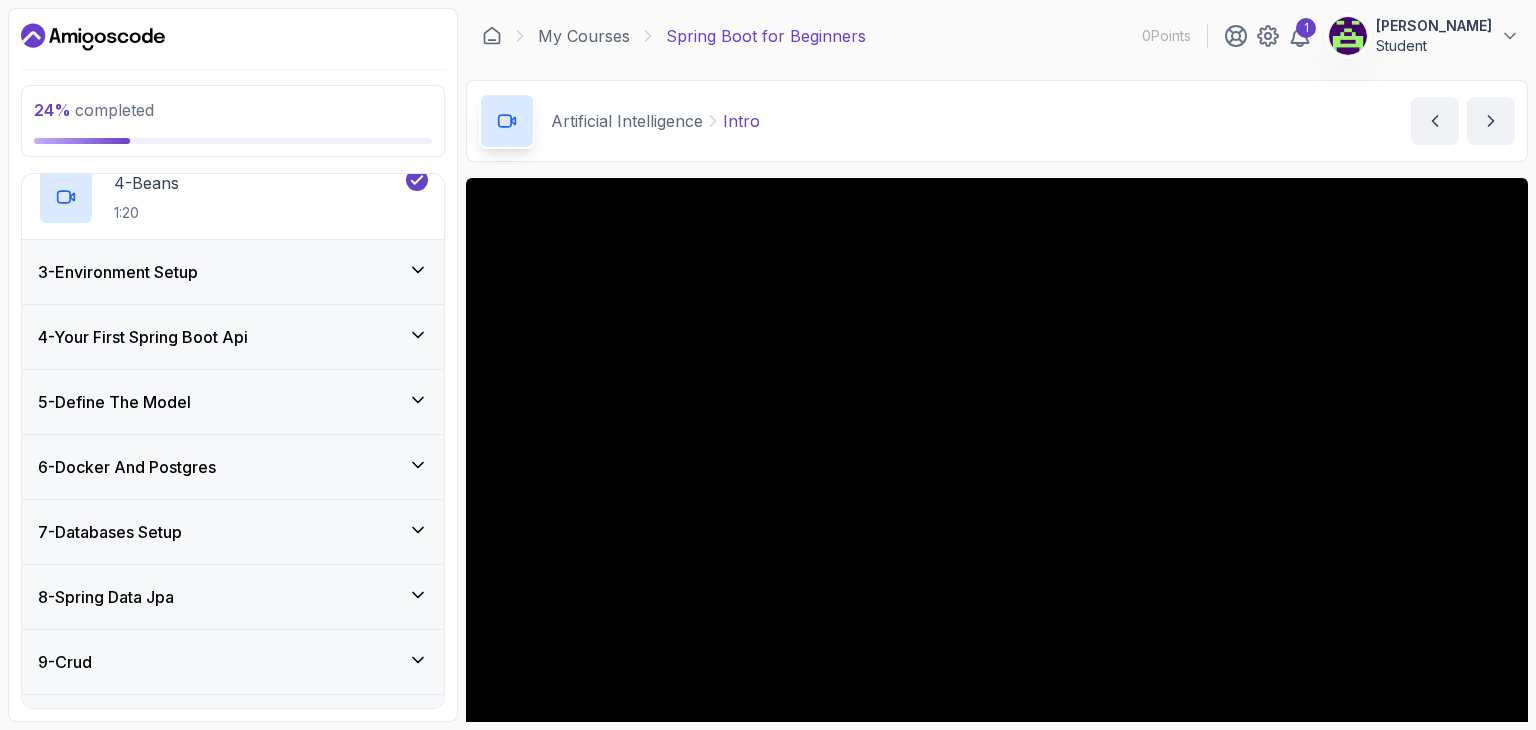 click 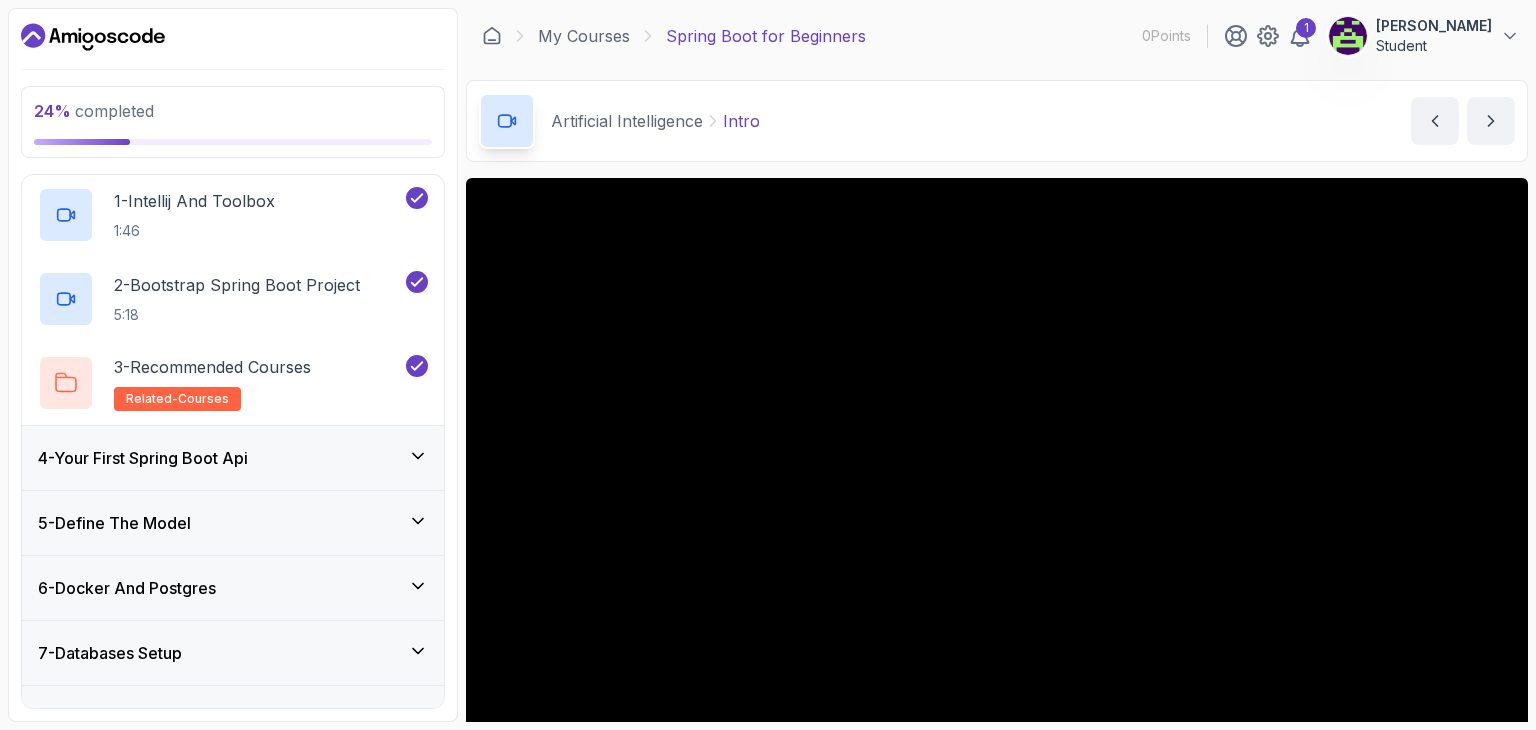 scroll, scrollTop: 194, scrollLeft: 0, axis: vertical 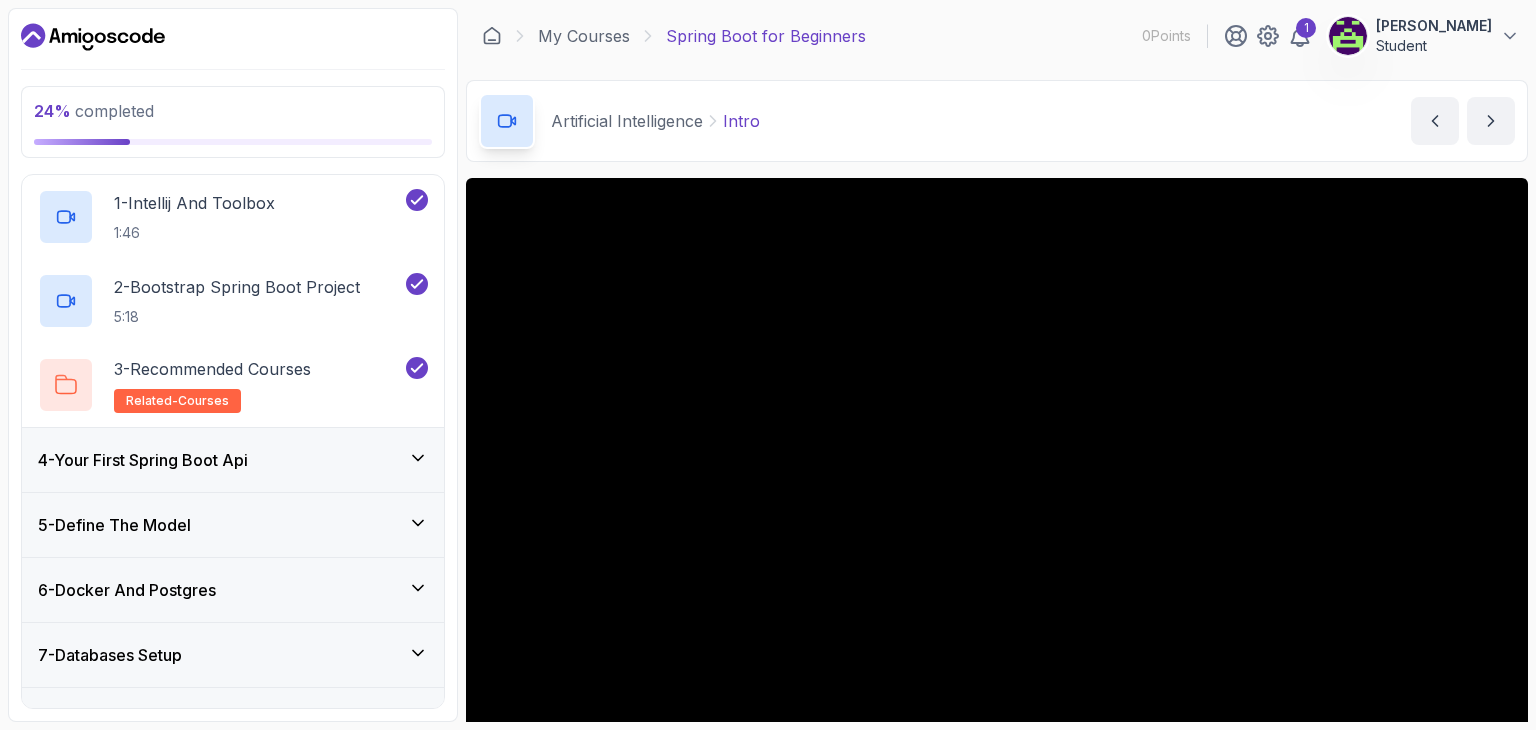 click 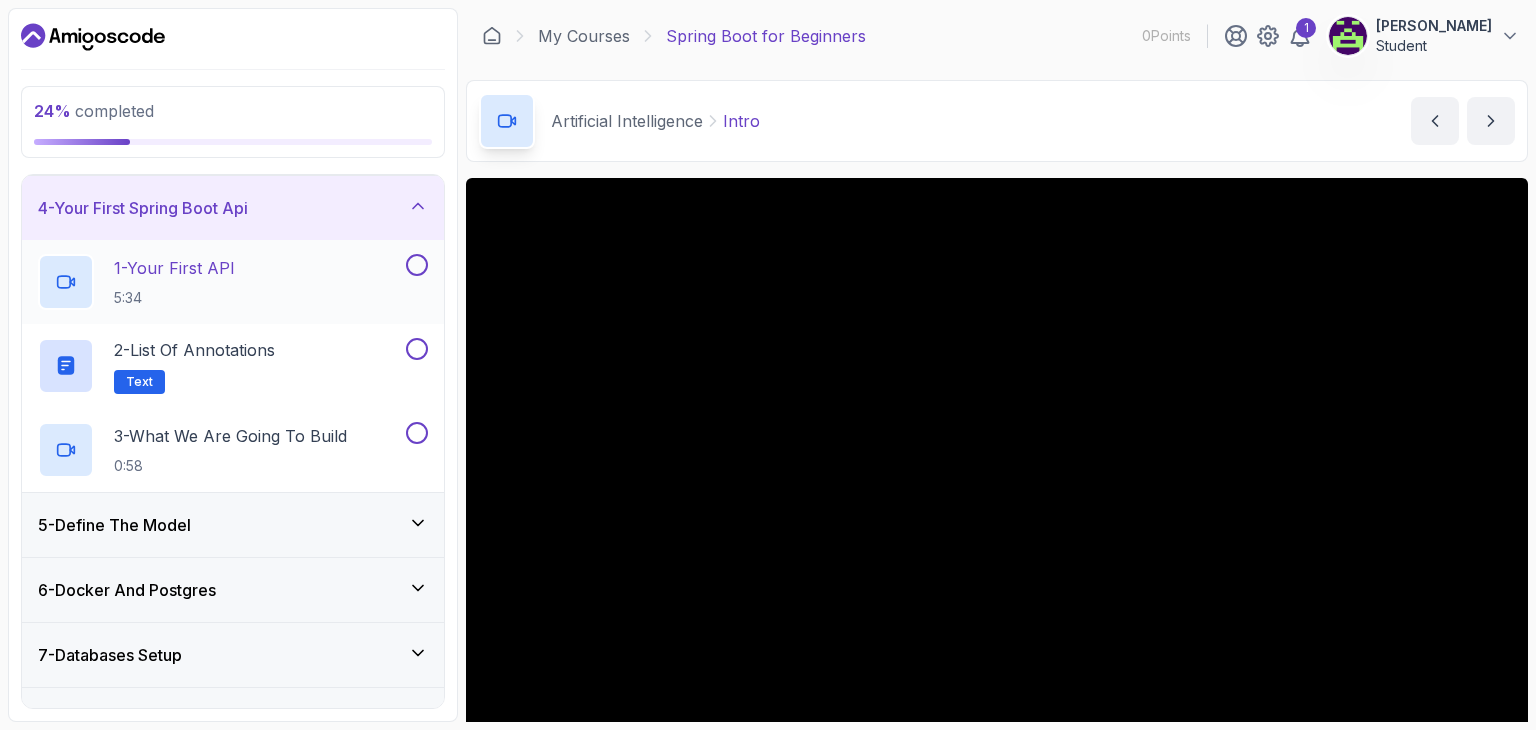 click at bounding box center (417, 265) 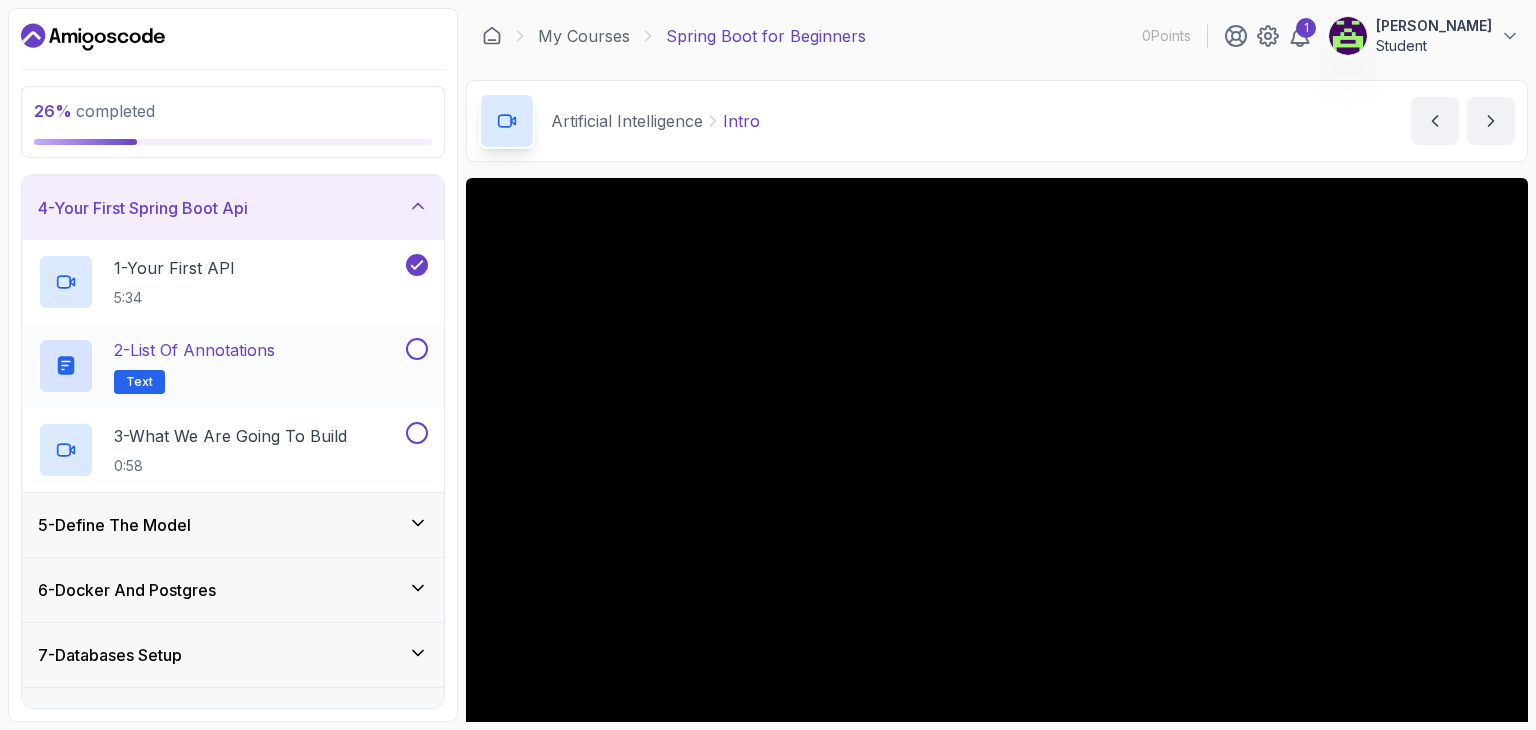 click at bounding box center (417, 349) 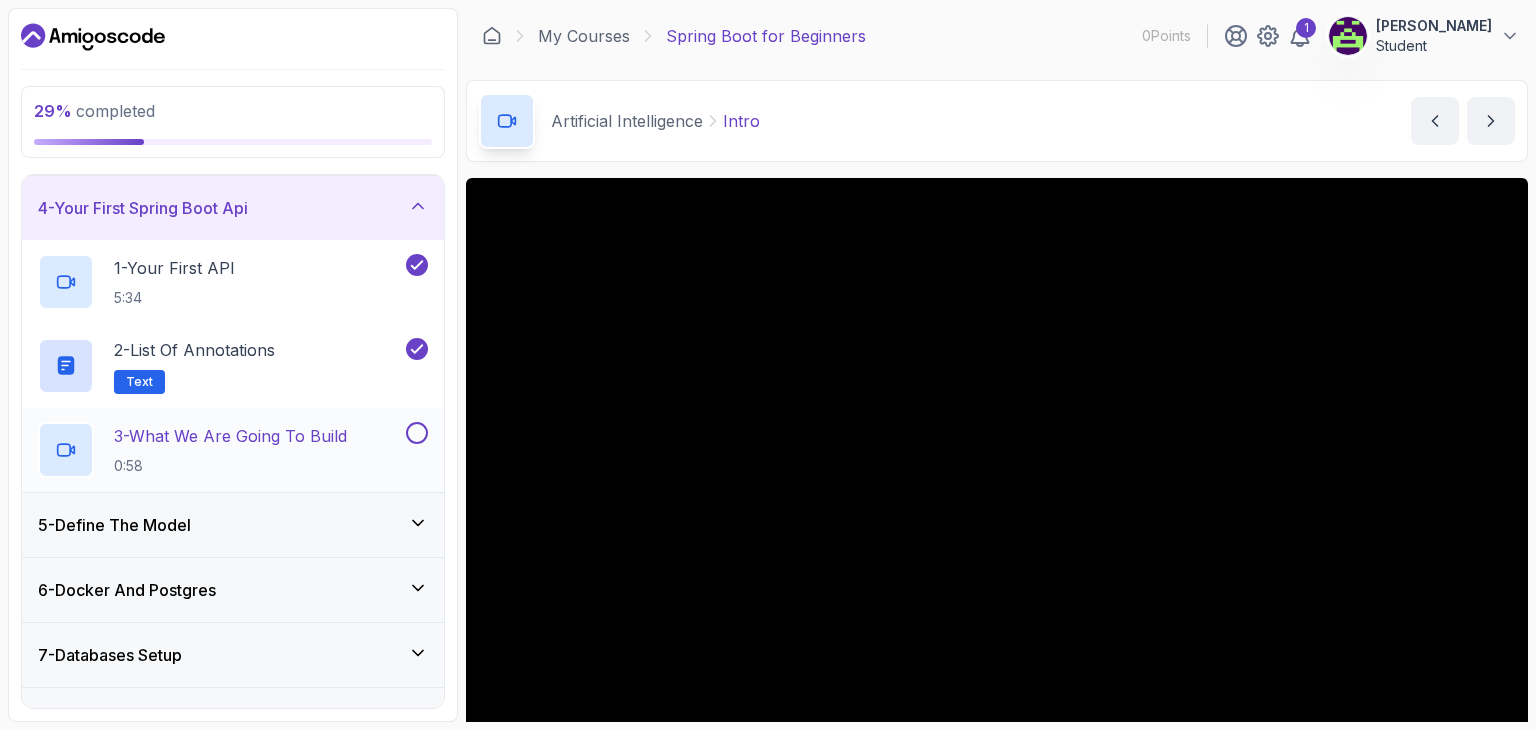 click on "3  -  What We Are Going To Build 0:58" at bounding box center [233, 450] 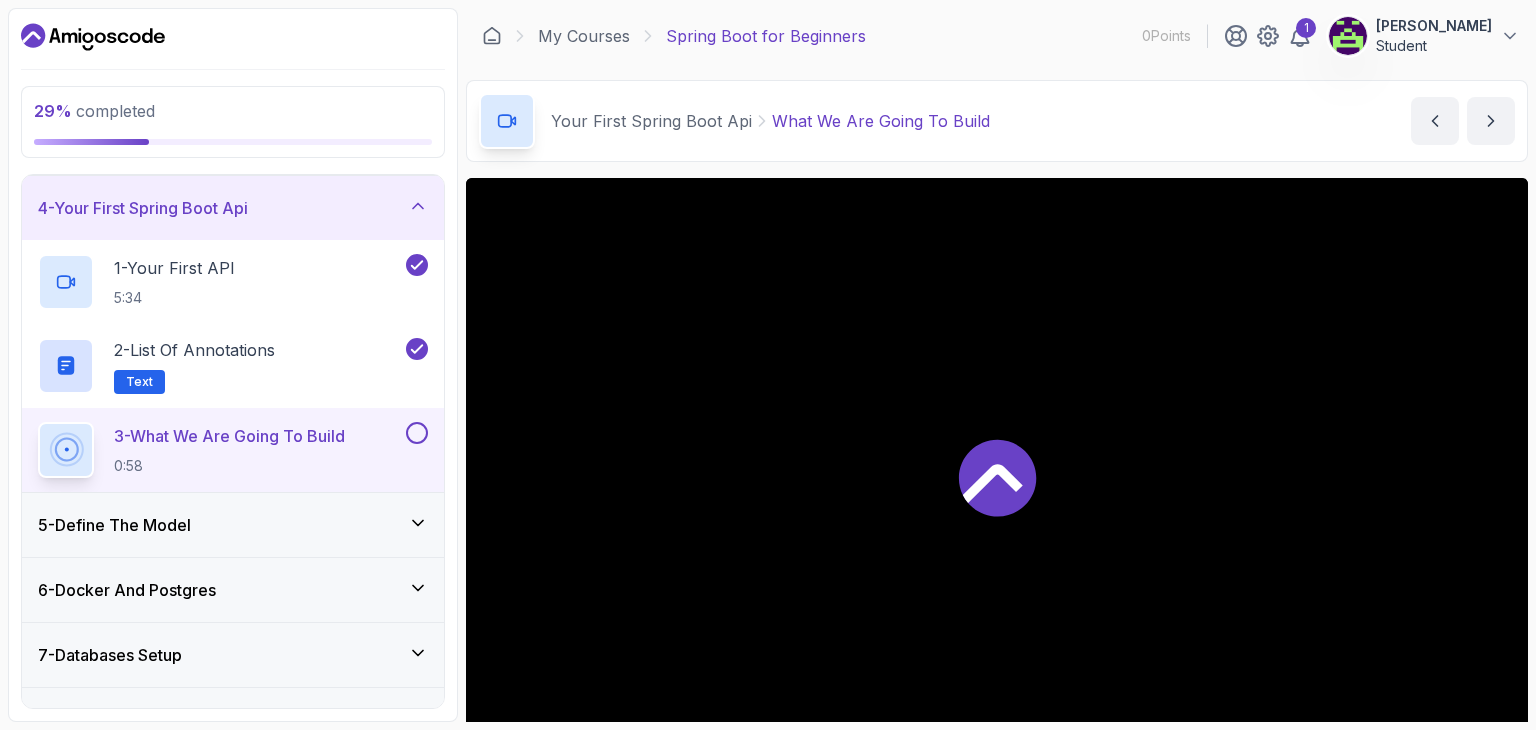 click at bounding box center (417, 433) 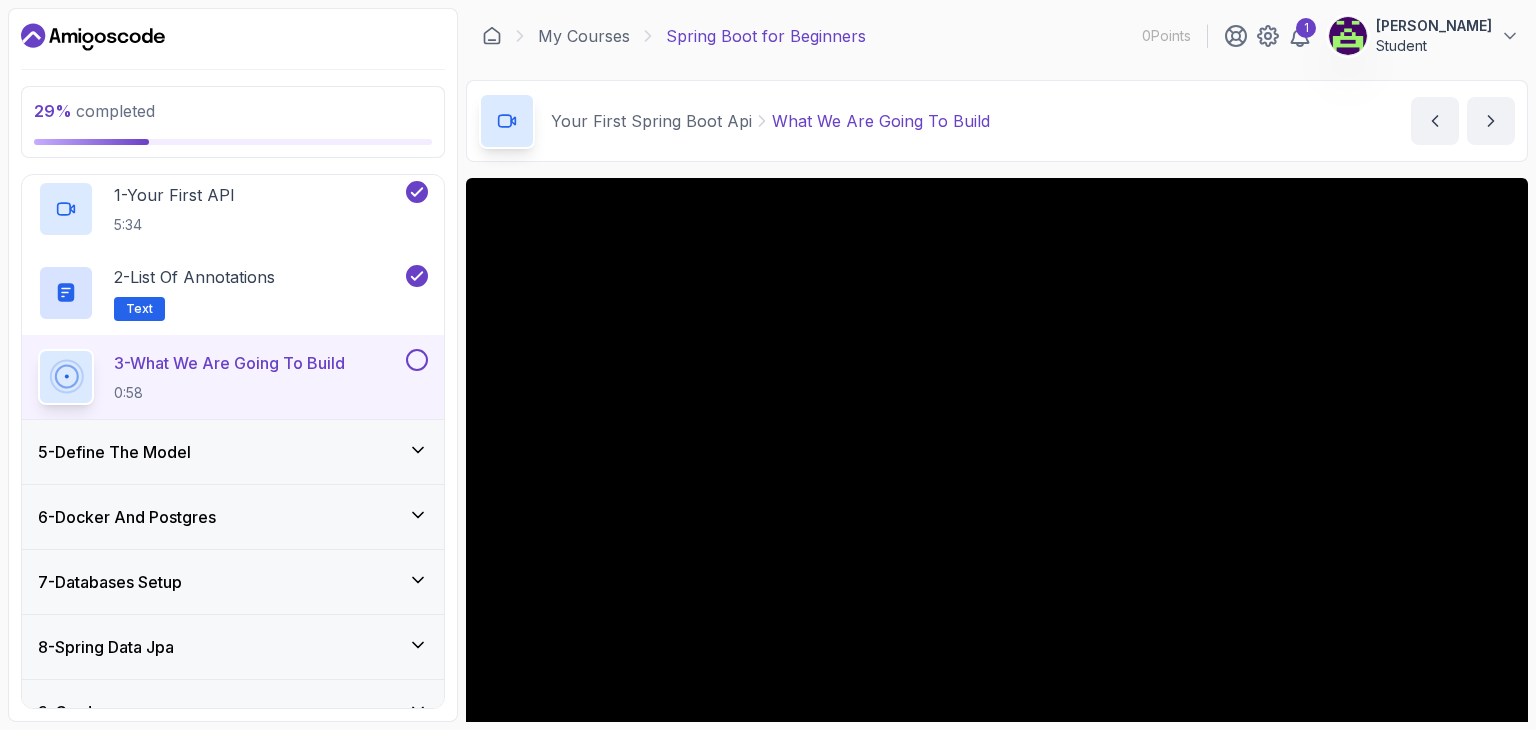 scroll, scrollTop: 394, scrollLeft: 0, axis: vertical 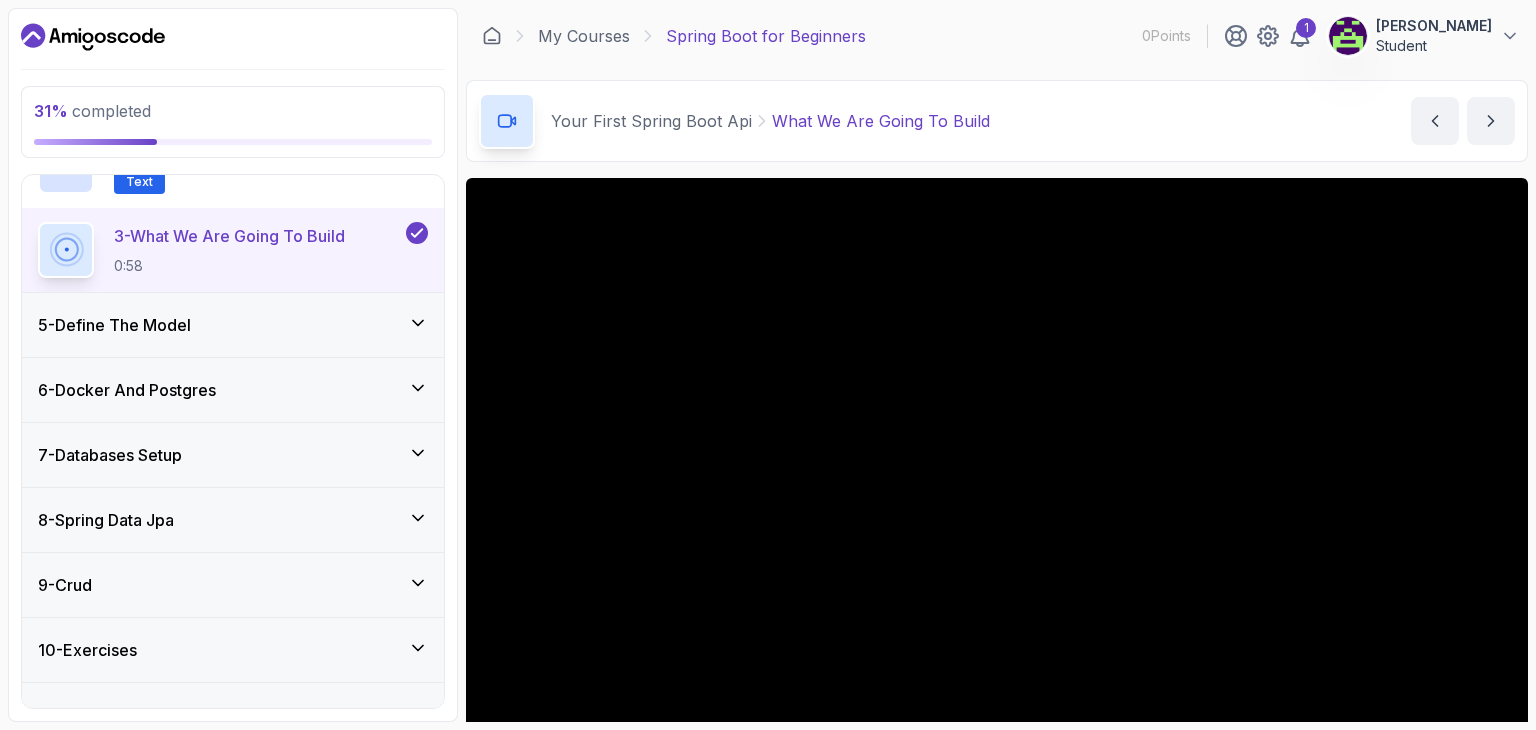 click 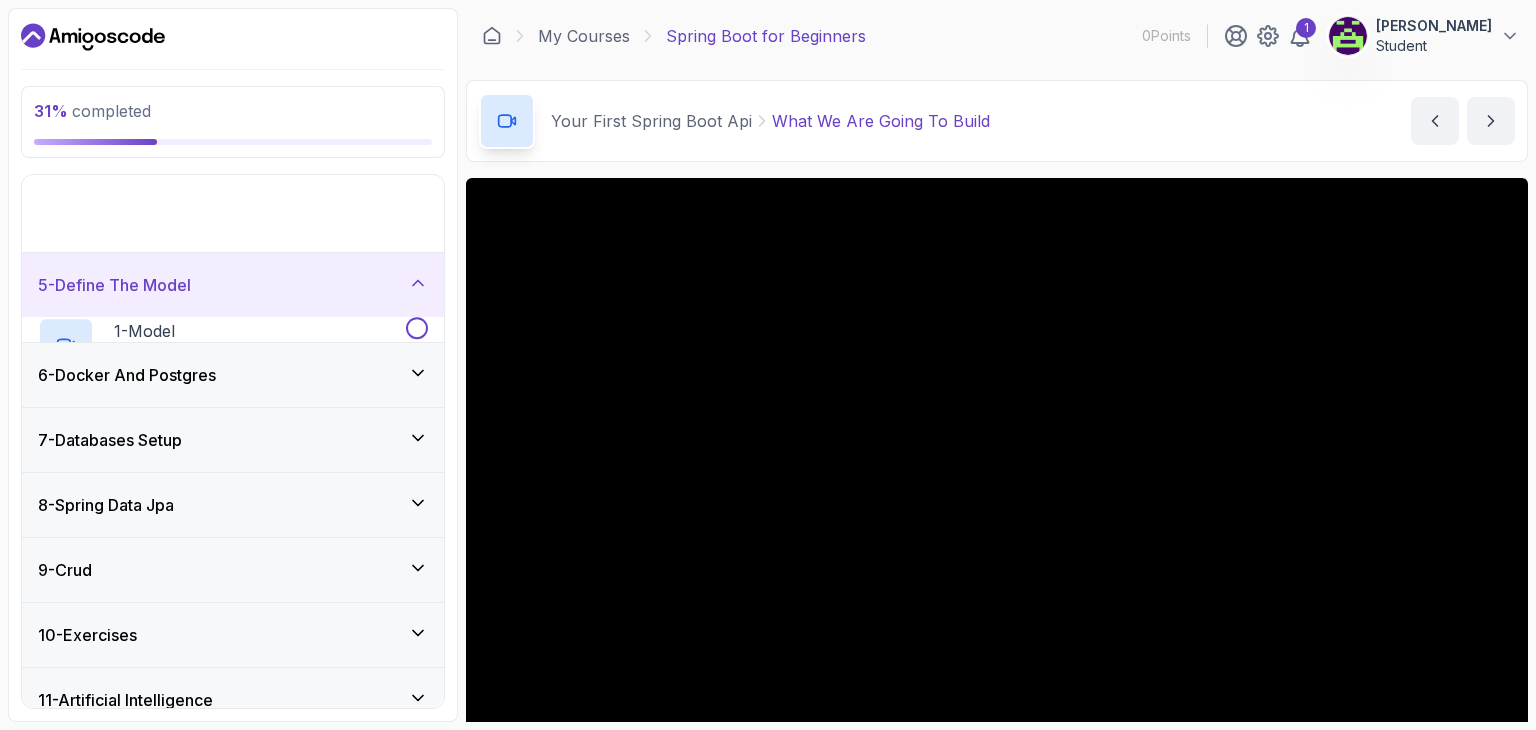 scroll, scrollTop: 242, scrollLeft: 0, axis: vertical 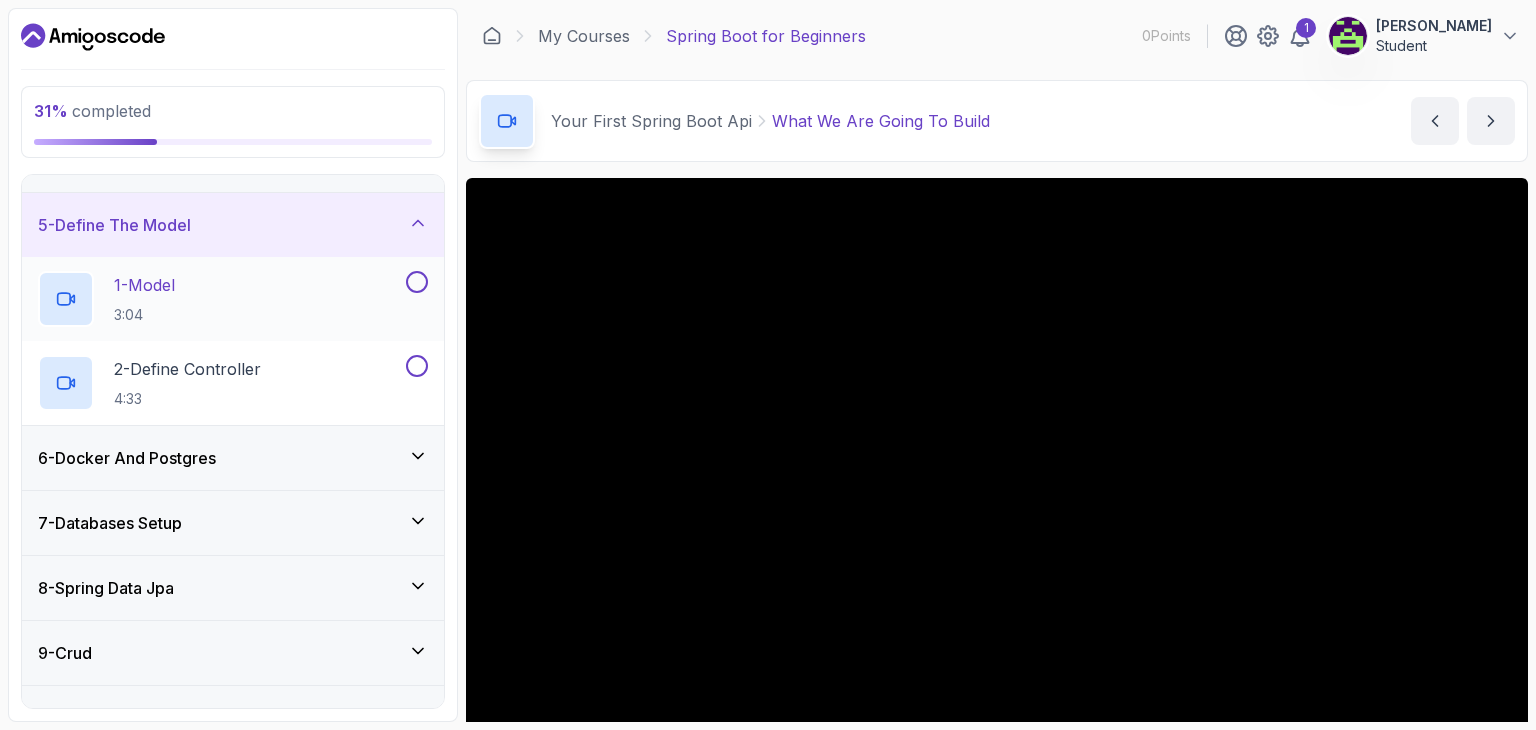 click at bounding box center (417, 282) 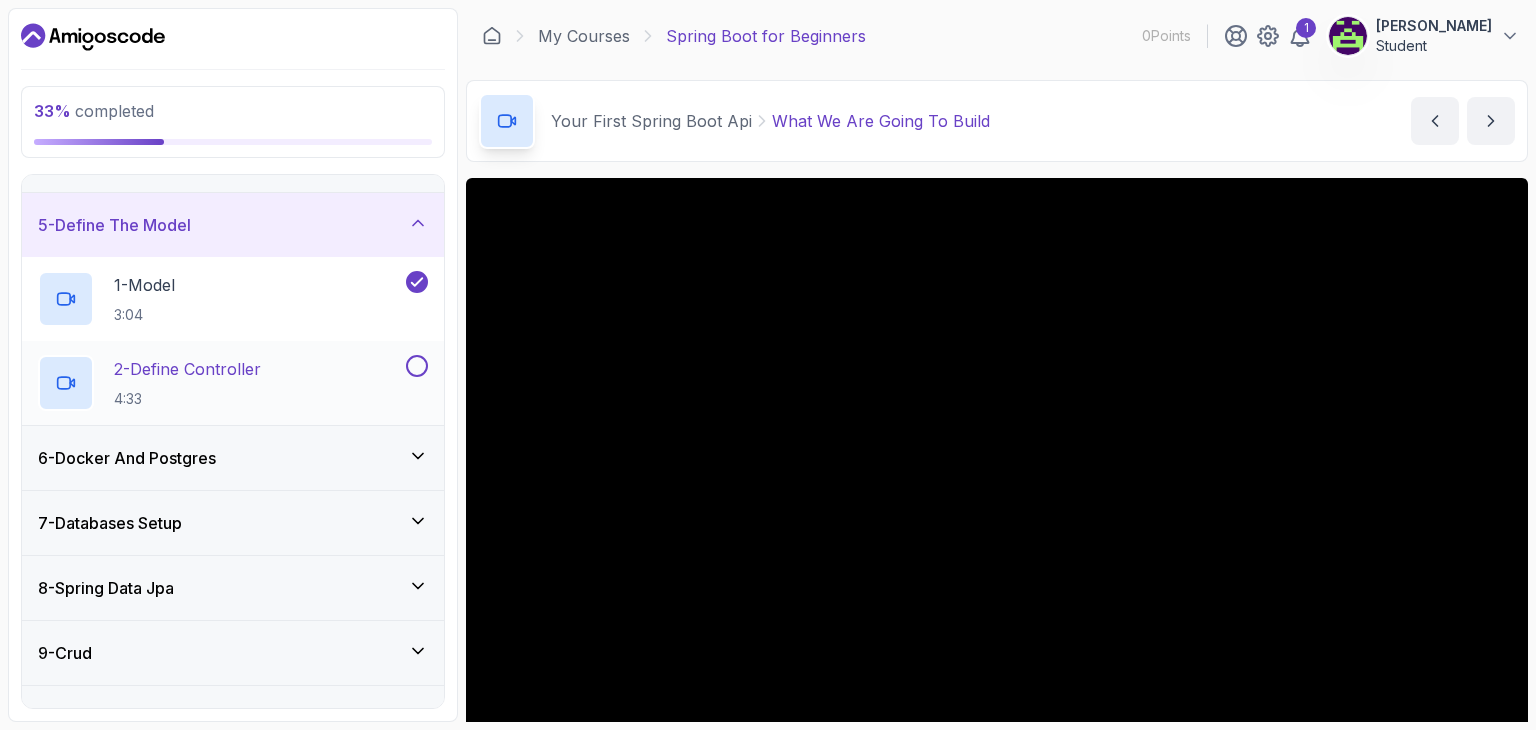click at bounding box center [417, 366] 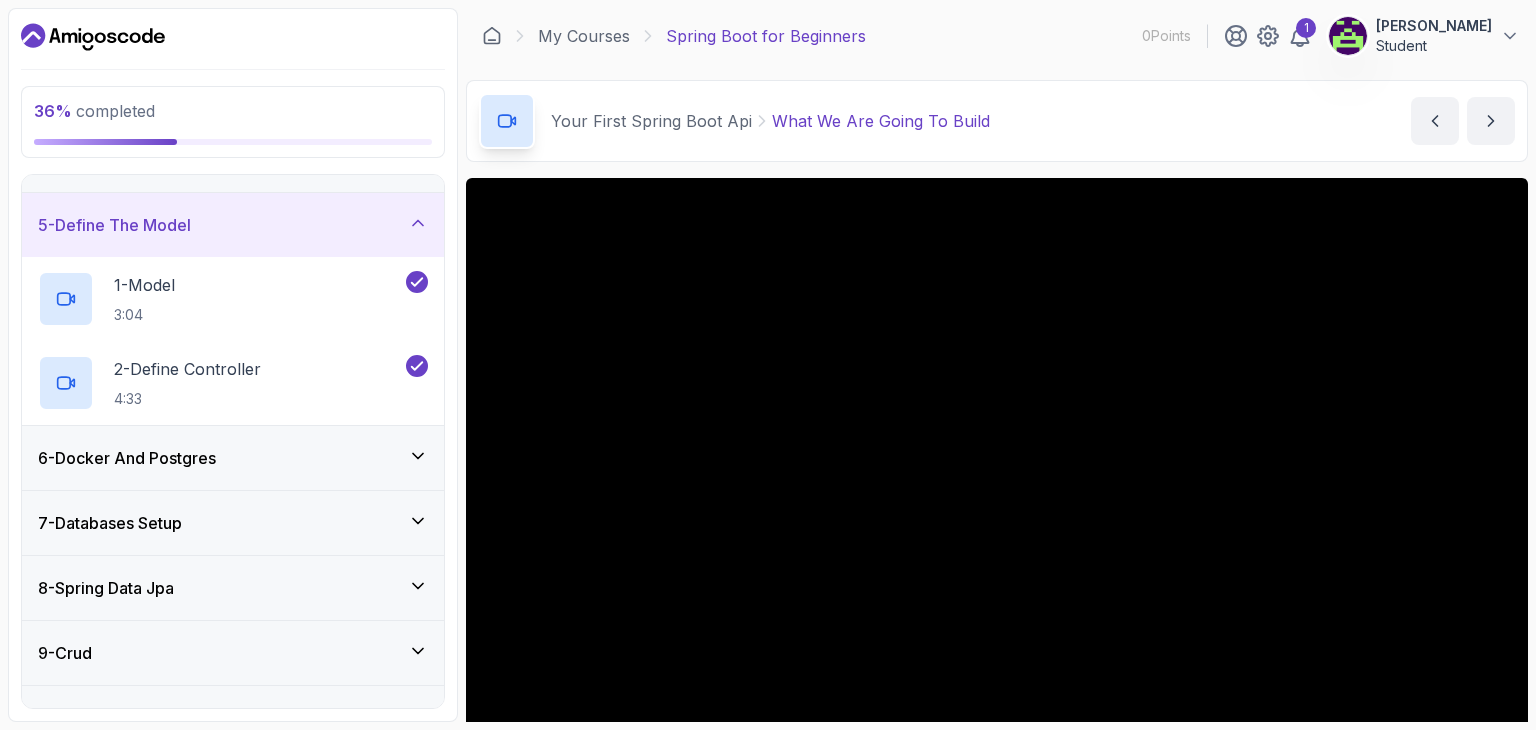 click on "6  -  Docker And Postgres" at bounding box center (233, 458) 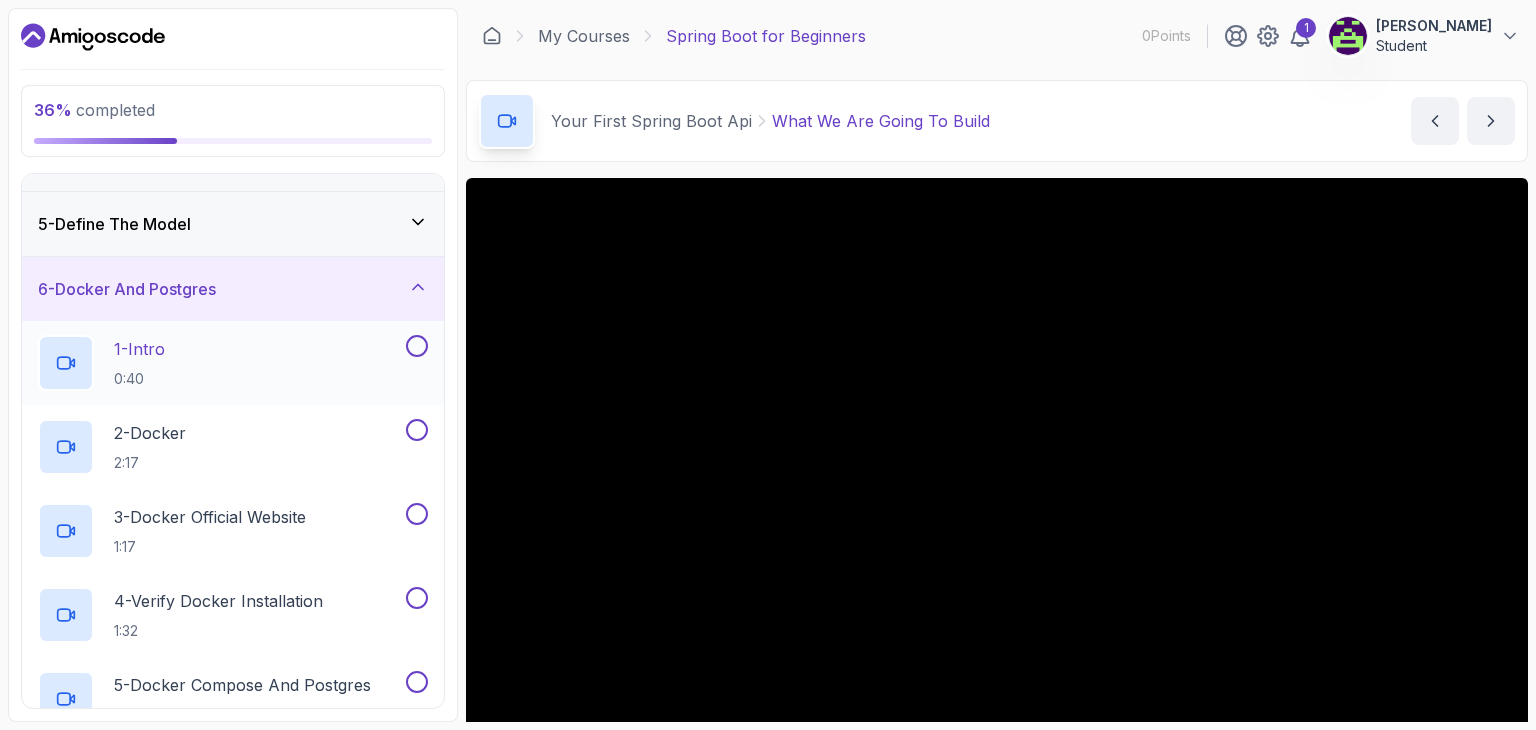 click at bounding box center (417, 346) 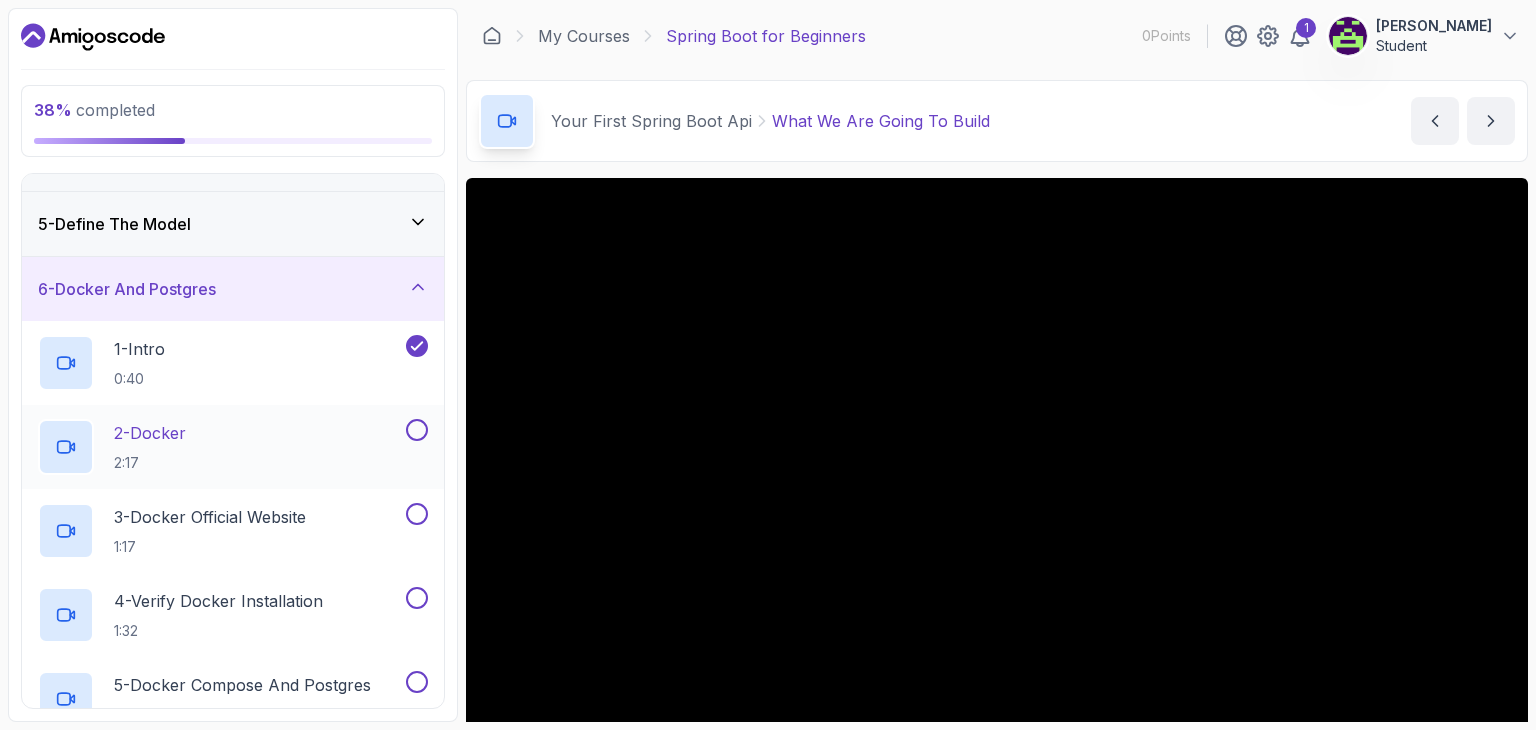 click at bounding box center (417, 430) 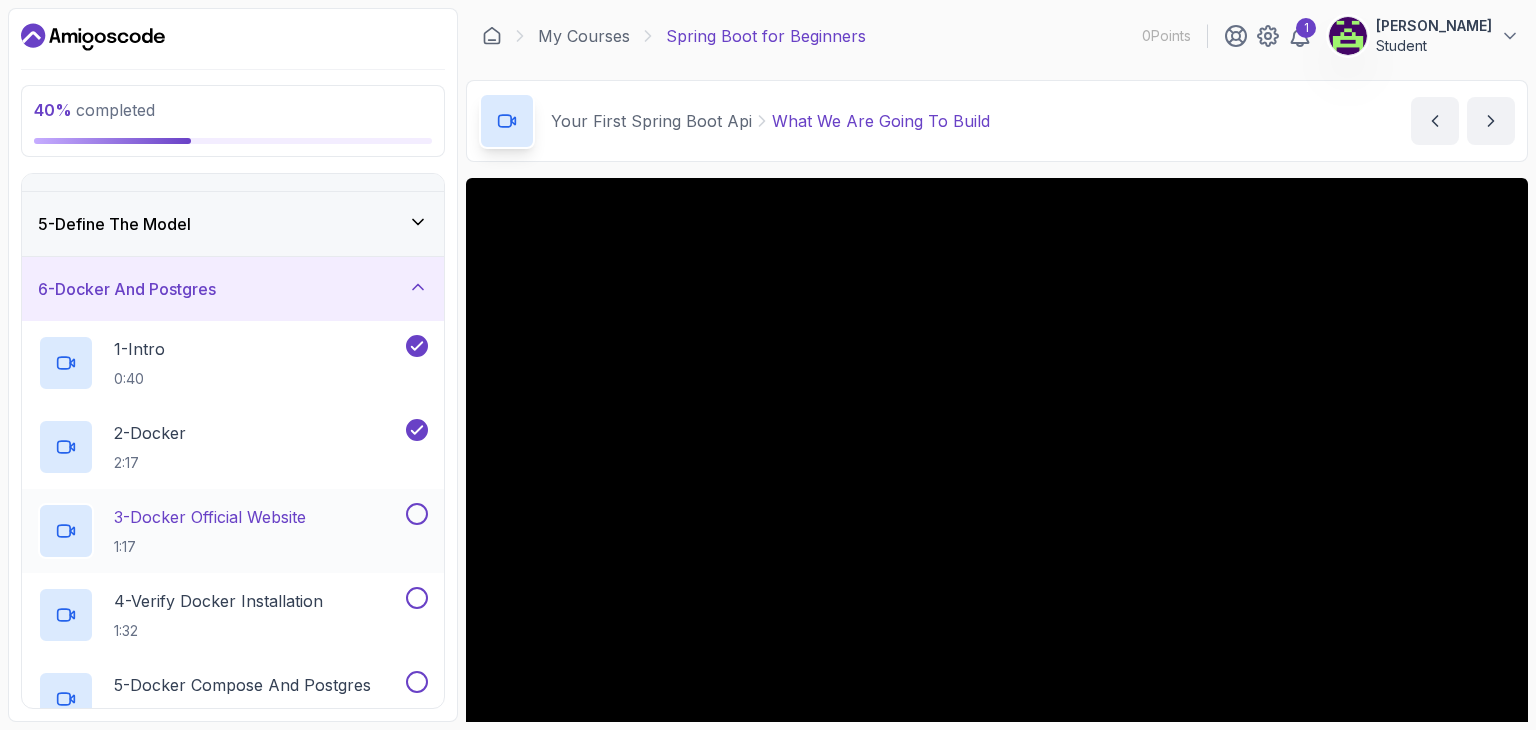 click at bounding box center (417, 514) 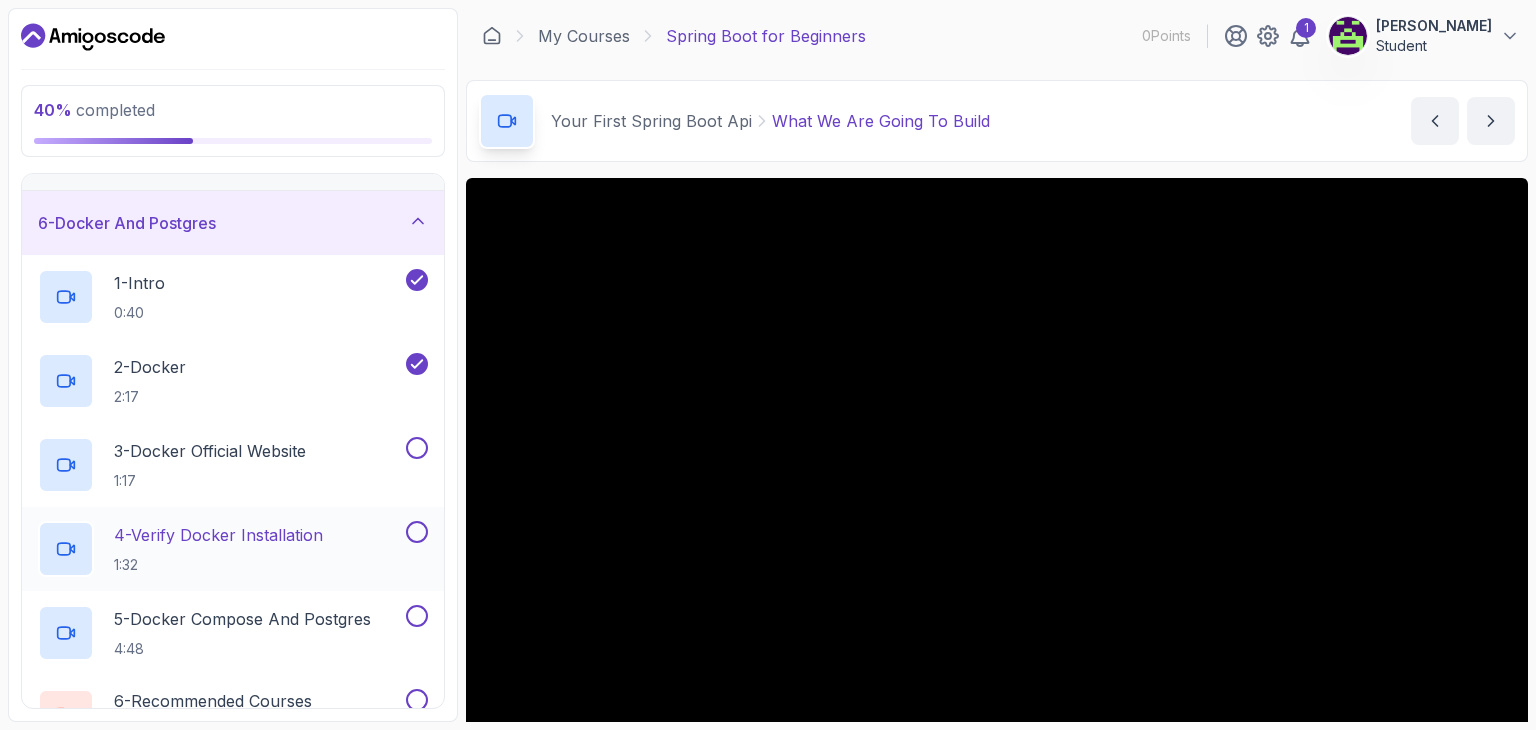 scroll, scrollTop: 342, scrollLeft: 0, axis: vertical 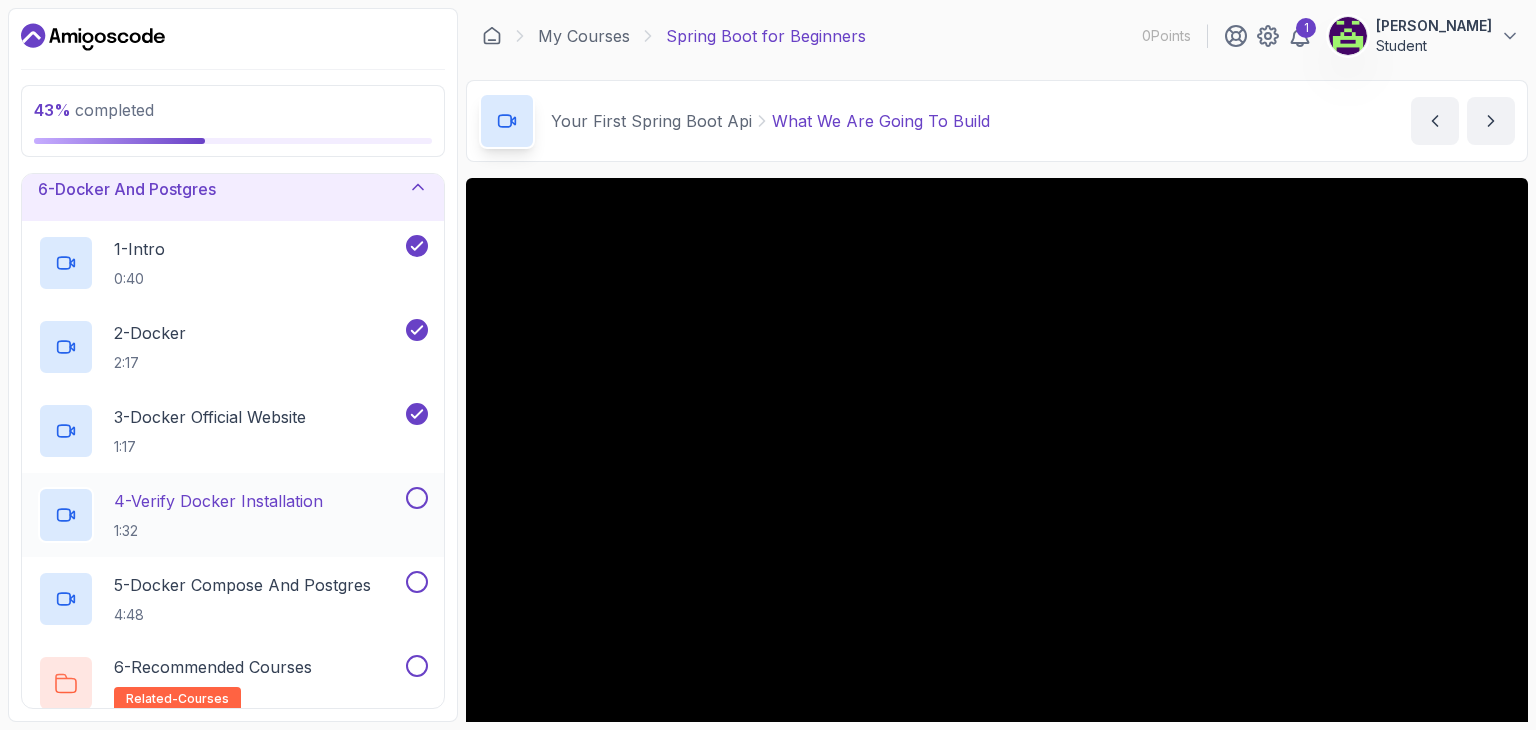 click at bounding box center [417, 498] 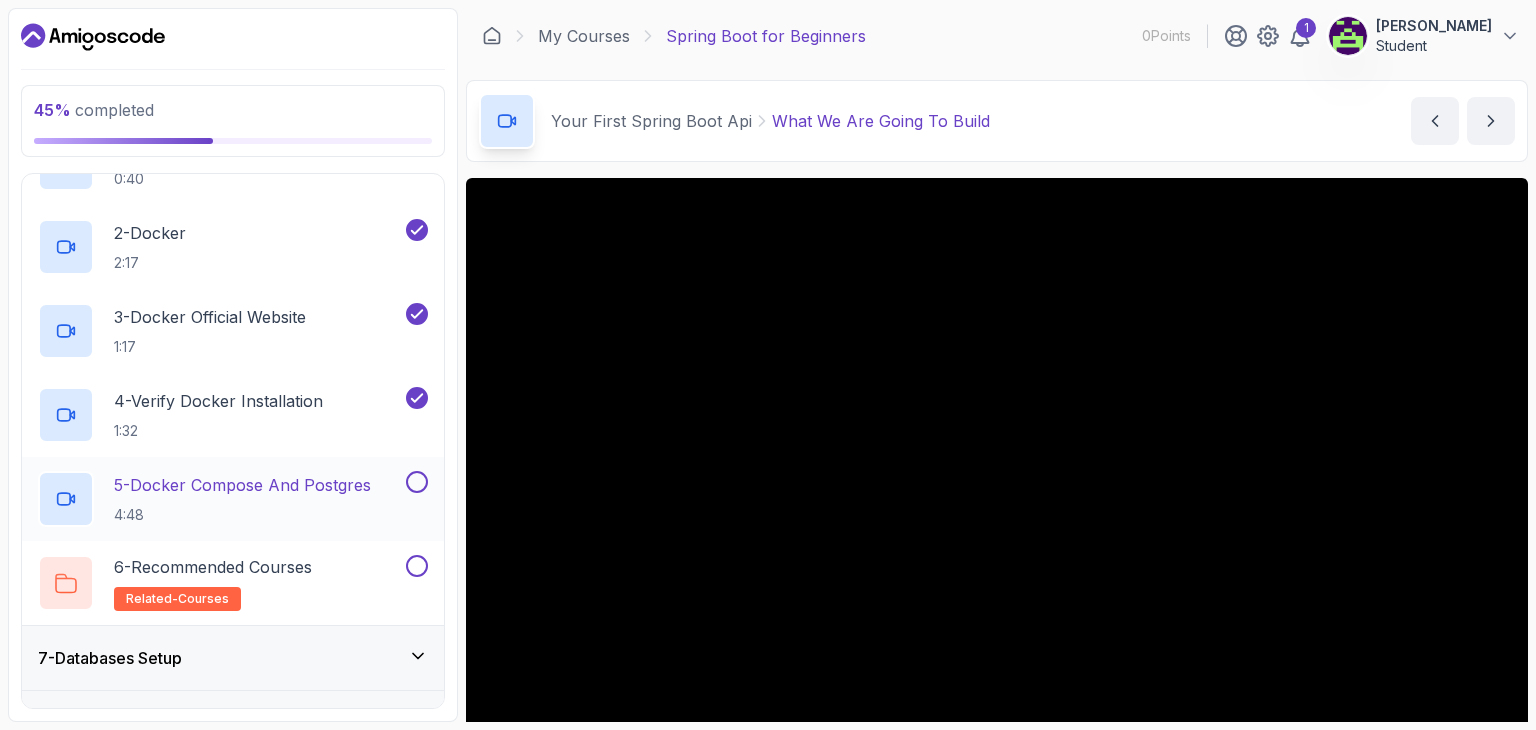 click at bounding box center (417, 482) 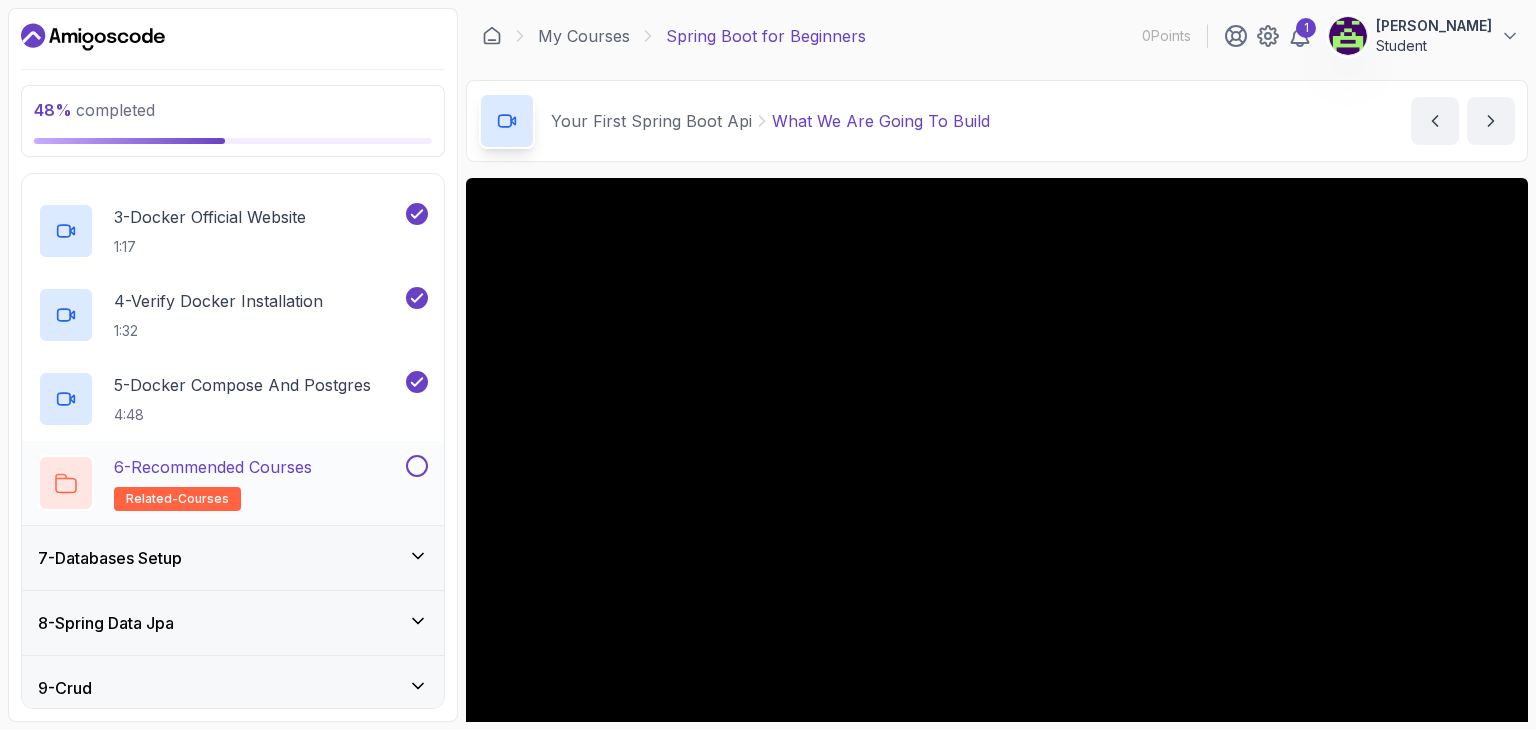 scroll, scrollTop: 742, scrollLeft: 0, axis: vertical 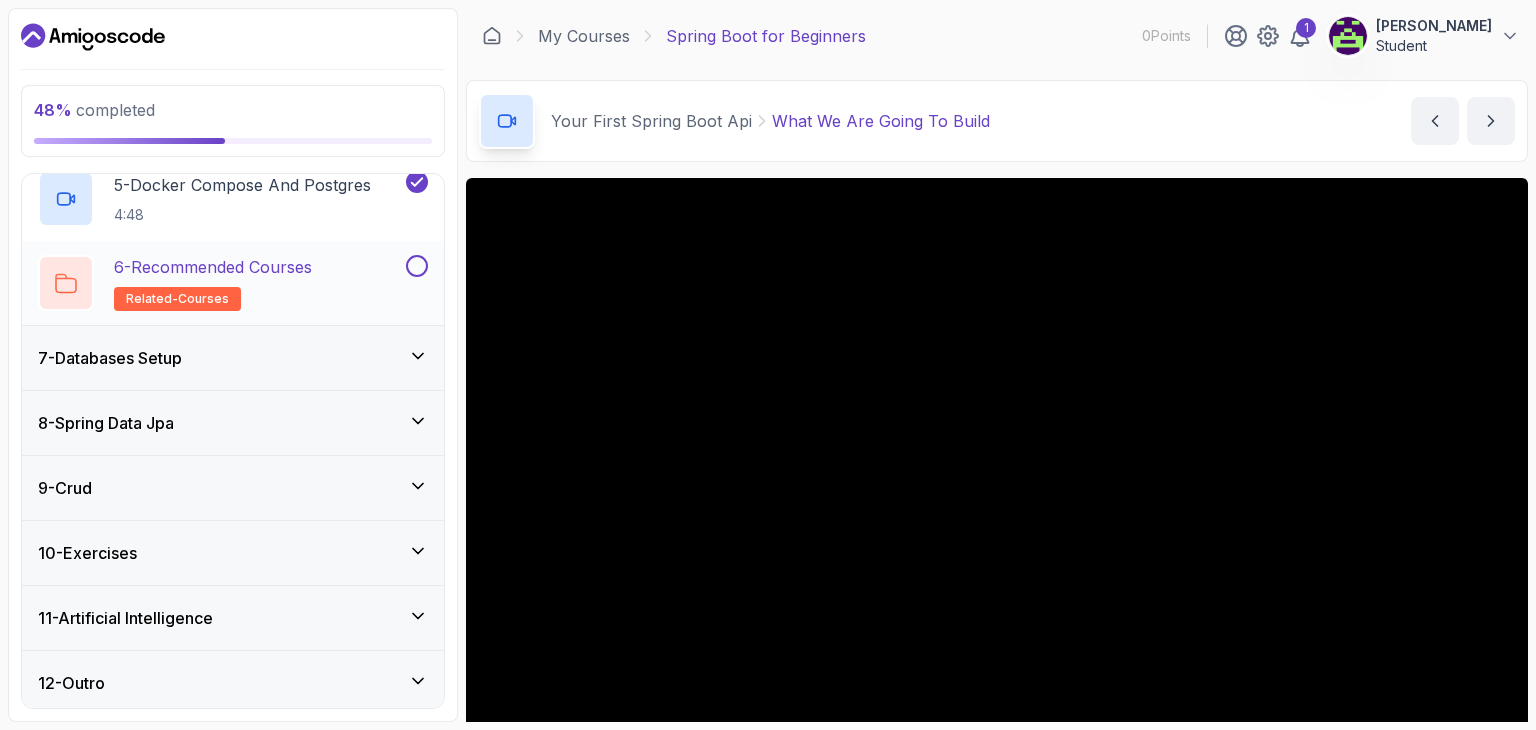 click at bounding box center [417, 266] 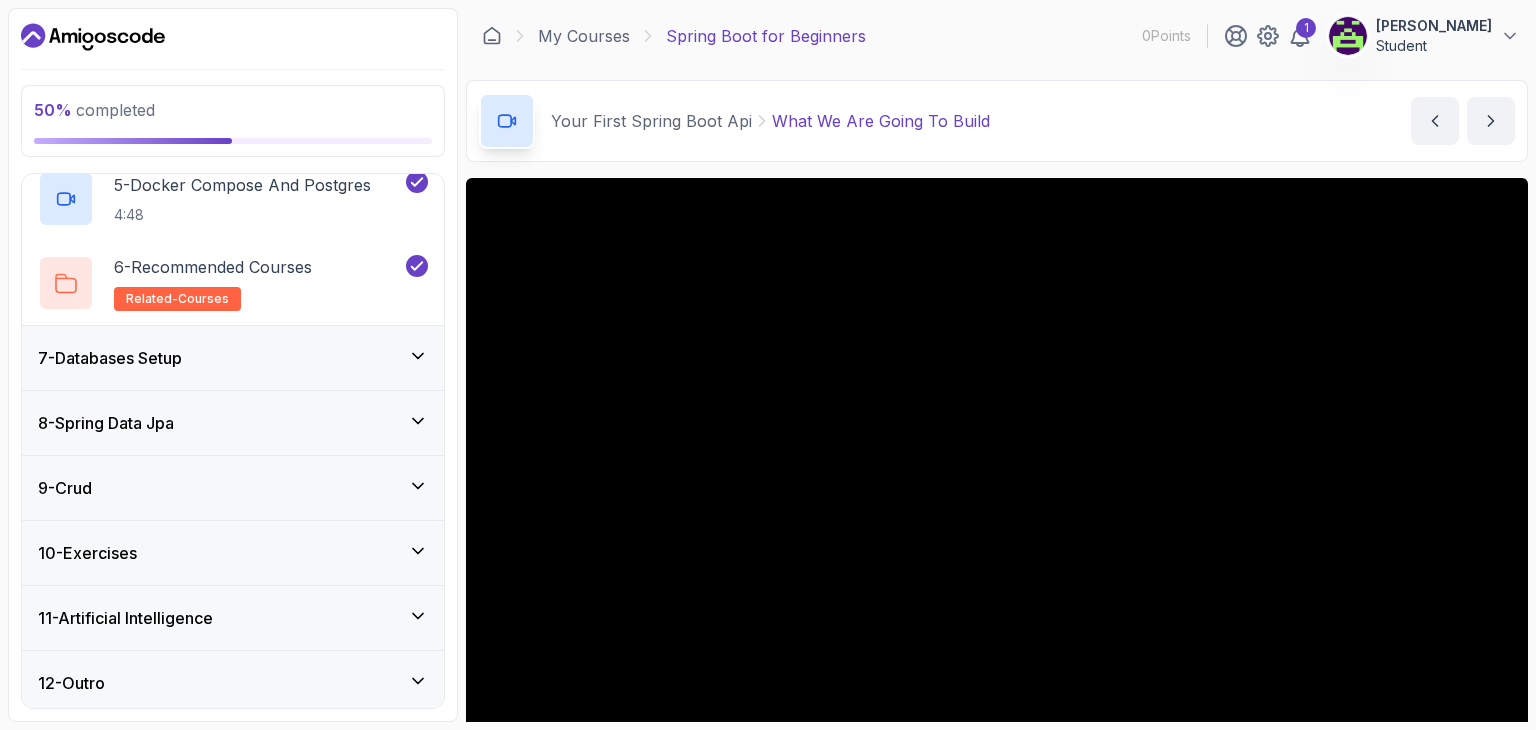 click 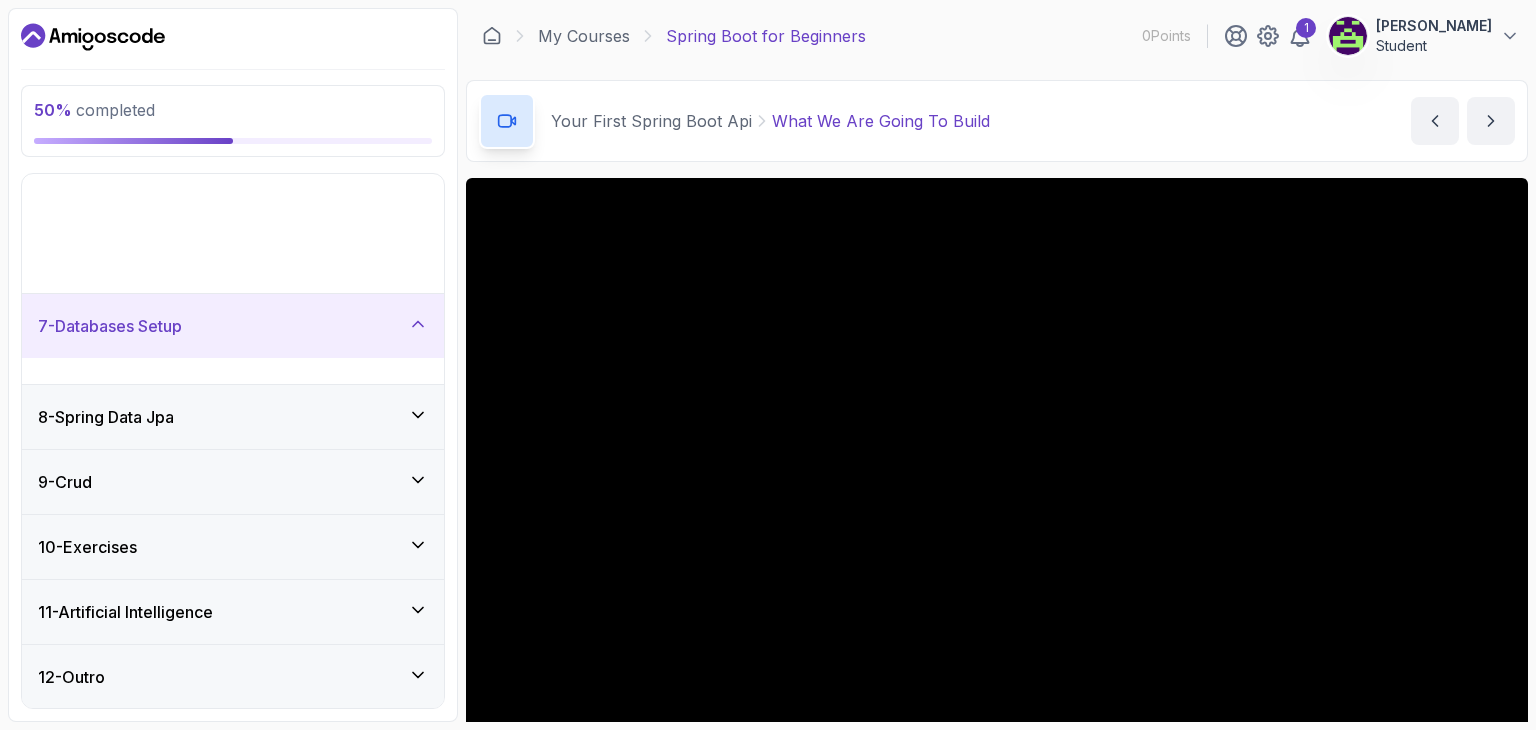 scroll, scrollTop: 242, scrollLeft: 0, axis: vertical 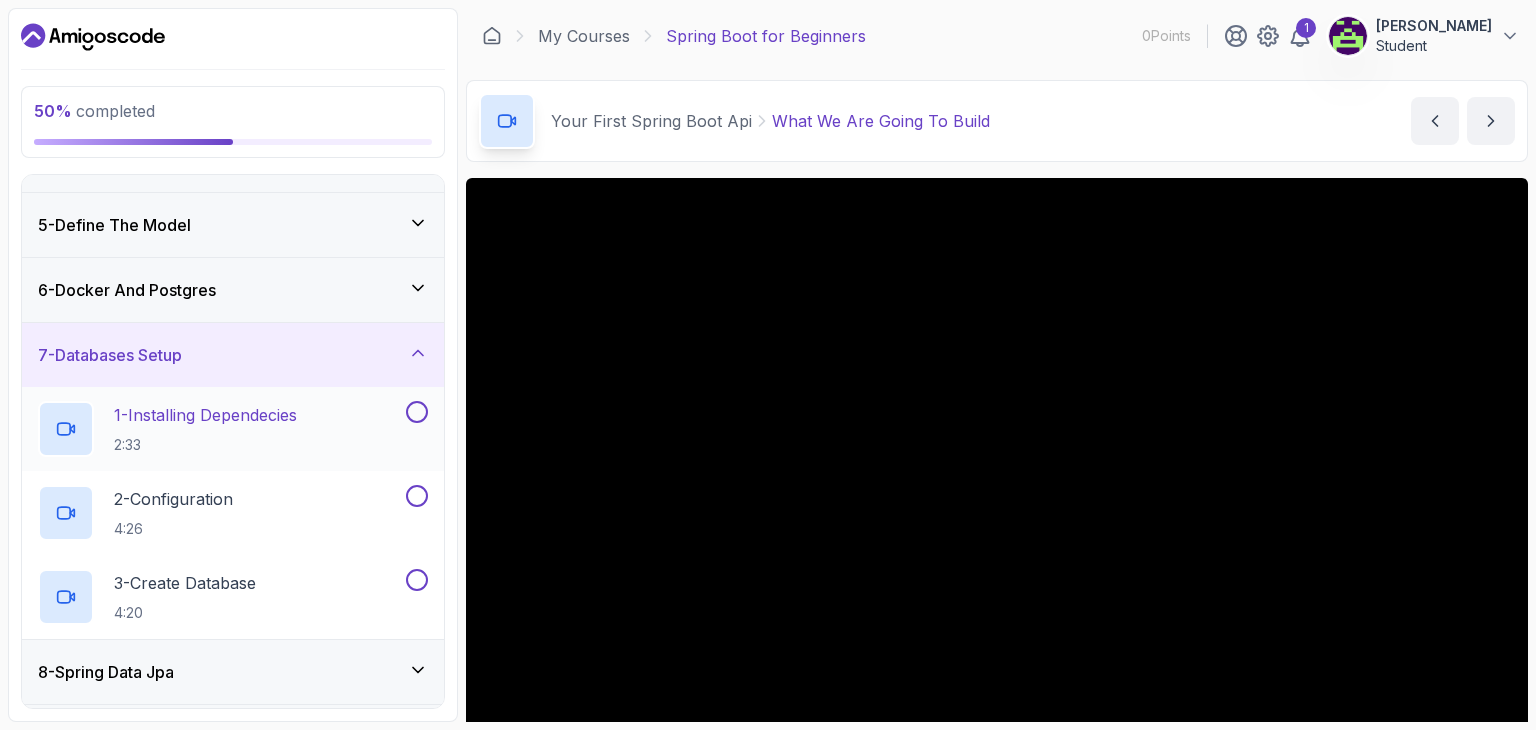 click at bounding box center (417, 412) 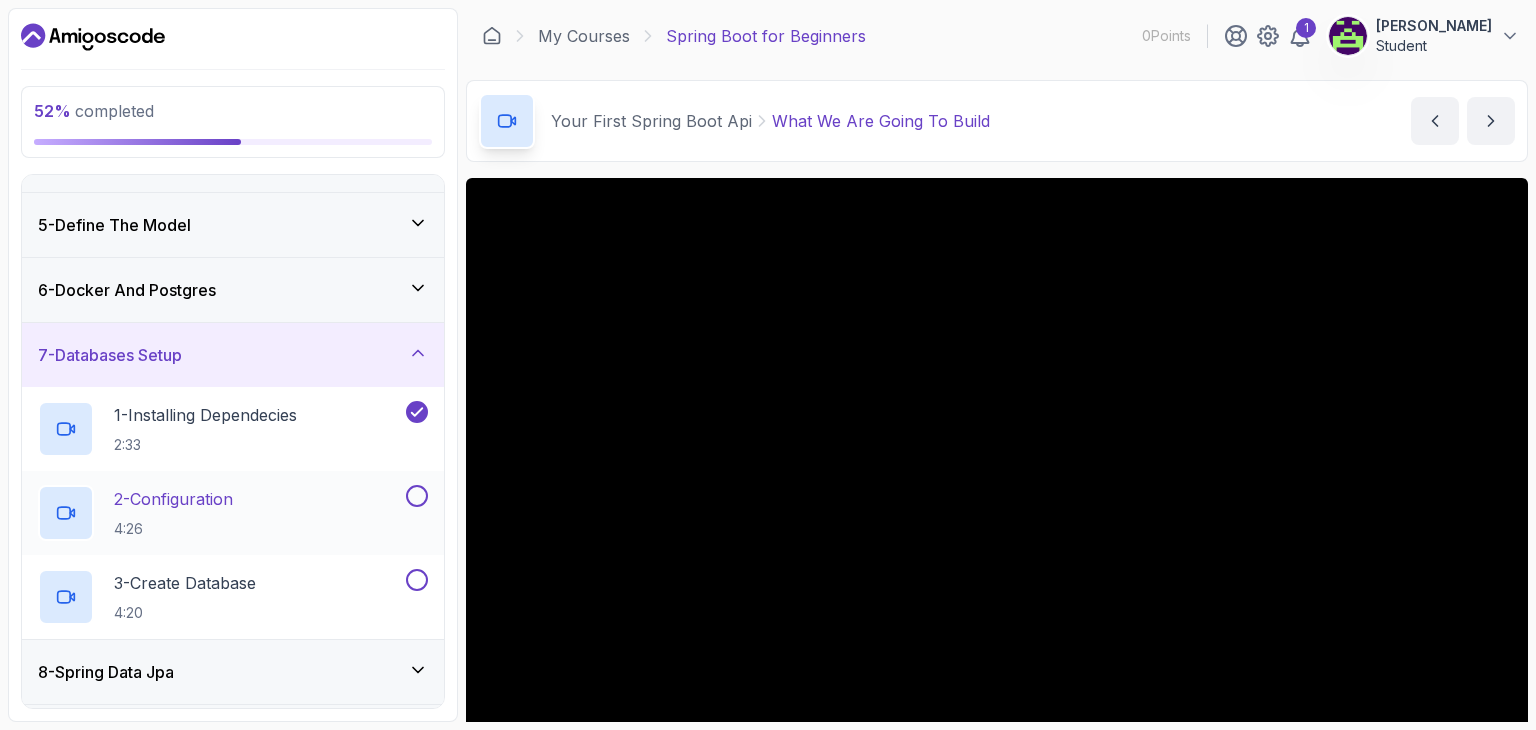 click at bounding box center (417, 496) 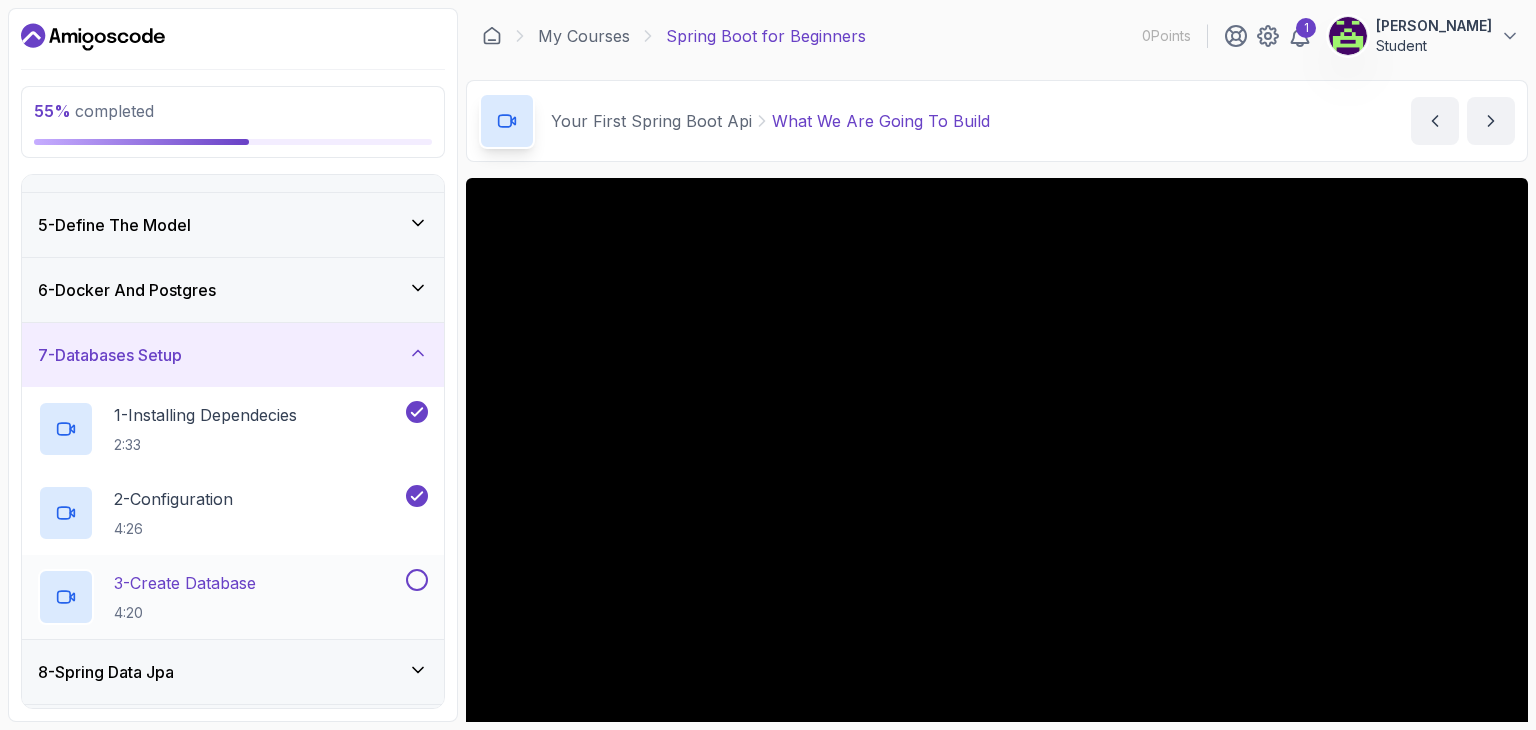 click at bounding box center (417, 580) 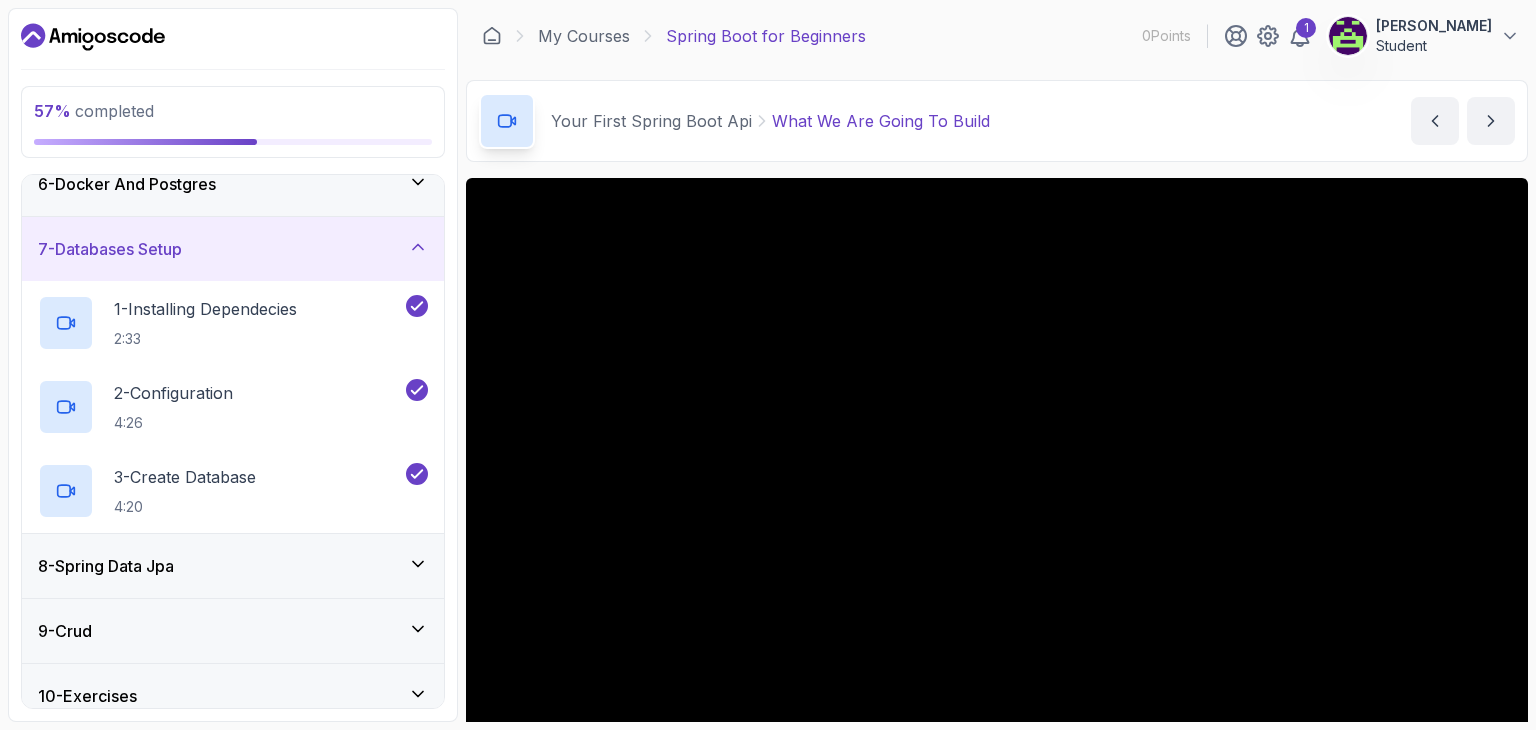 scroll, scrollTop: 442, scrollLeft: 0, axis: vertical 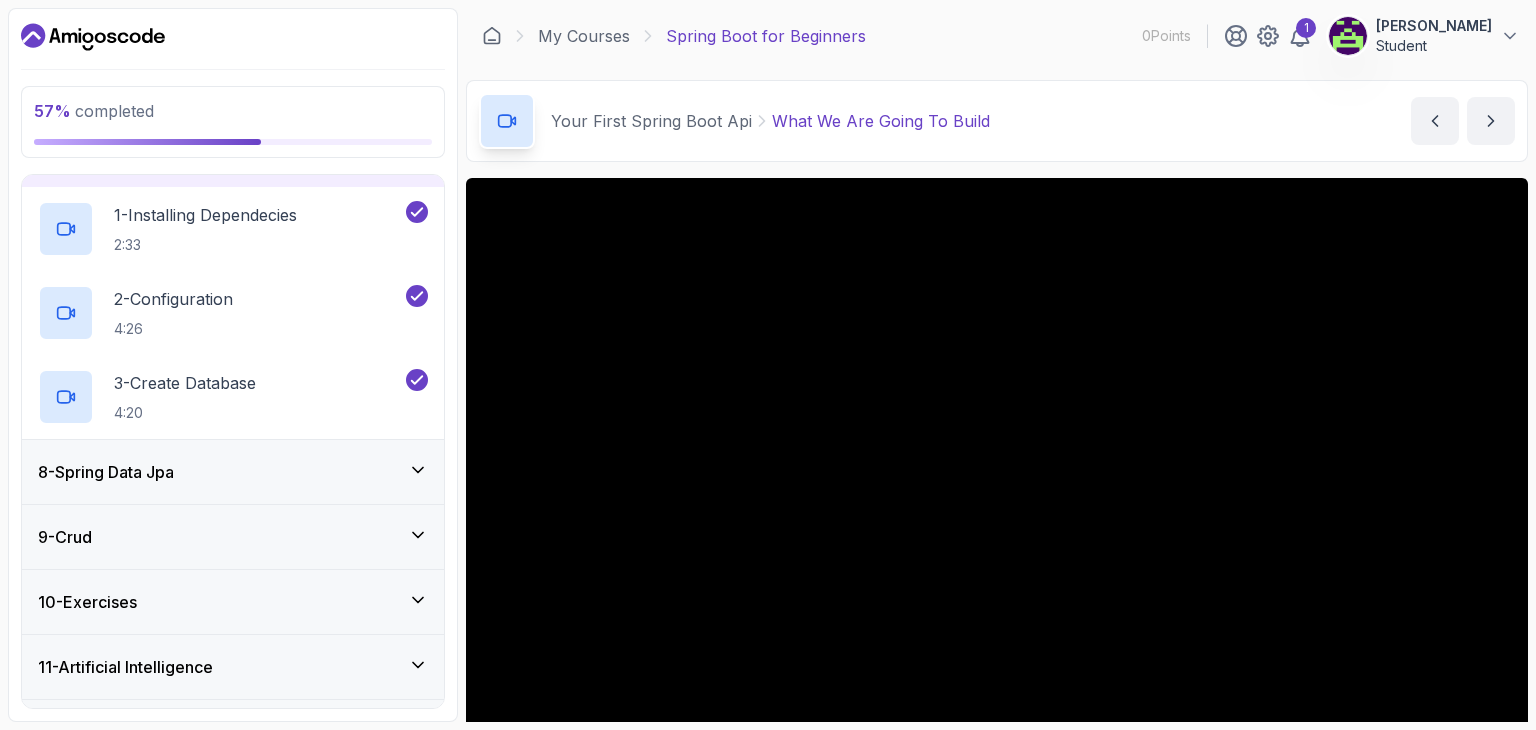 click 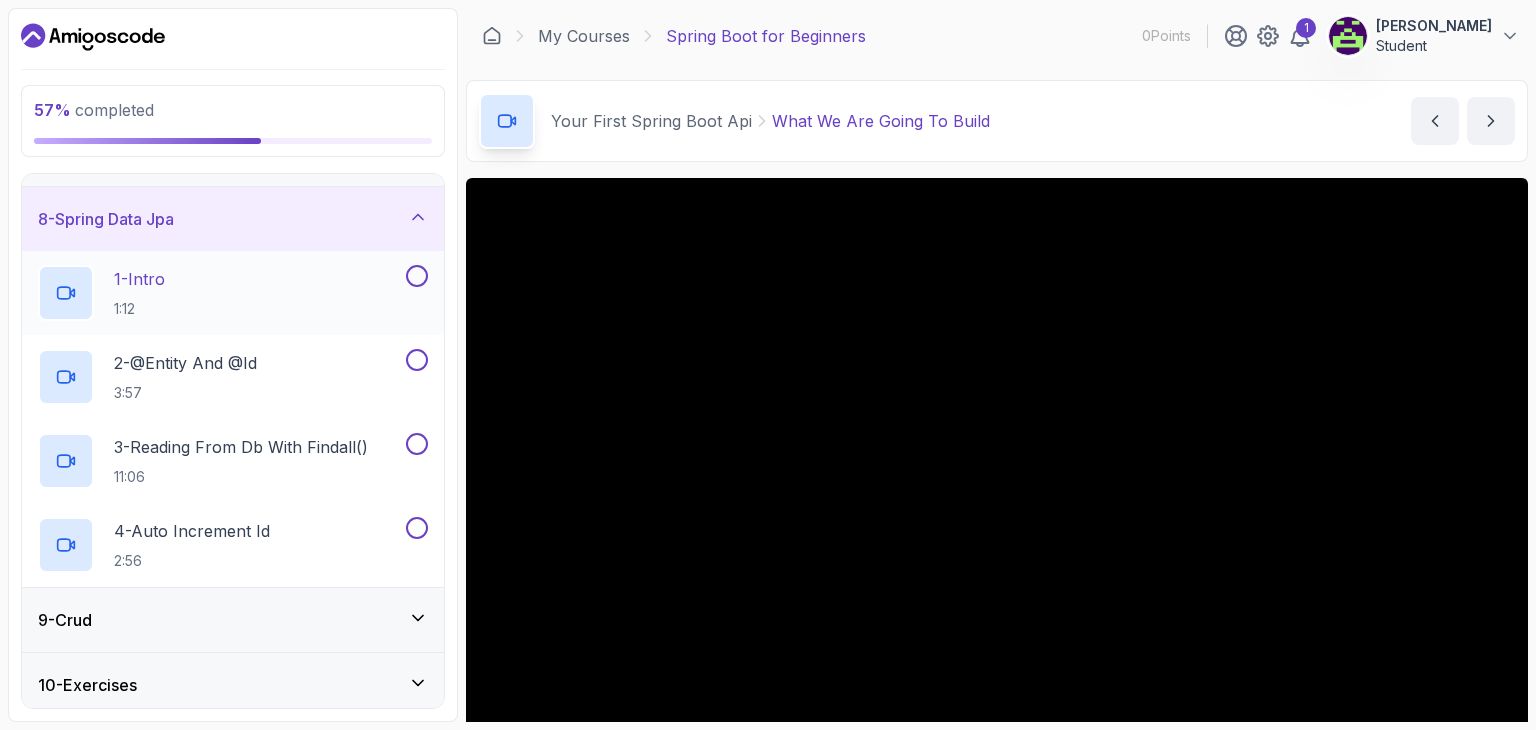 click at bounding box center (417, 276) 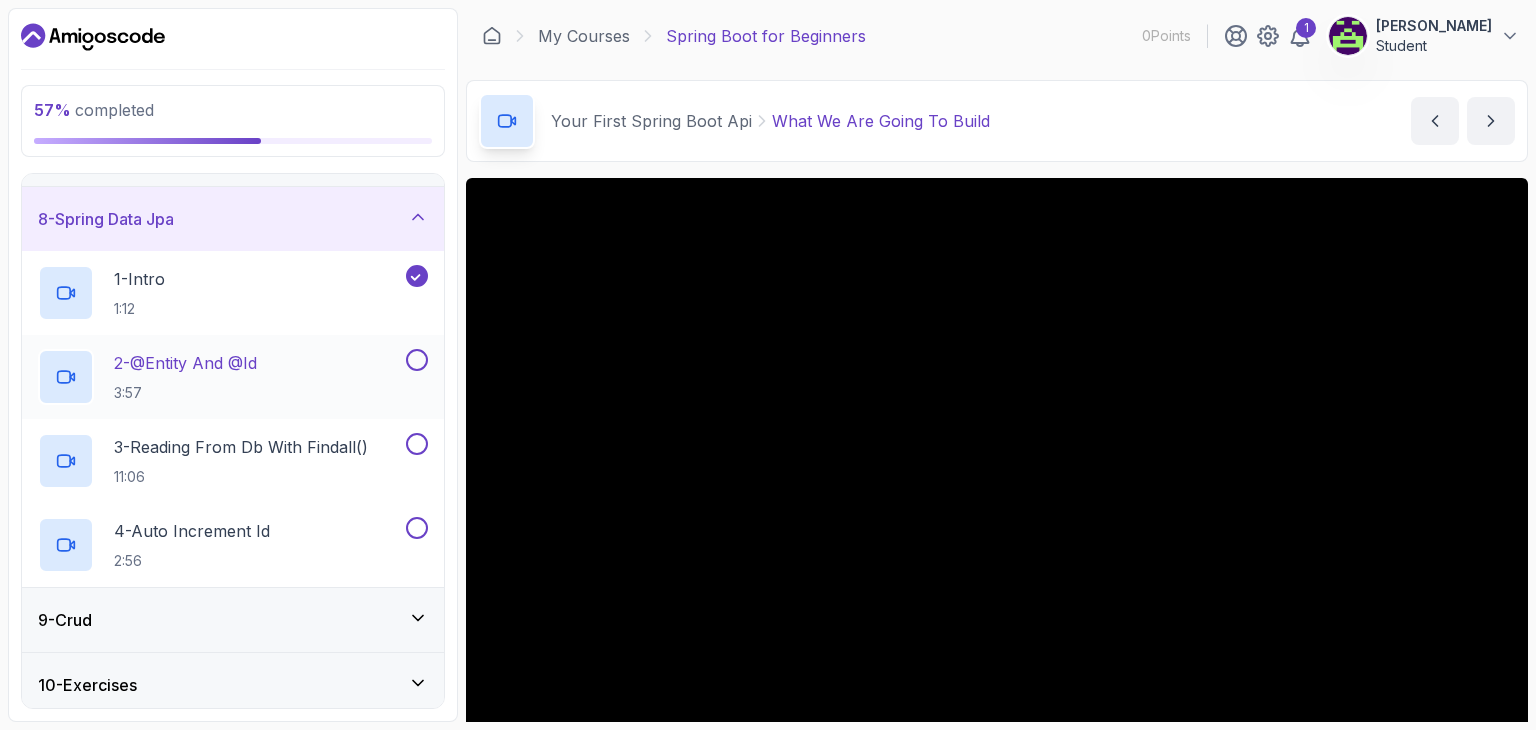 click at bounding box center [417, 360] 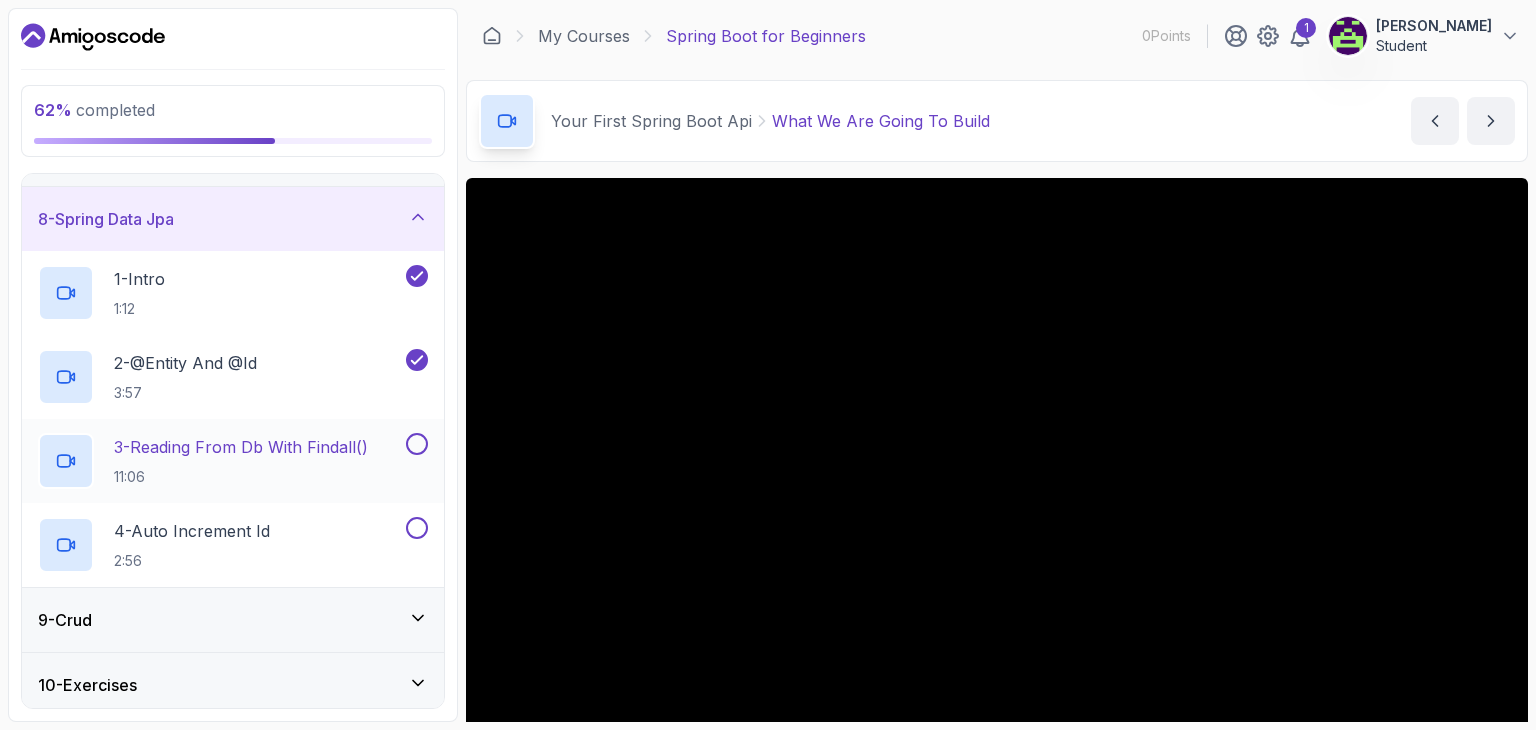 click at bounding box center (417, 444) 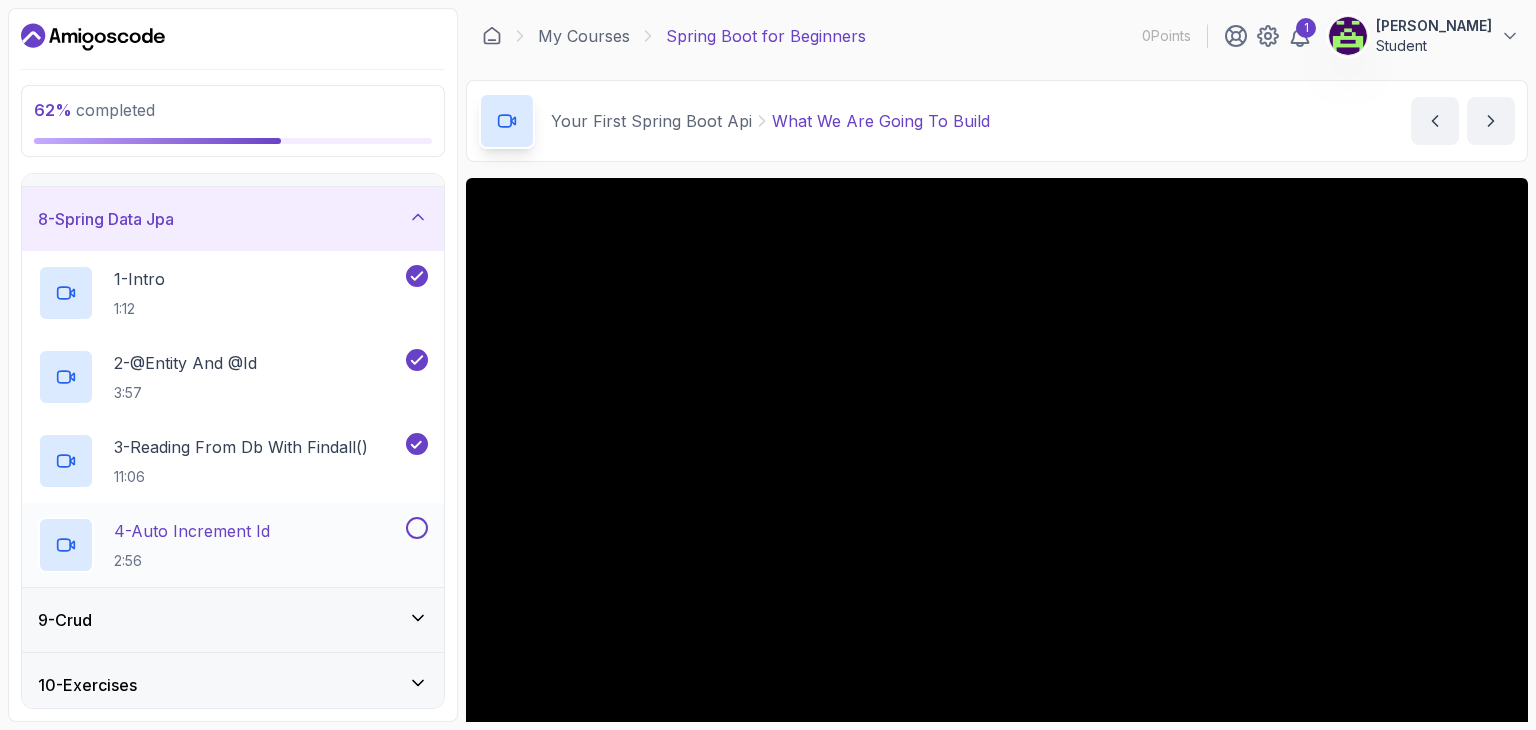 click at bounding box center [417, 528] 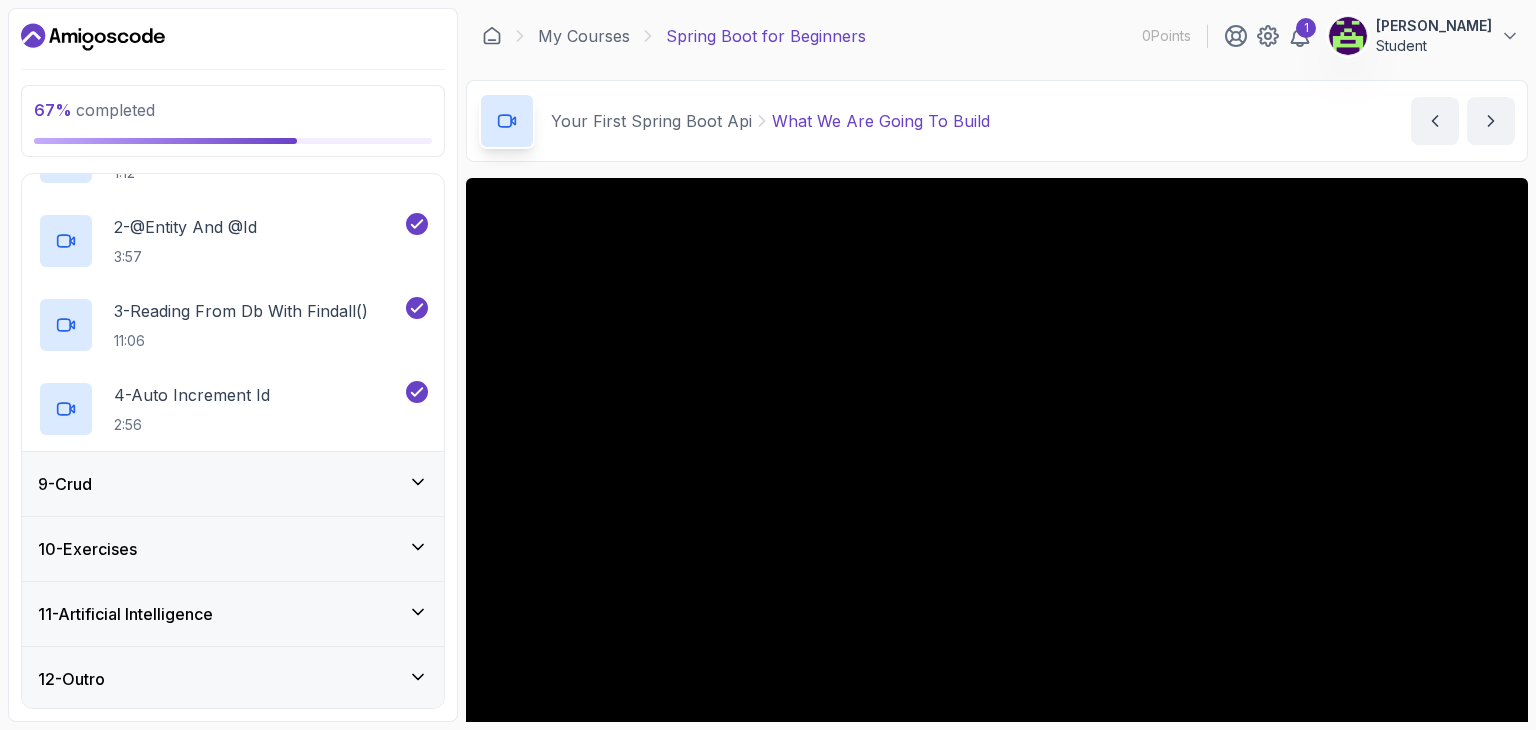 click on "9  -  Crud" at bounding box center [233, 484] 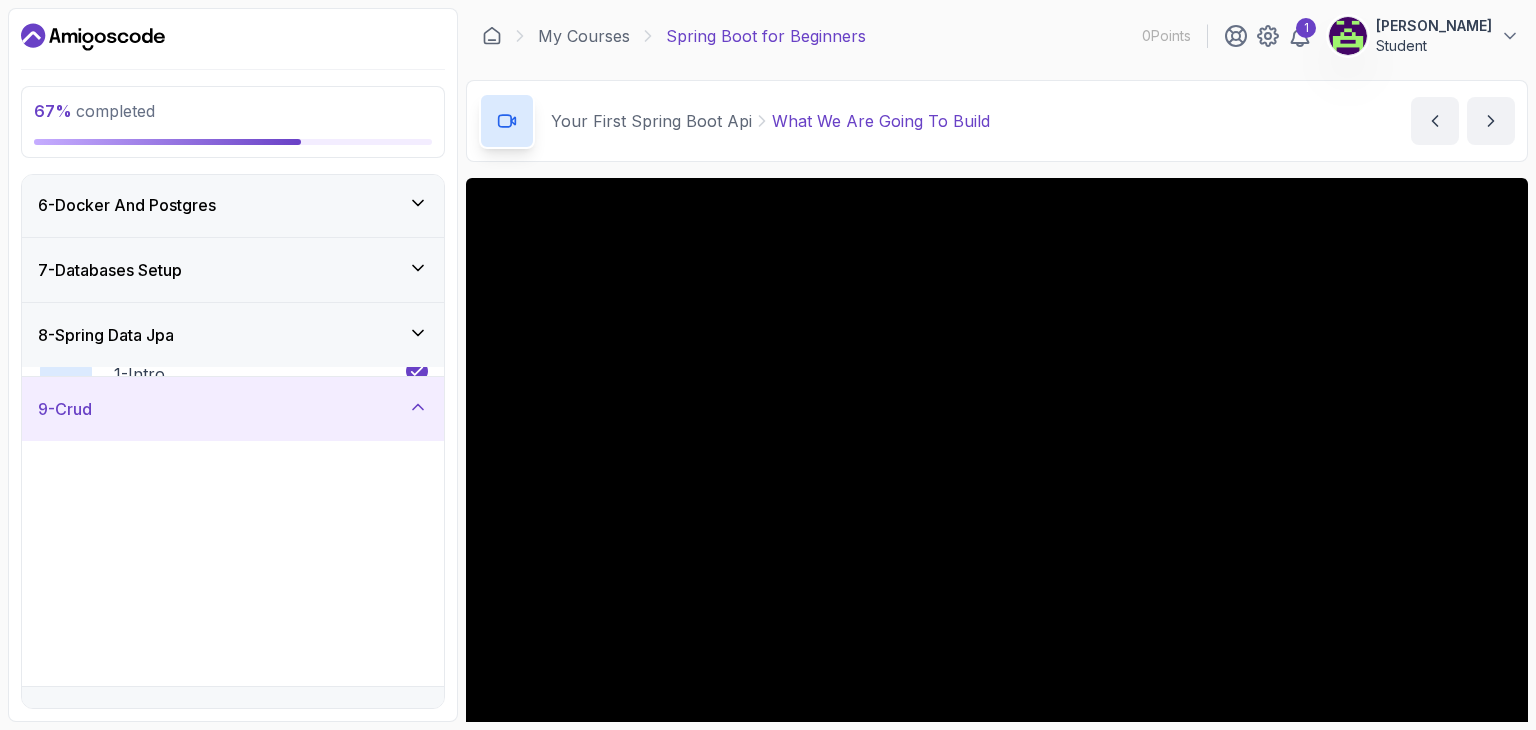 scroll, scrollTop: 442, scrollLeft: 0, axis: vertical 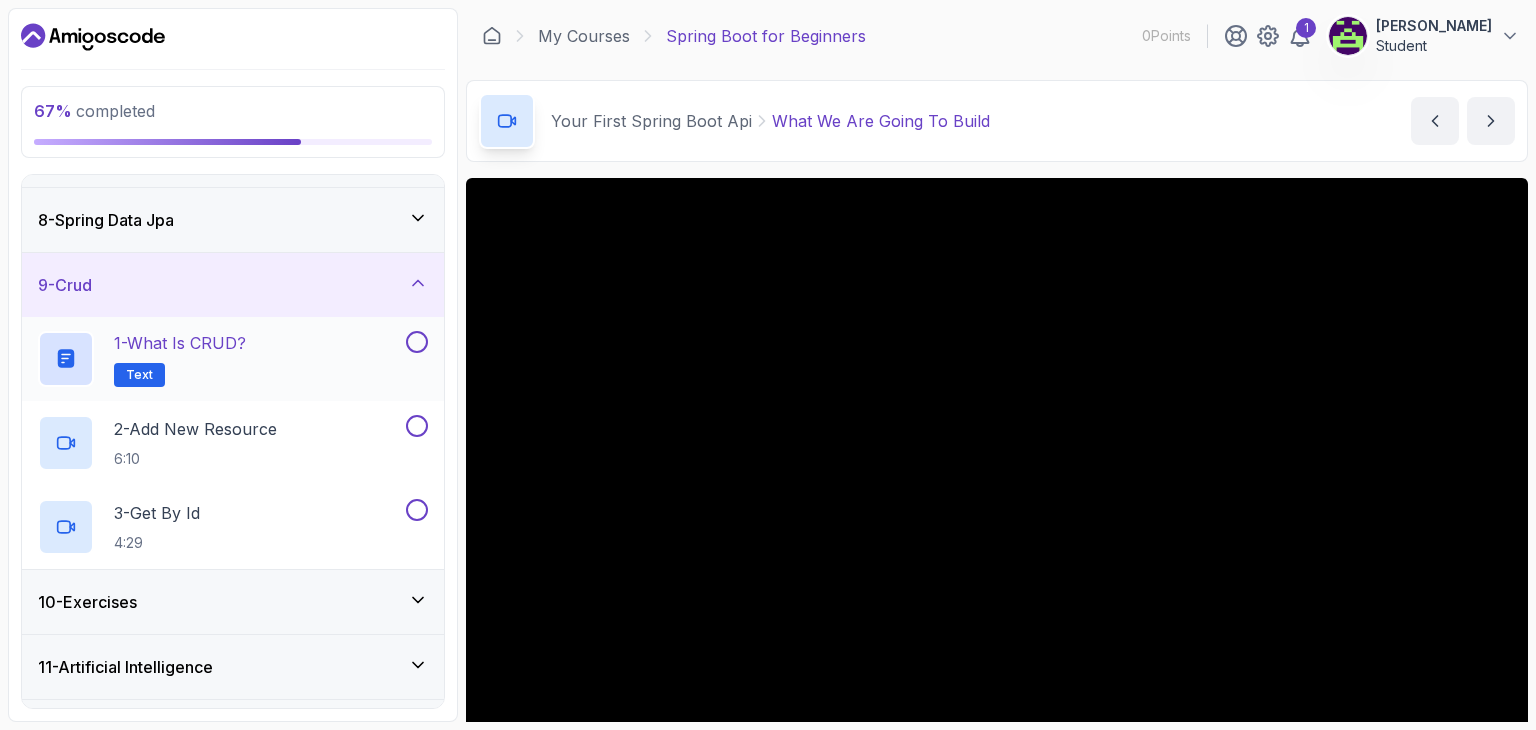 click at bounding box center (417, 342) 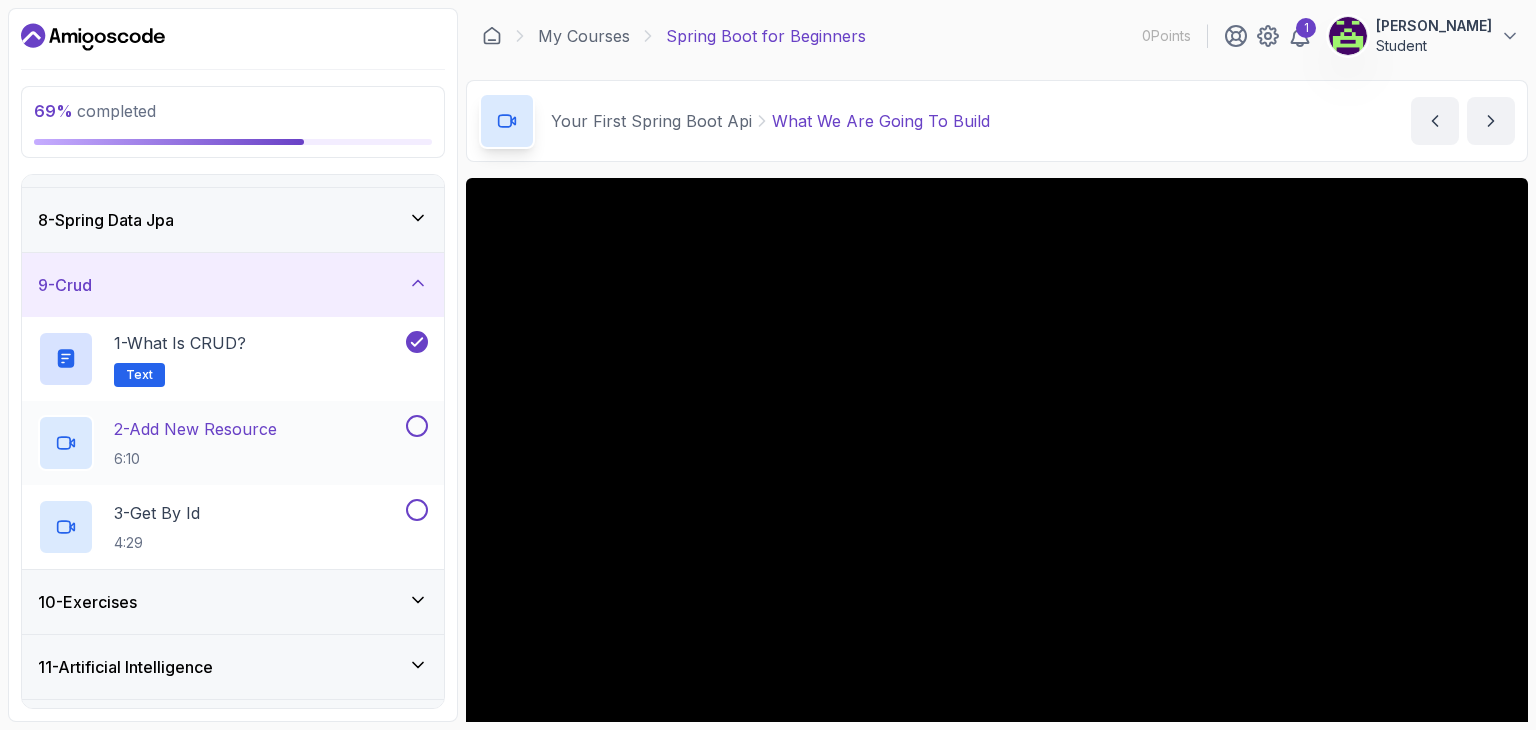 click at bounding box center [417, 426] 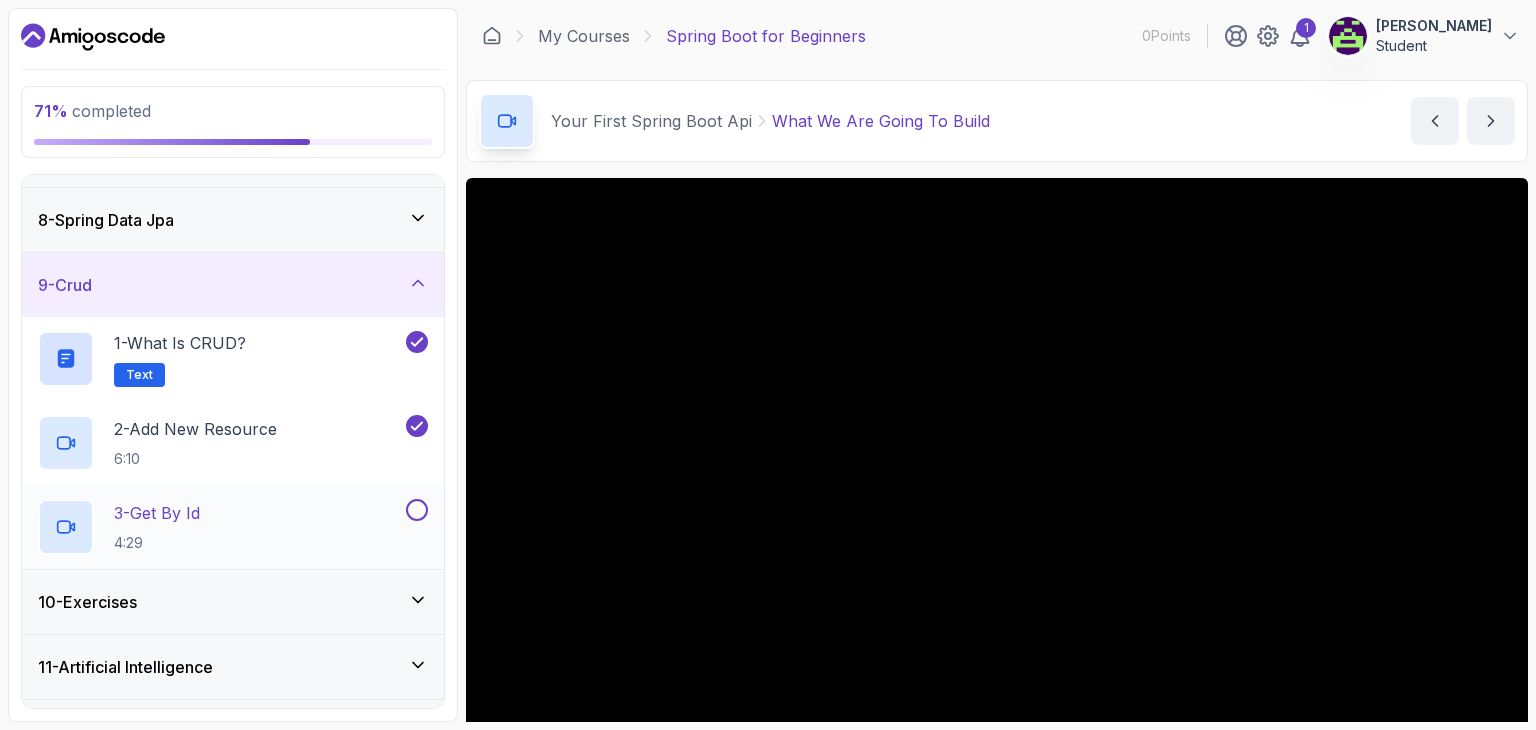 click at bounding box center (417, 510) 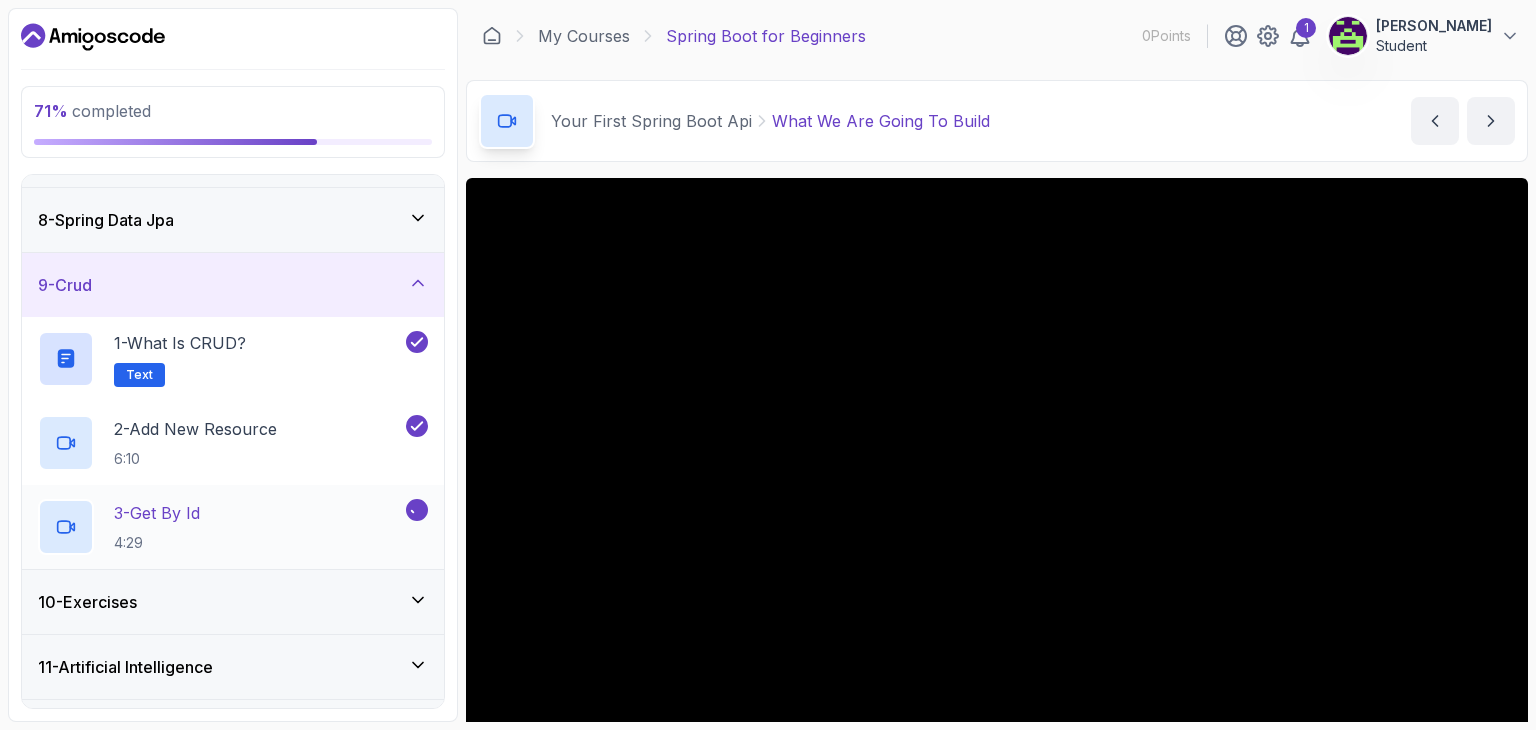 scroll, scrollTop: 494, scrollLeft: 0, axis: vertical 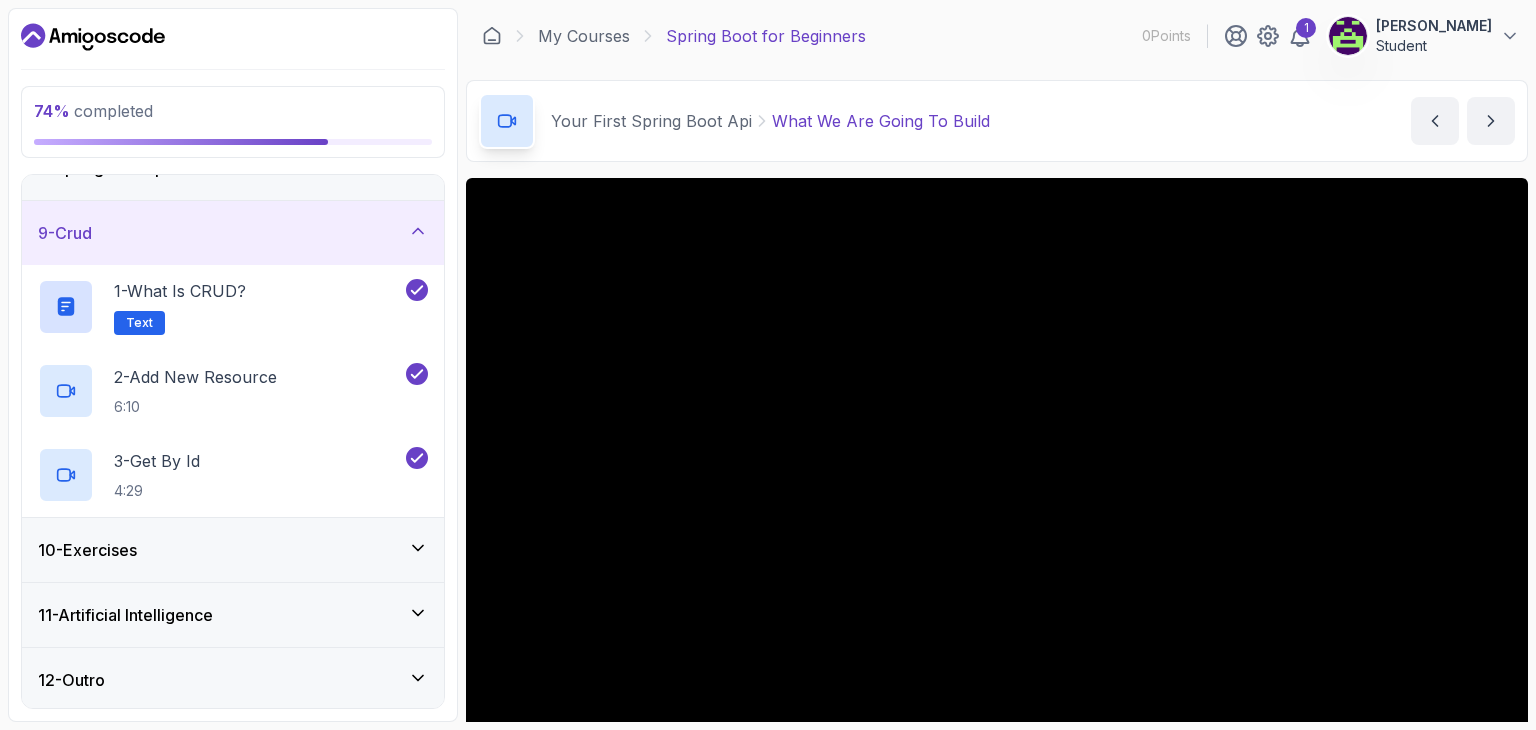 click 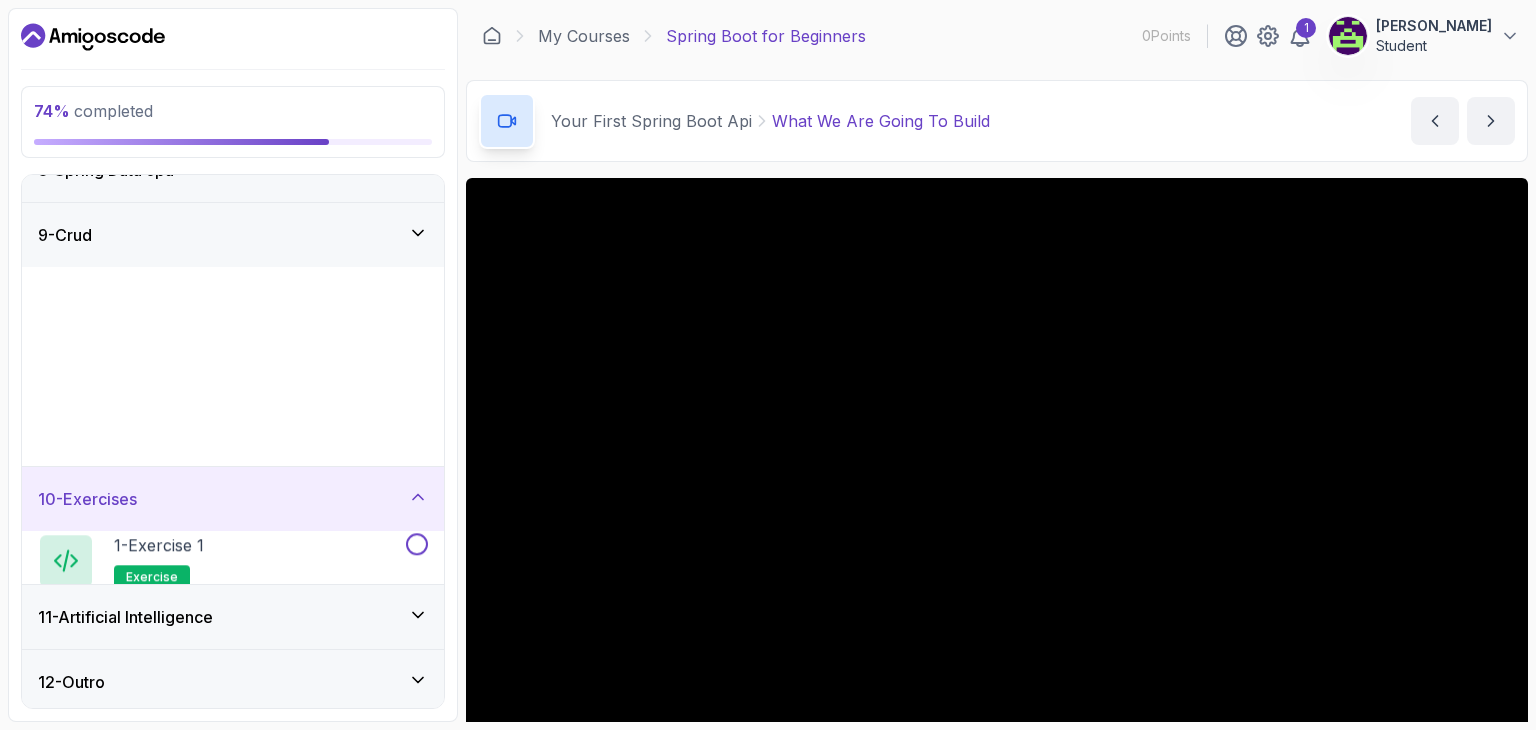 scroll, scrollTop: 494, scrollLeft: 0, axis: vertical 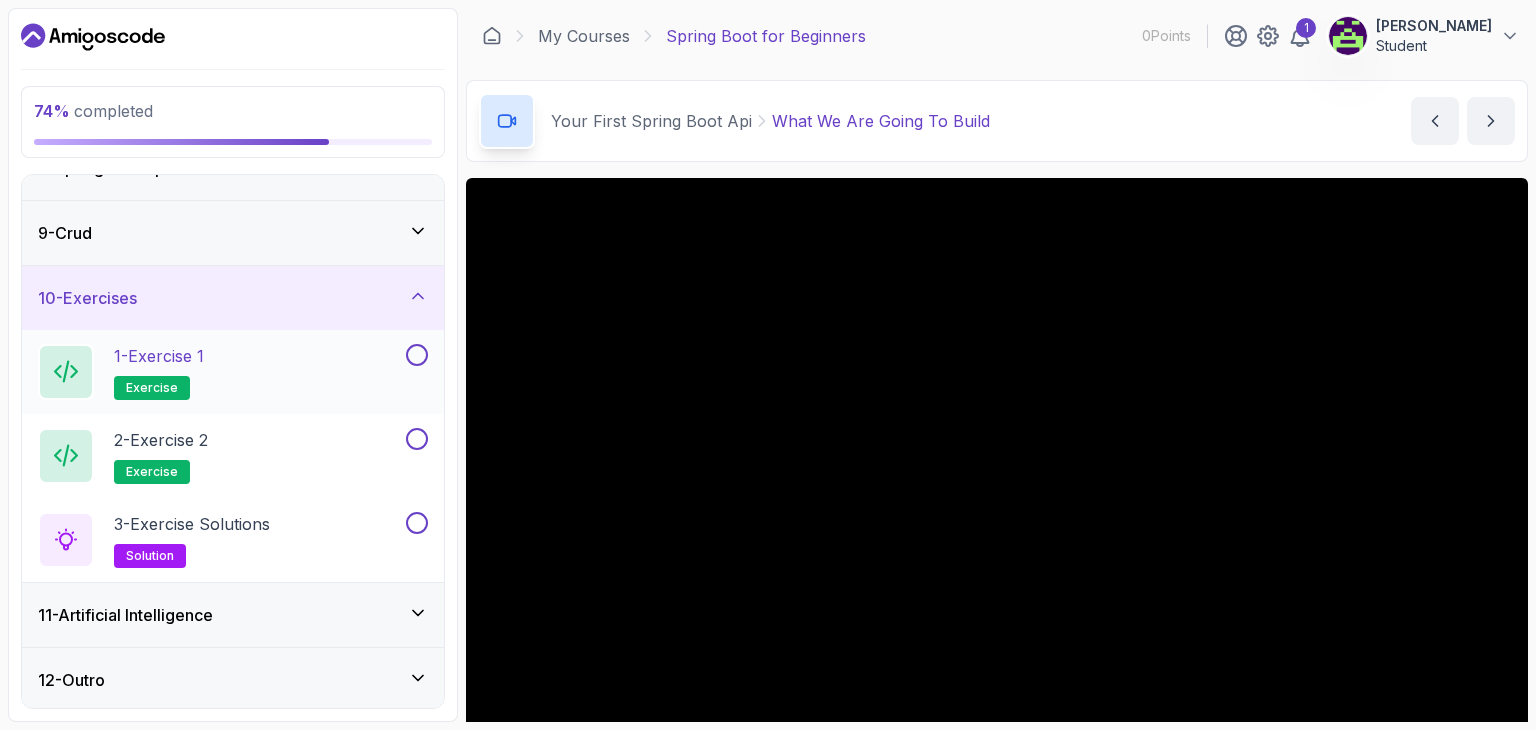 click at bounding box center (417, 355) 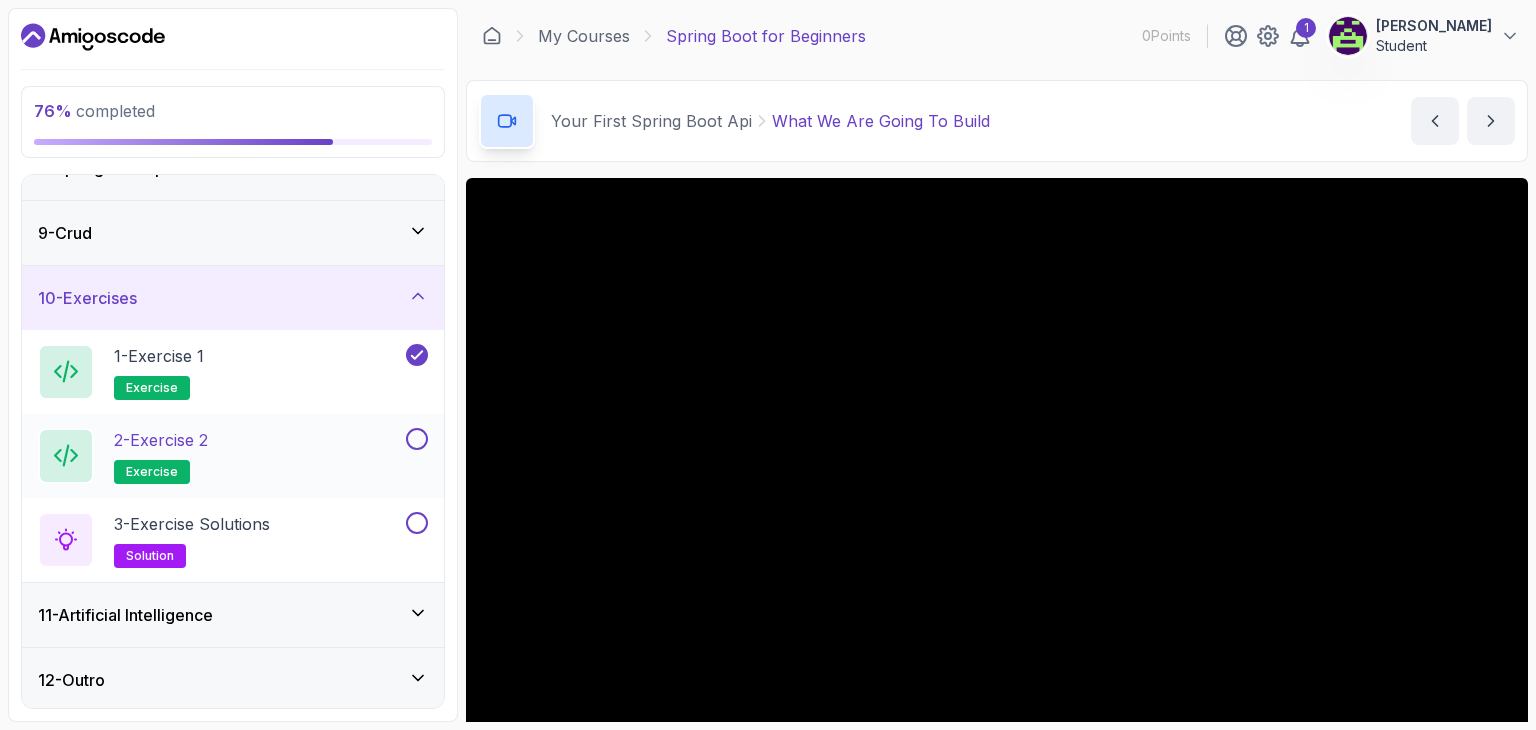click at bounding box center [417, 439] 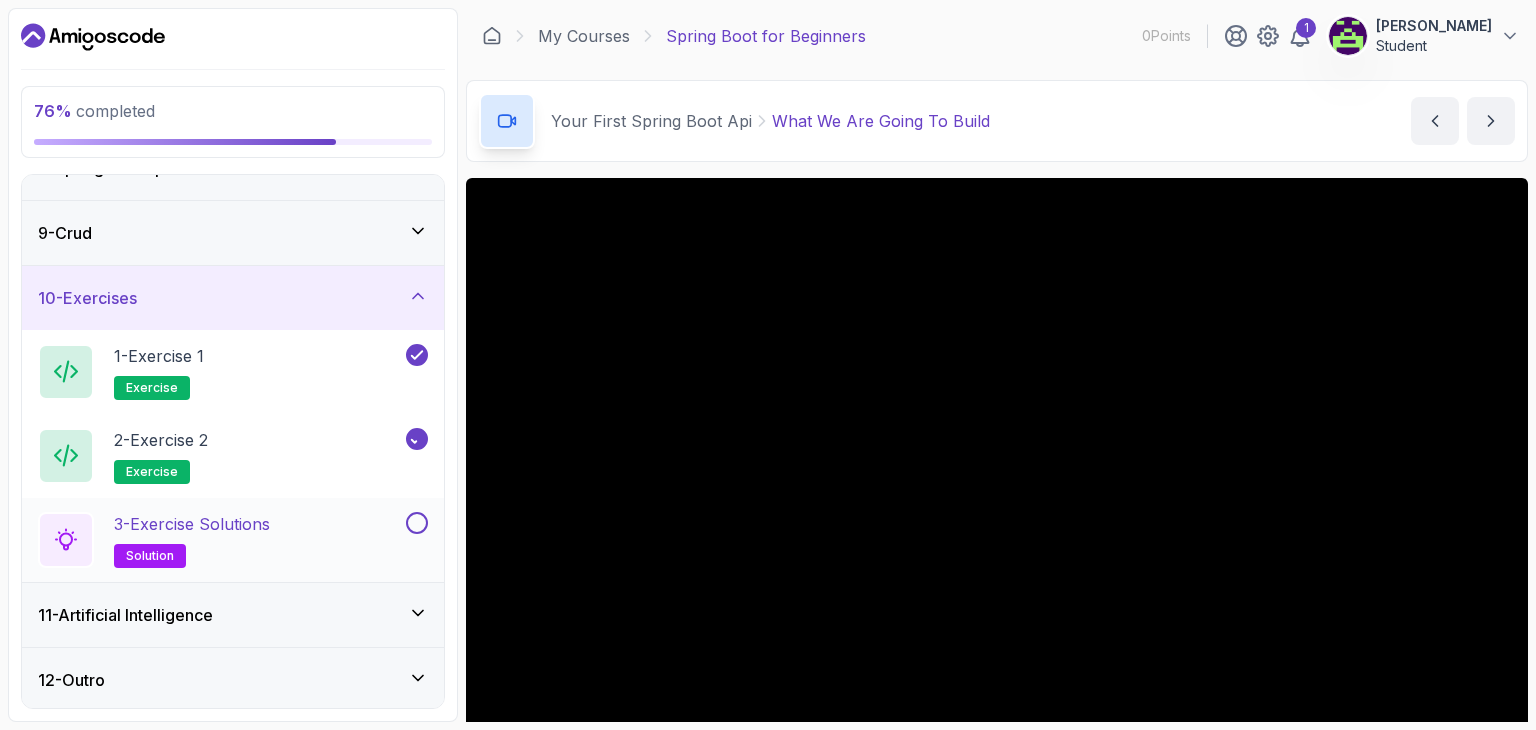 click at bounding box center [417, 523] 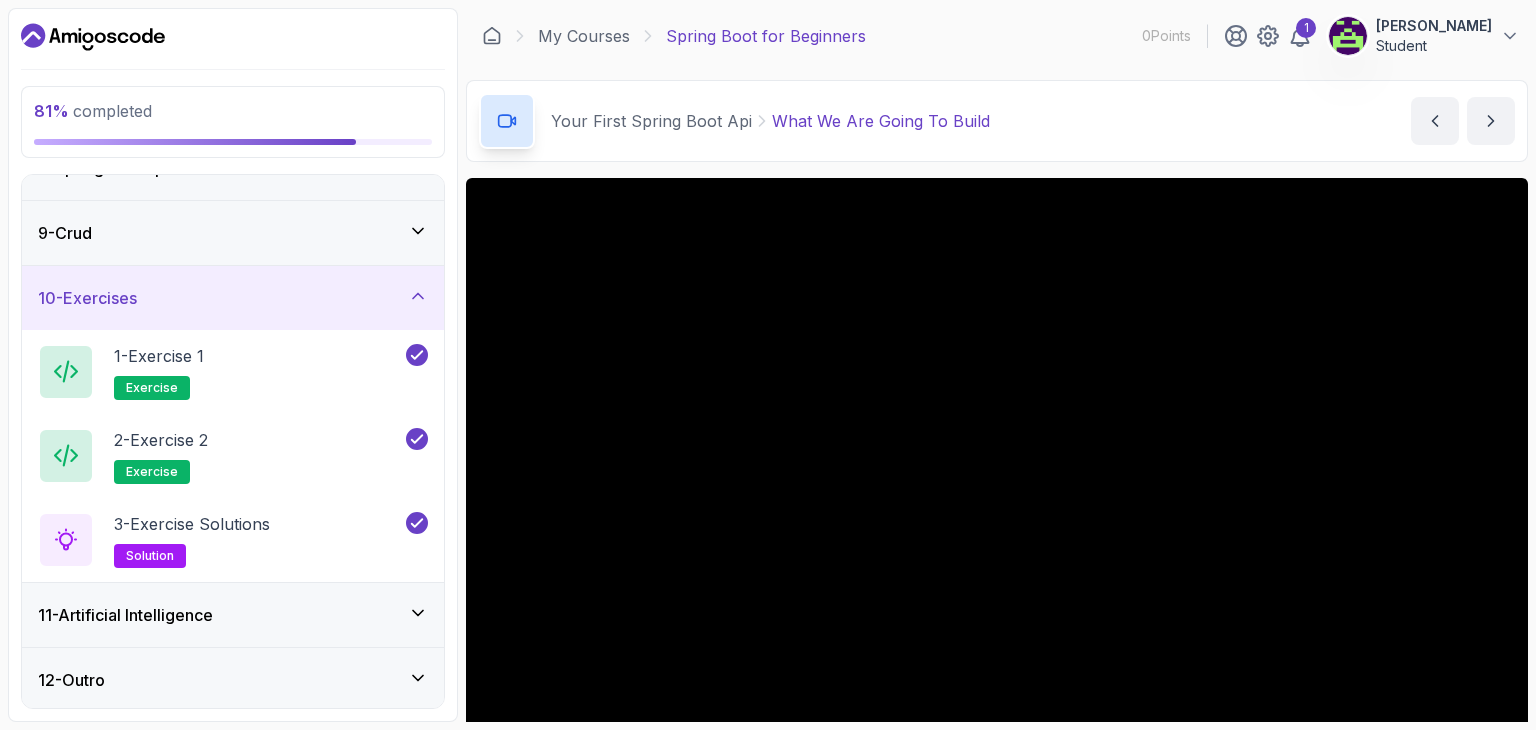 click on "11  -  Artificial Intelligence" at bounding box center (233, 615) 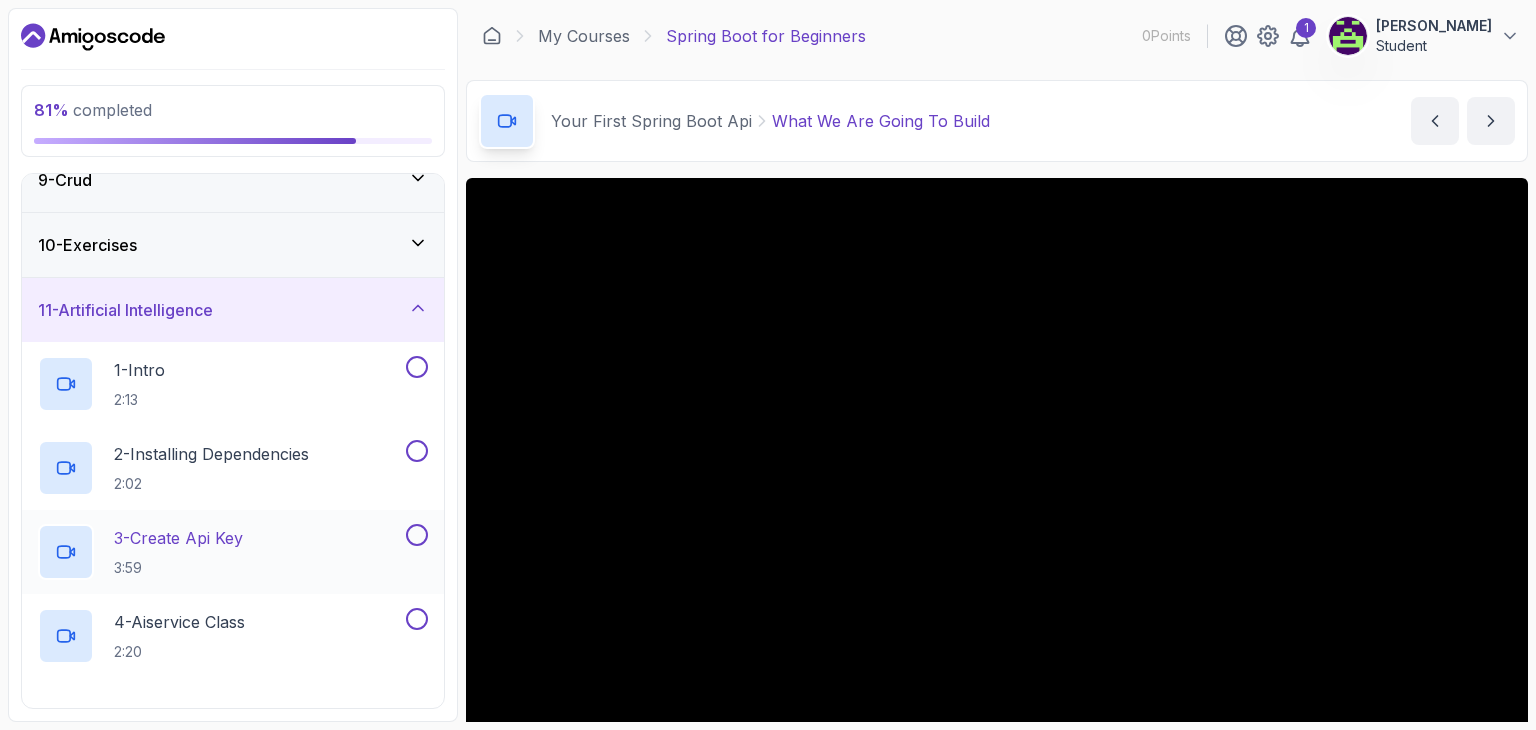 scroll, scrollTop: 594, scrollLeft: 0, axis: vertical 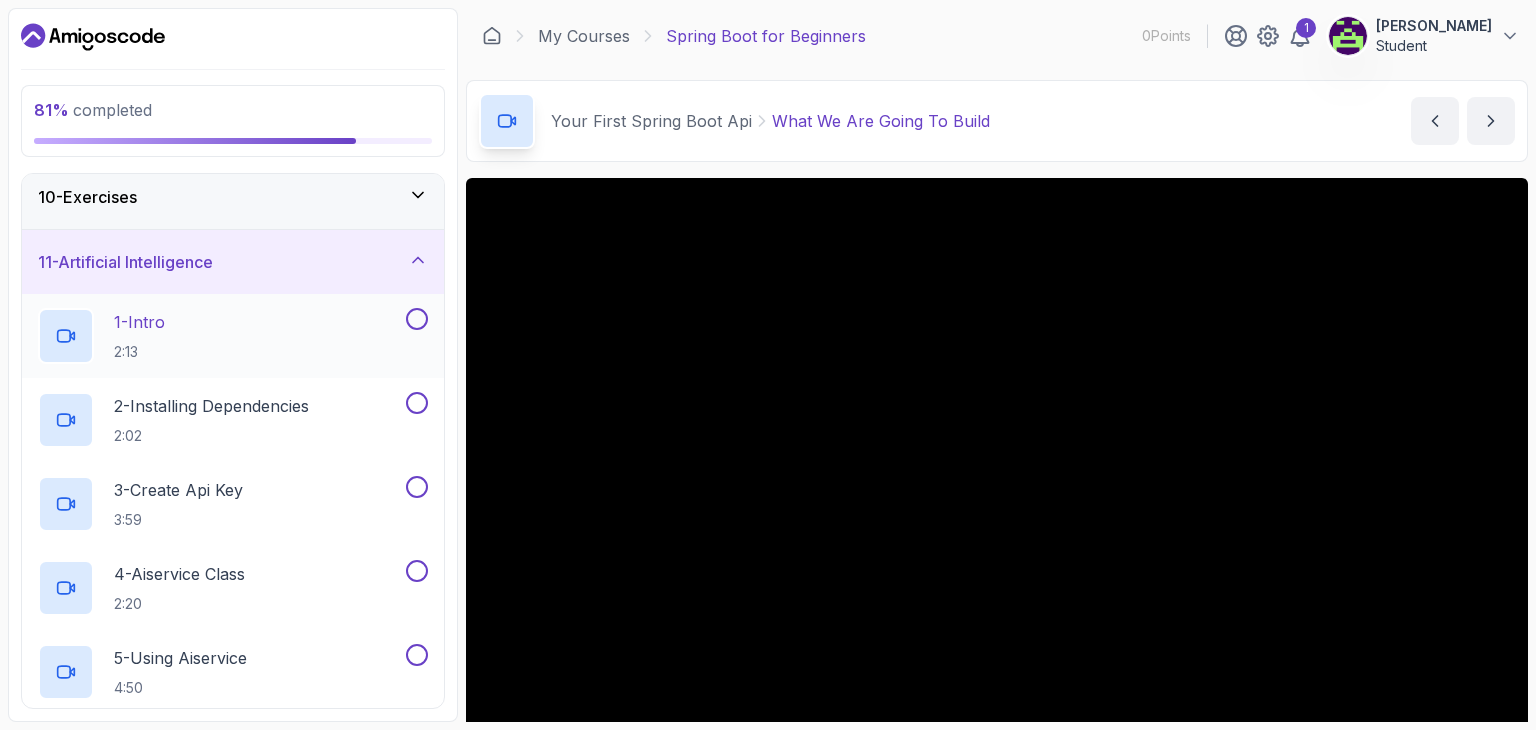 click at bounding box center [417, 319] 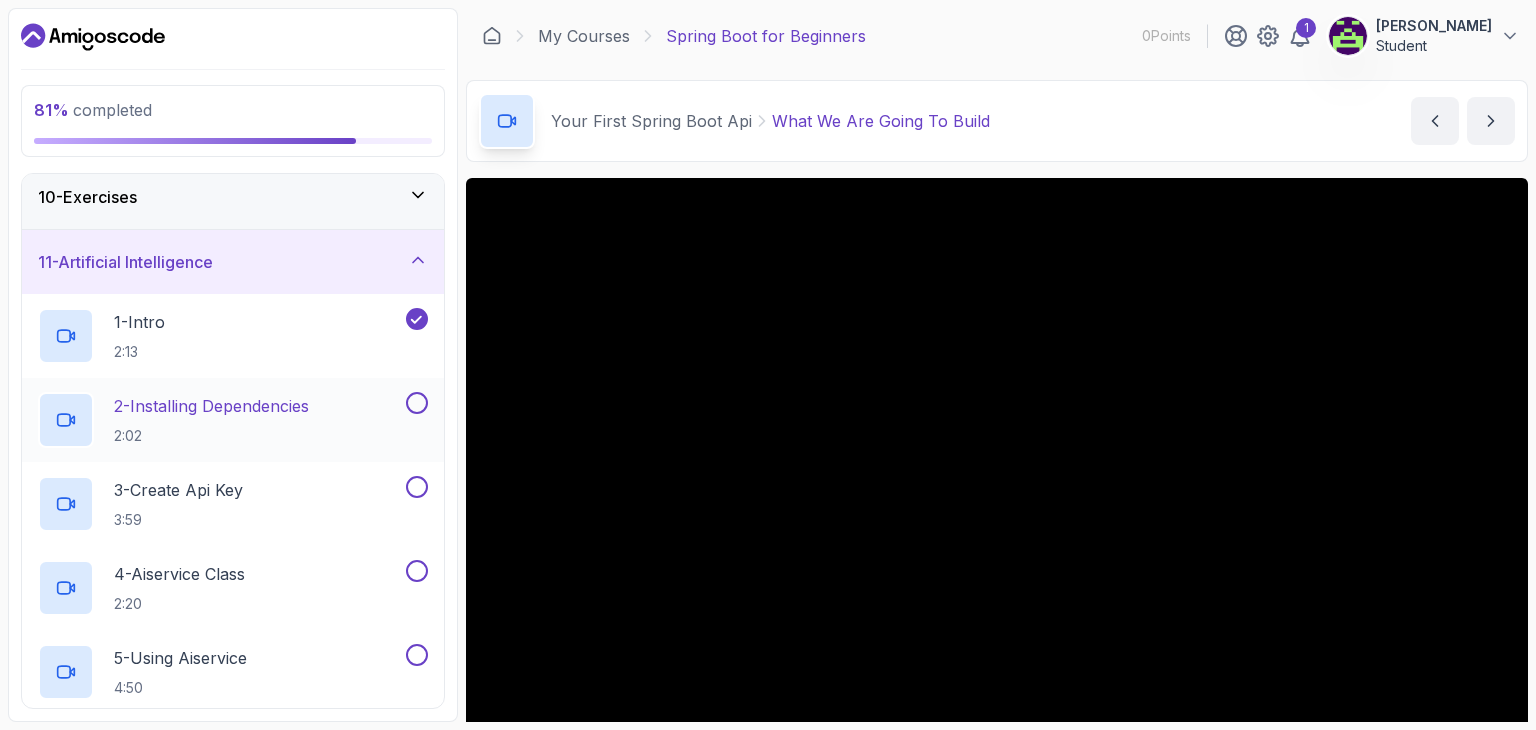 click on "2  -  Installing Dependencies 2:02" at bounding box center (233, 420) 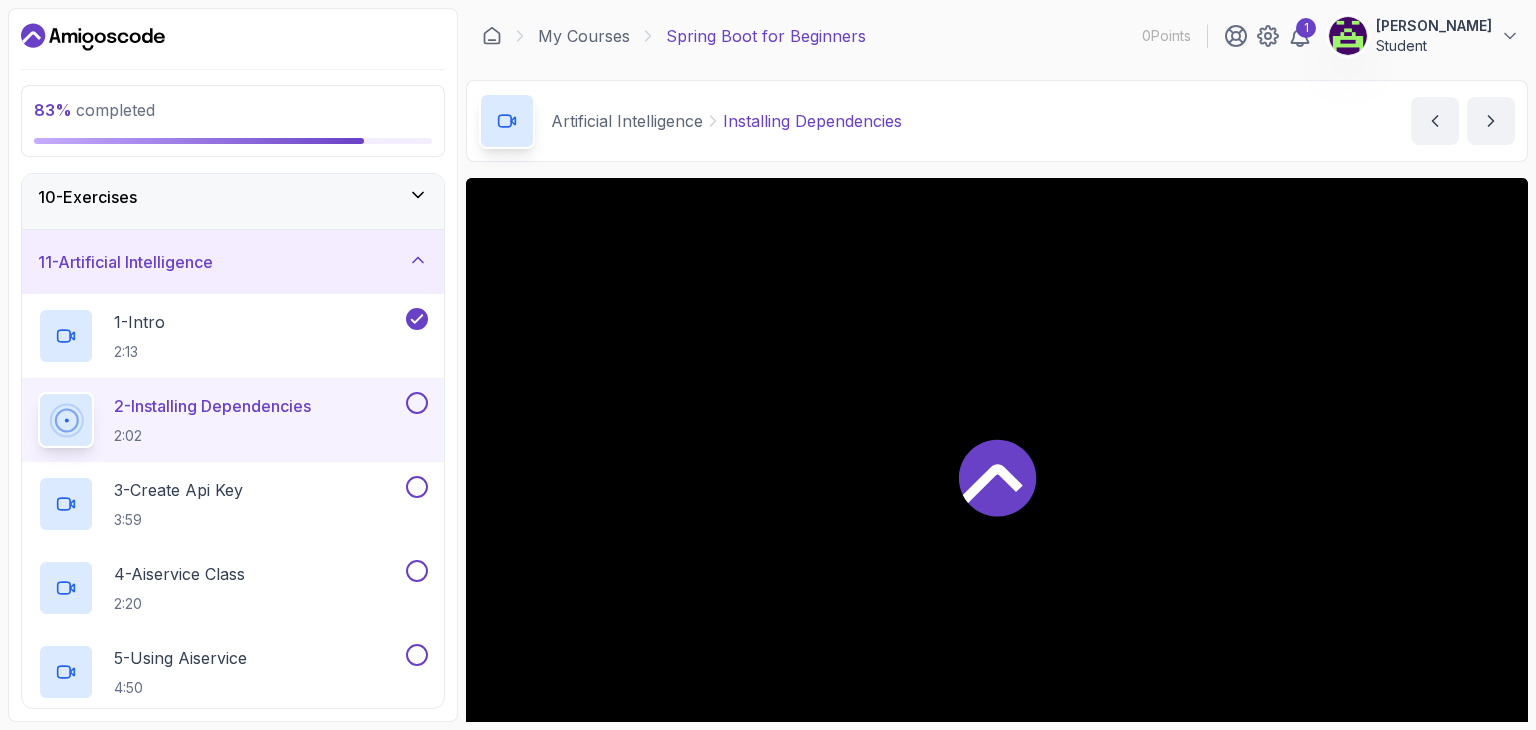 click at bounding box center [417, 403] 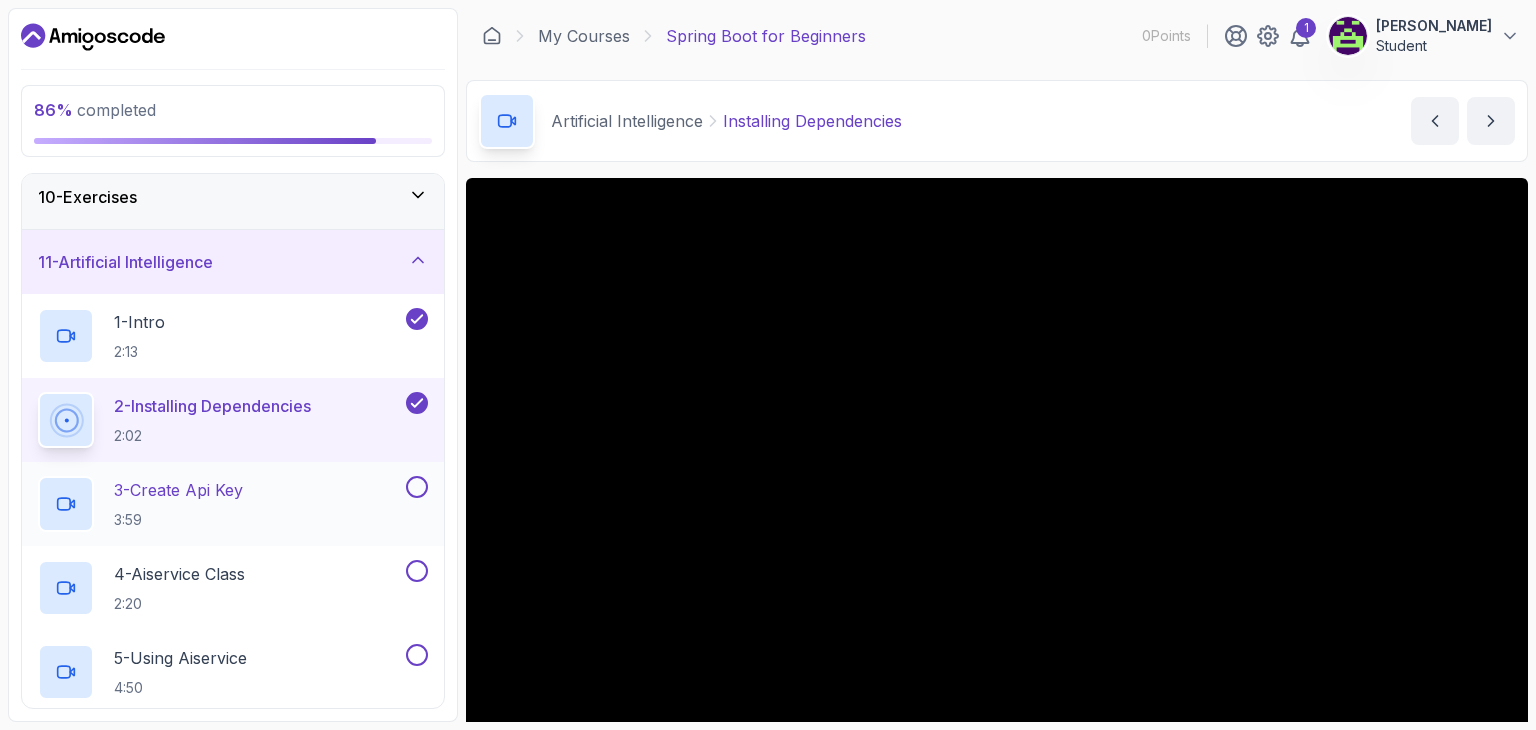 click at bounding box center (417, 487) 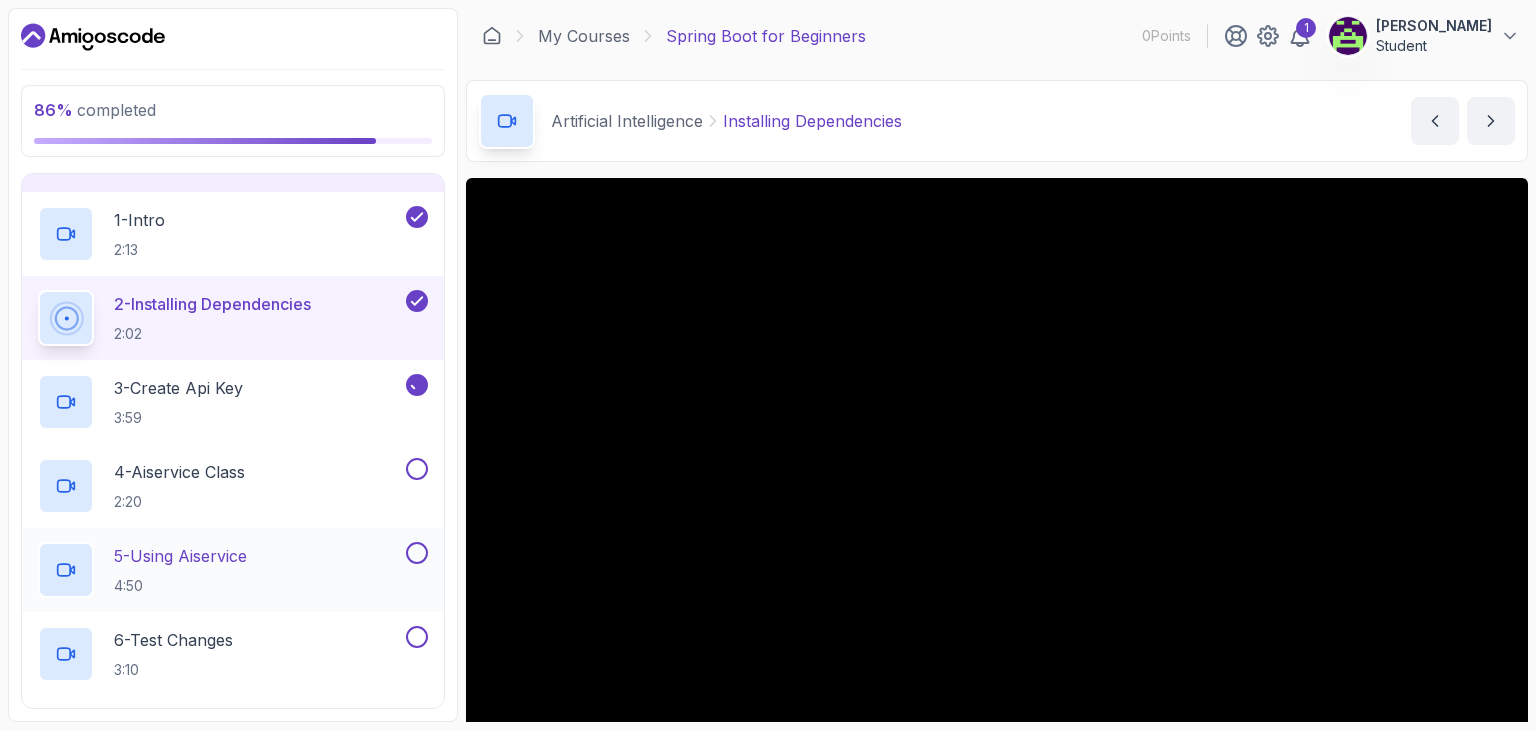 scroll, scrollTop: 794, scrollLeft: 0, axis: vertical 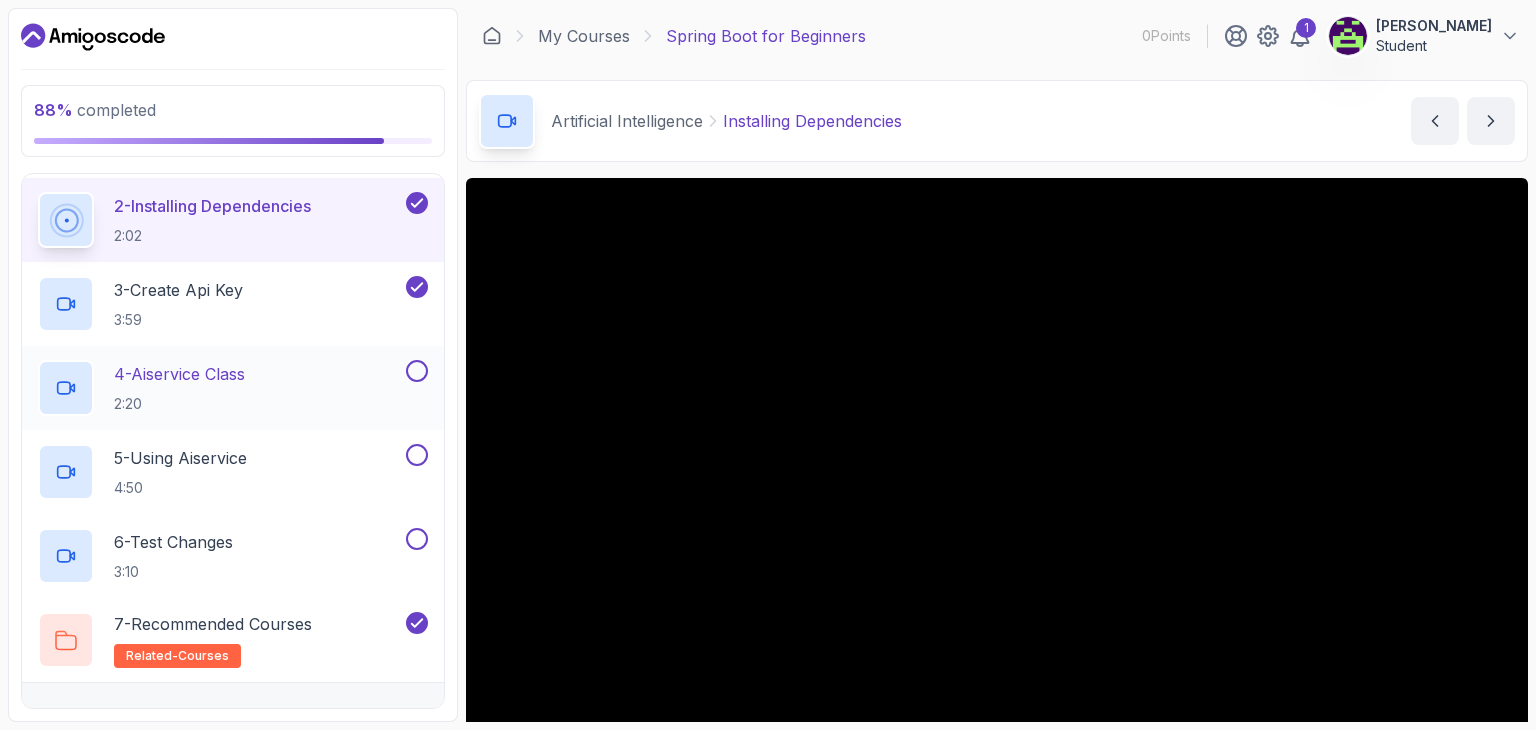 click at bounding box center (417, 371) 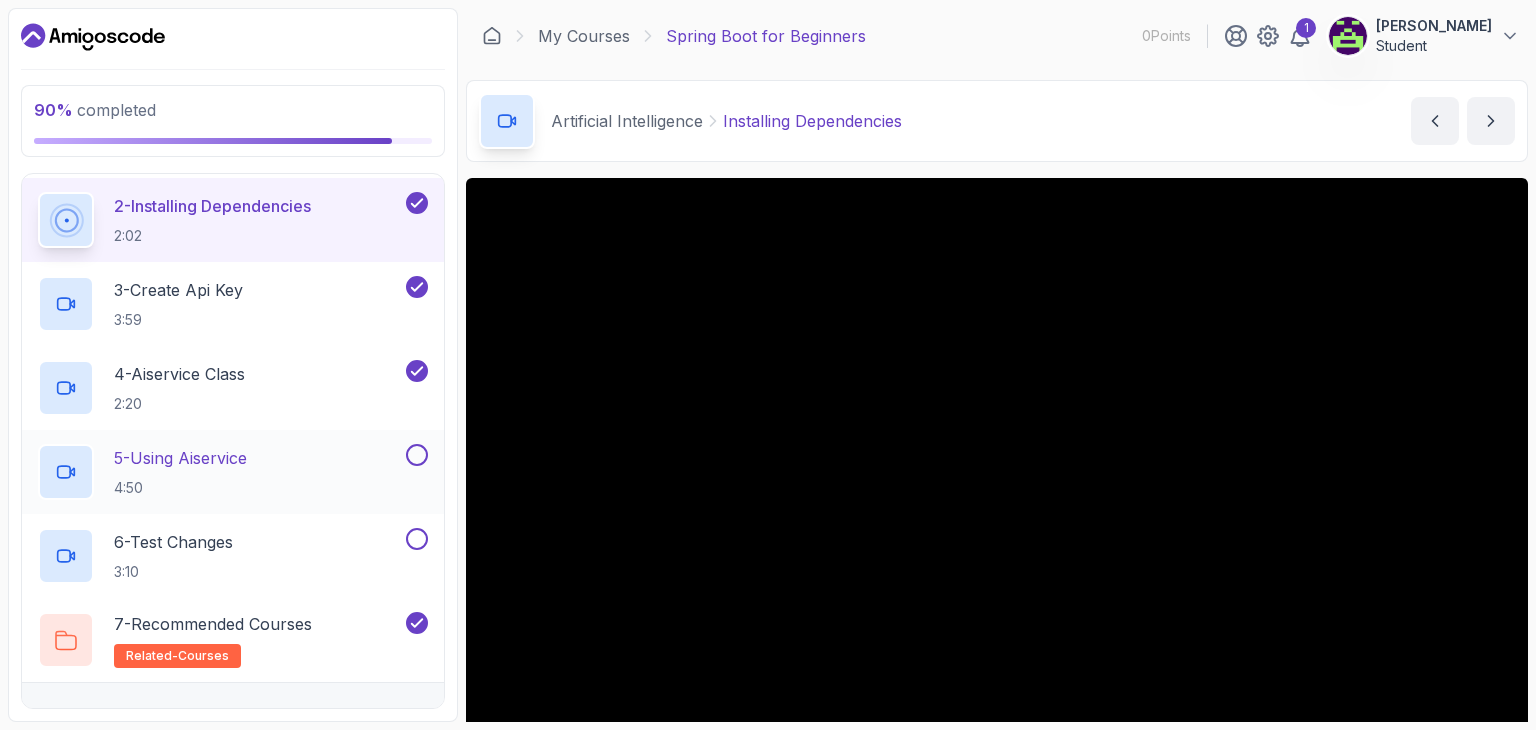 click at bounding box center (417, 455) 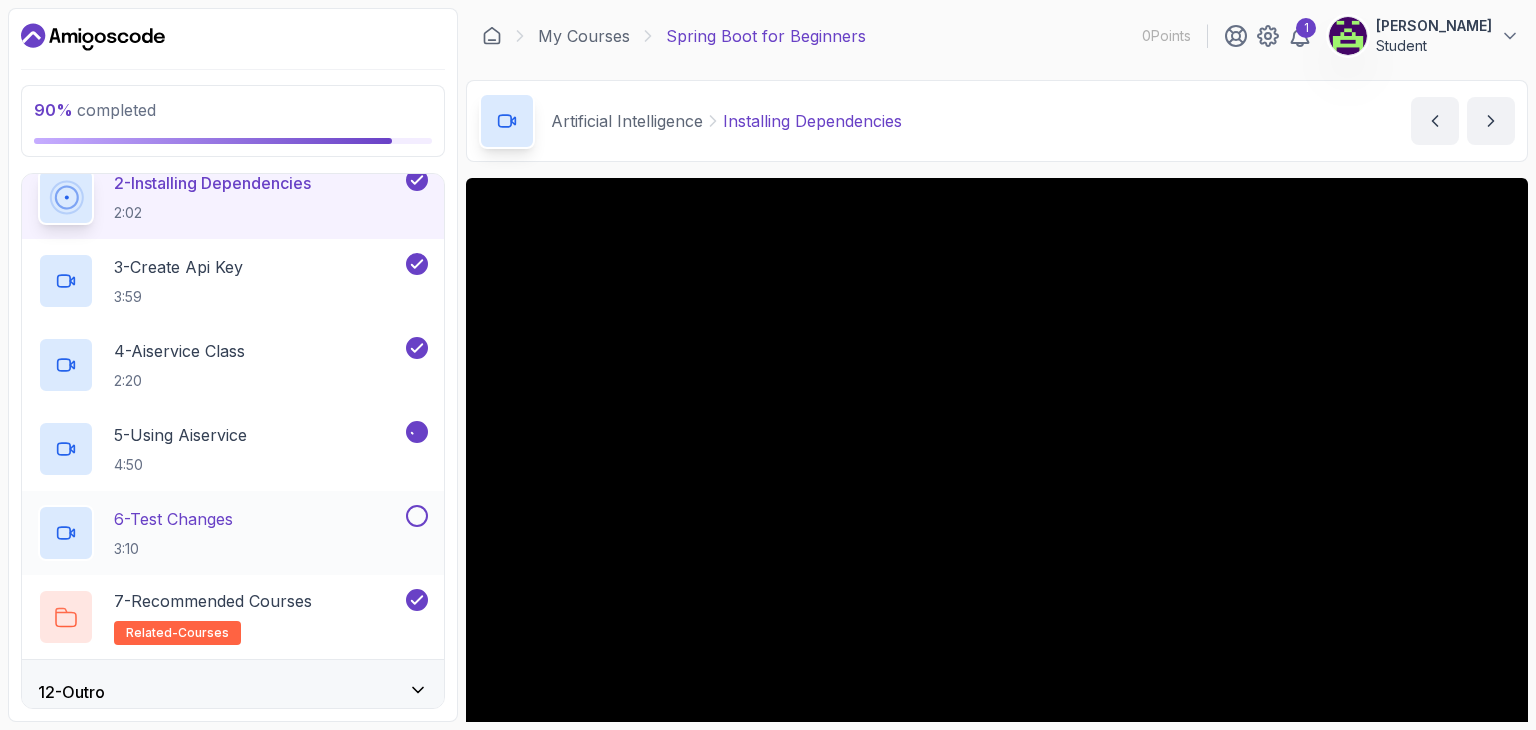 scroll, scrollTop: 830, scrollLeft: 0, axis: vertical 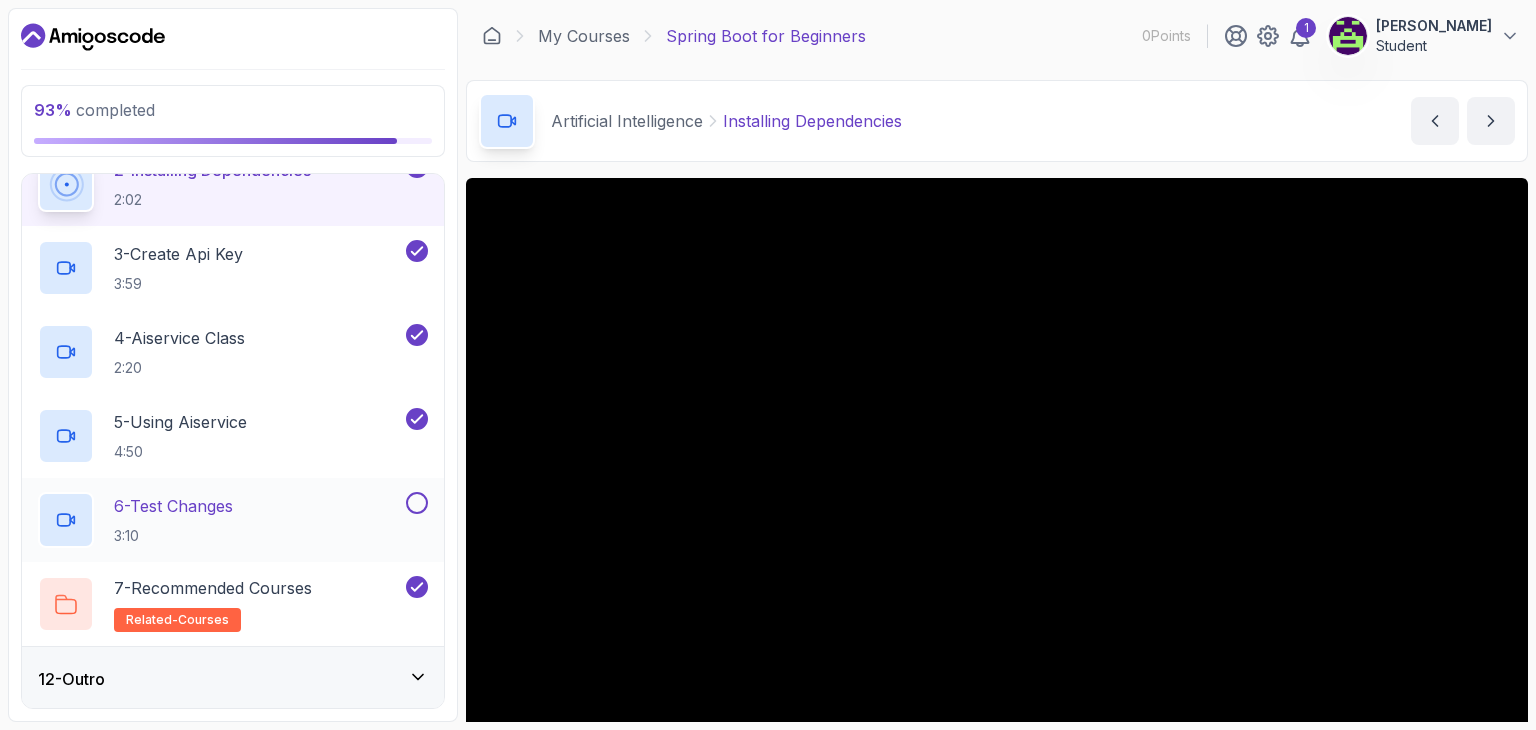 click on "6  -  Test Changes 3:10" at bounding box center [233, 520] 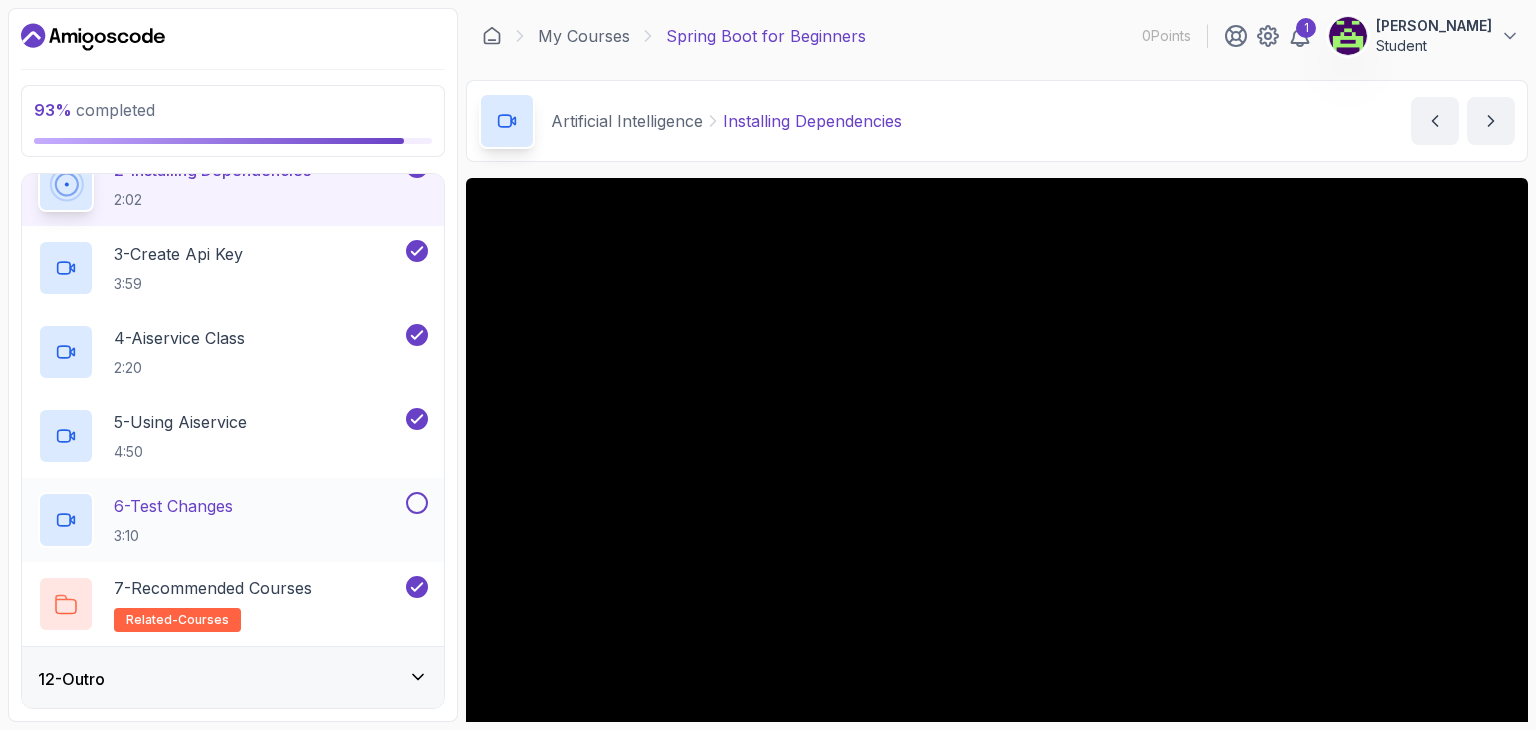 click at bounding box center [417, 503] 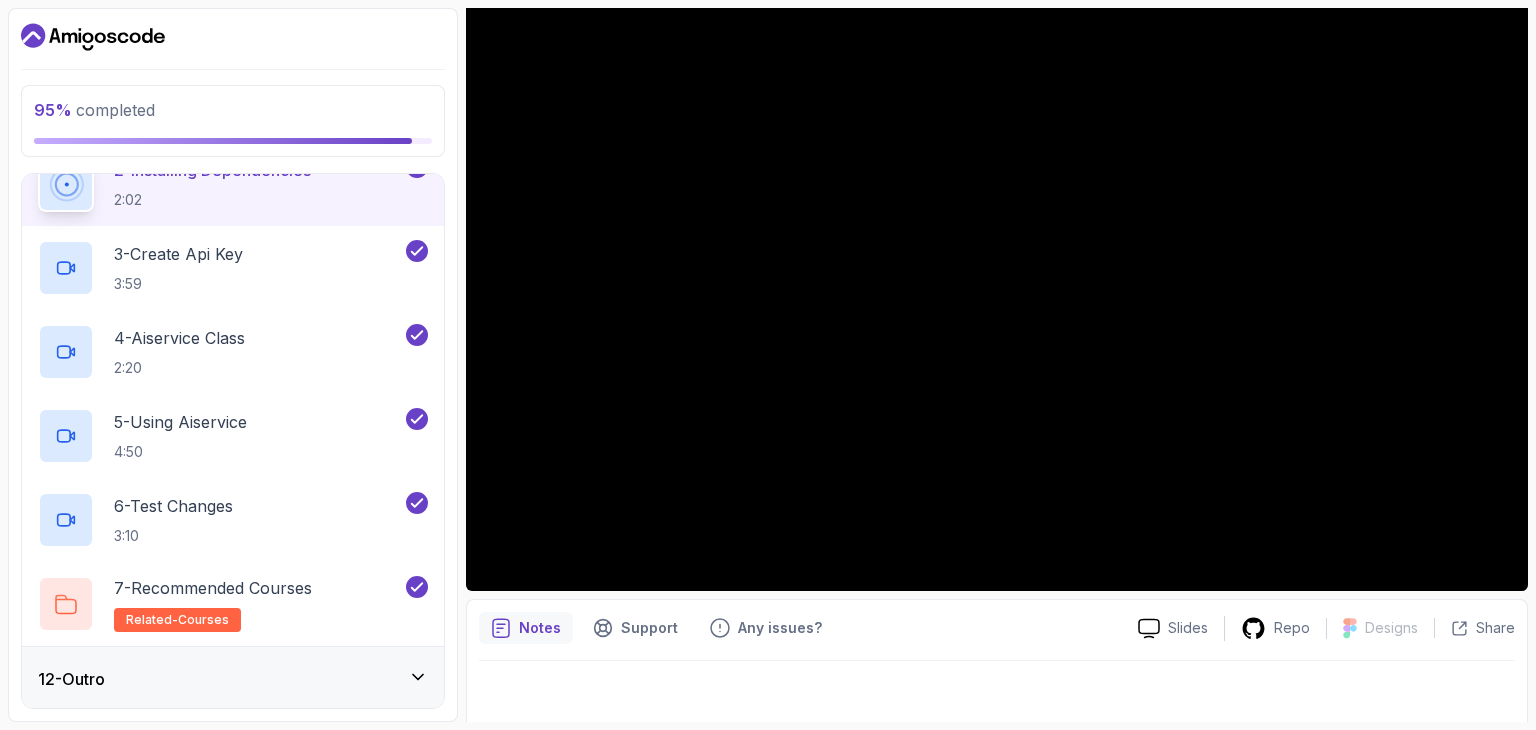 scroll, scrollTop: 192, scrollLeft: 0, axis: vertical 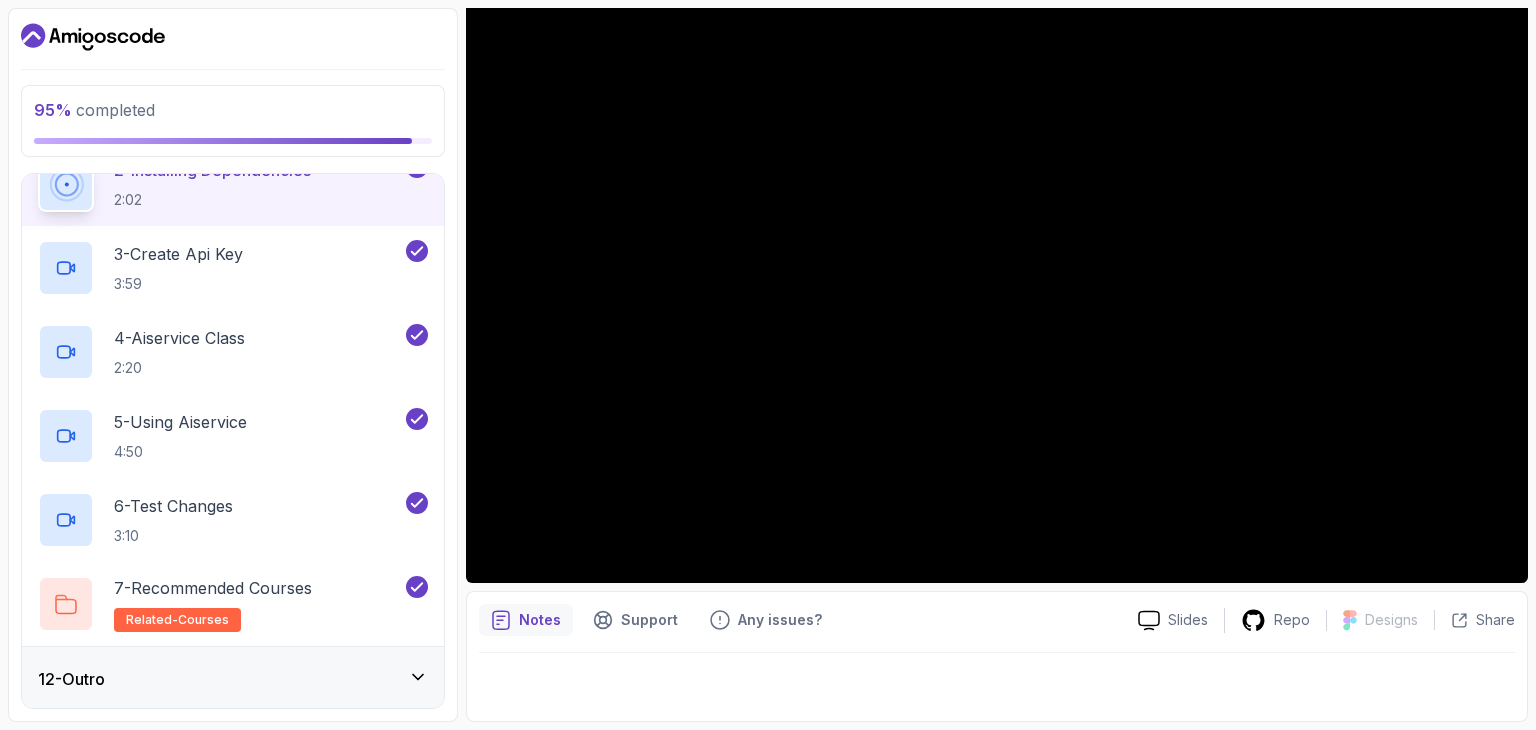 click 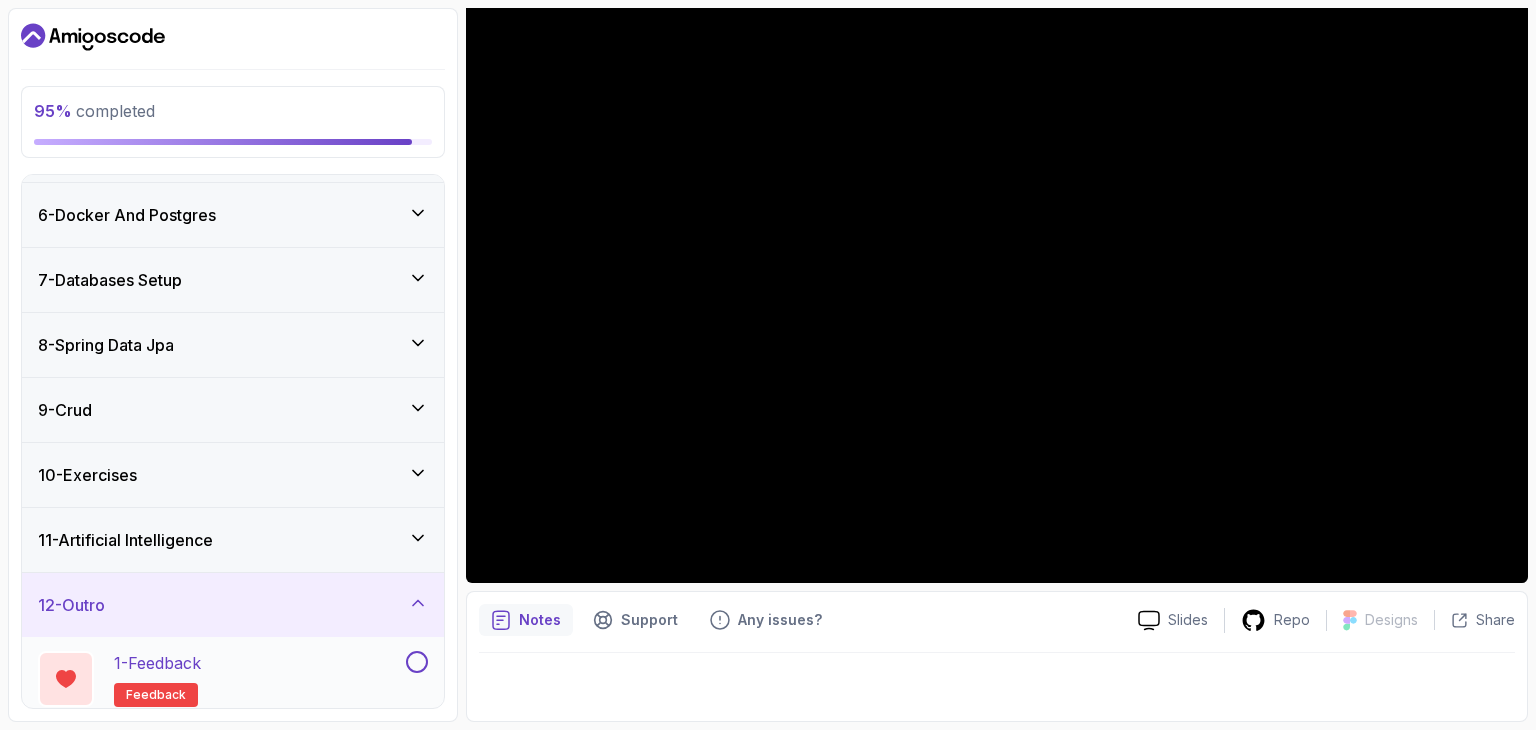 scroll, scrollTop: 410, scrollLeft: 0, axis: vertical 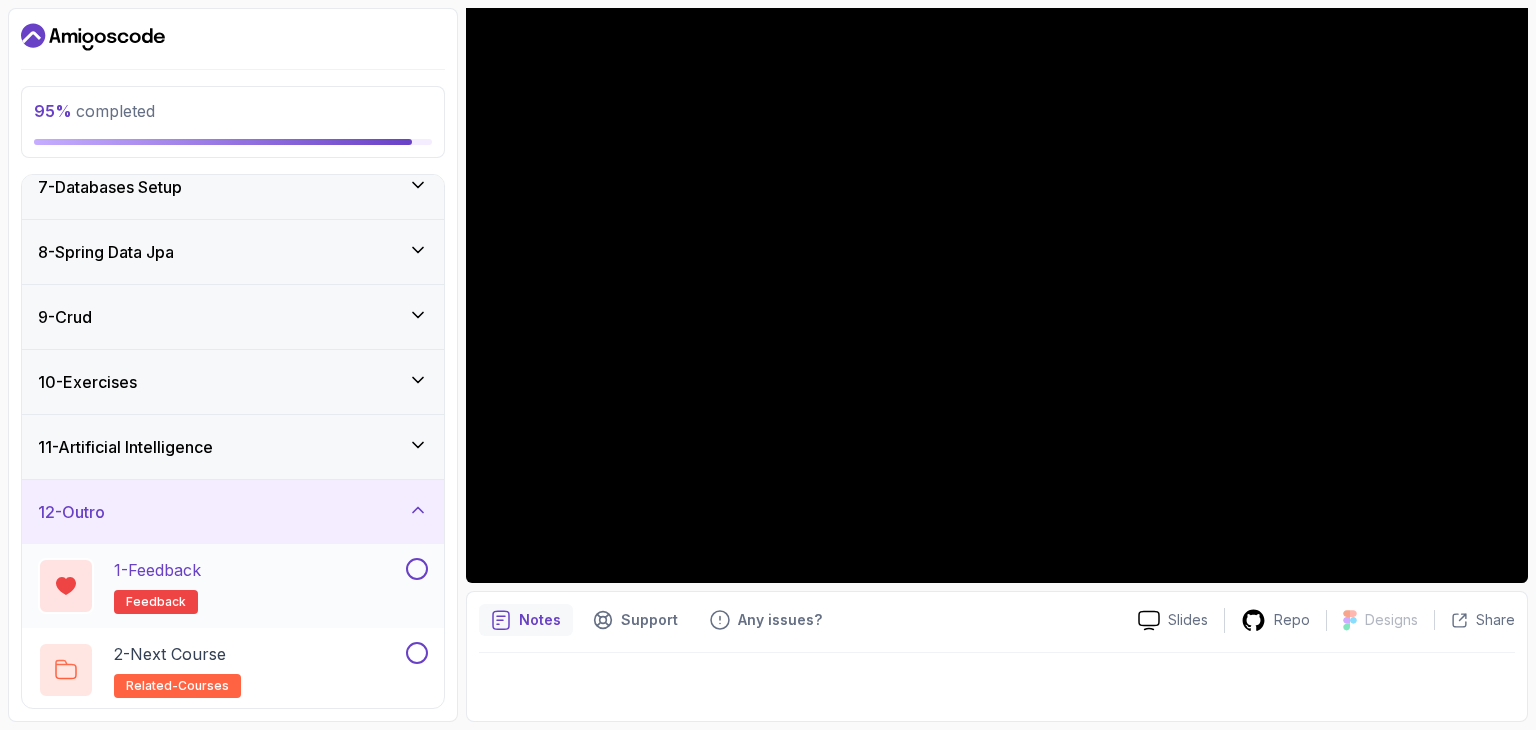 click on "1  -  Feedback feedback" at bounding box center (233, 586) 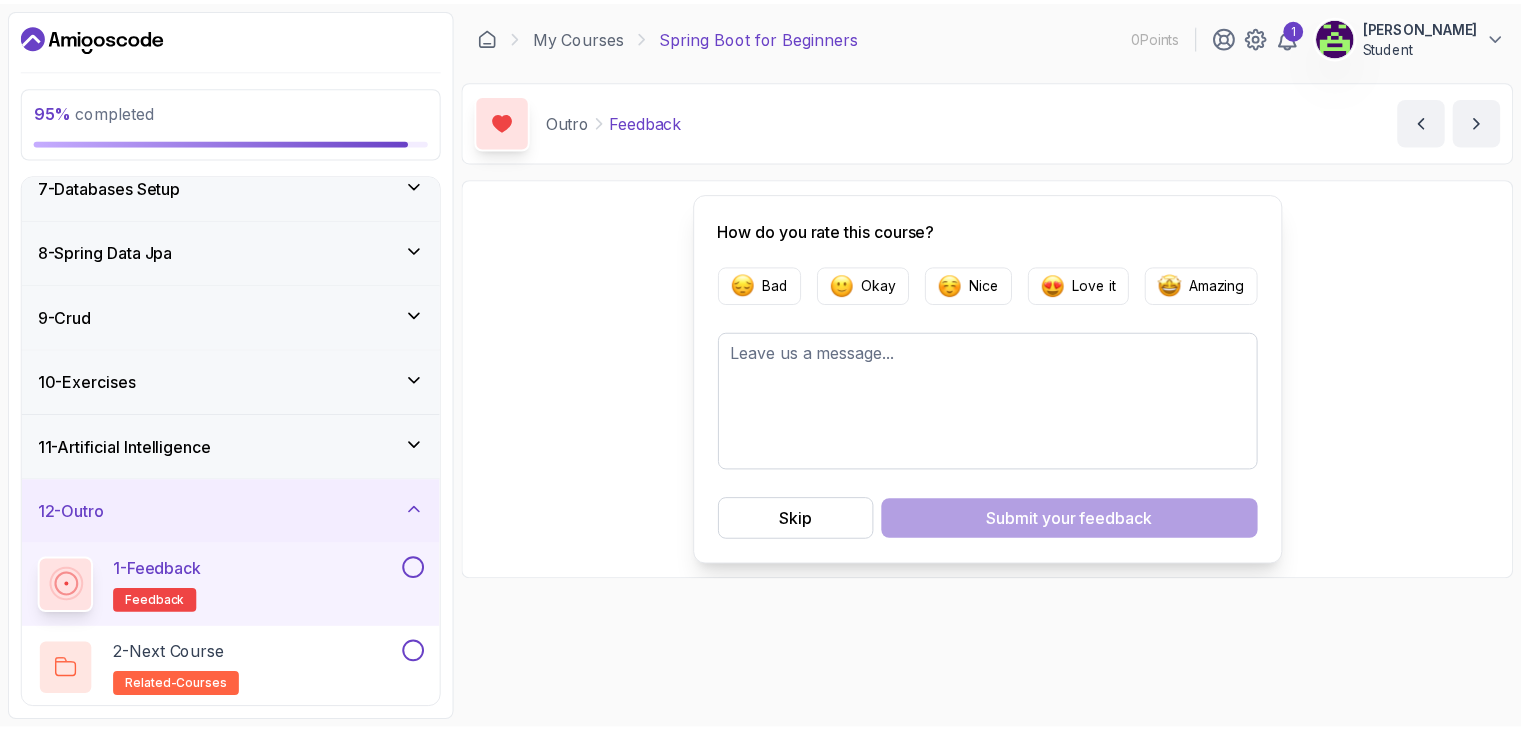 scroll, scrollTop: 0, scrollLeft: 0, axis: both 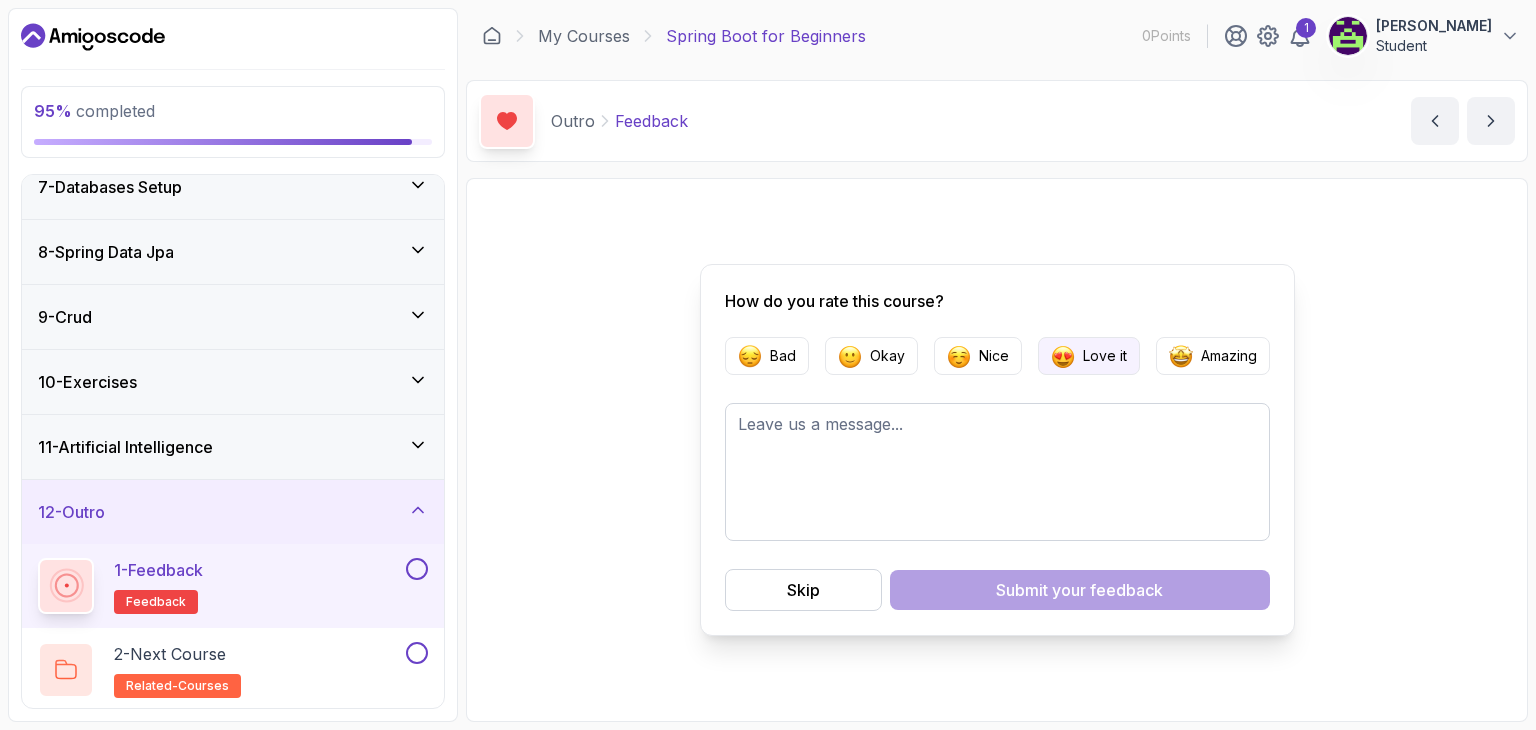 click at bounding box center (1063, 356) 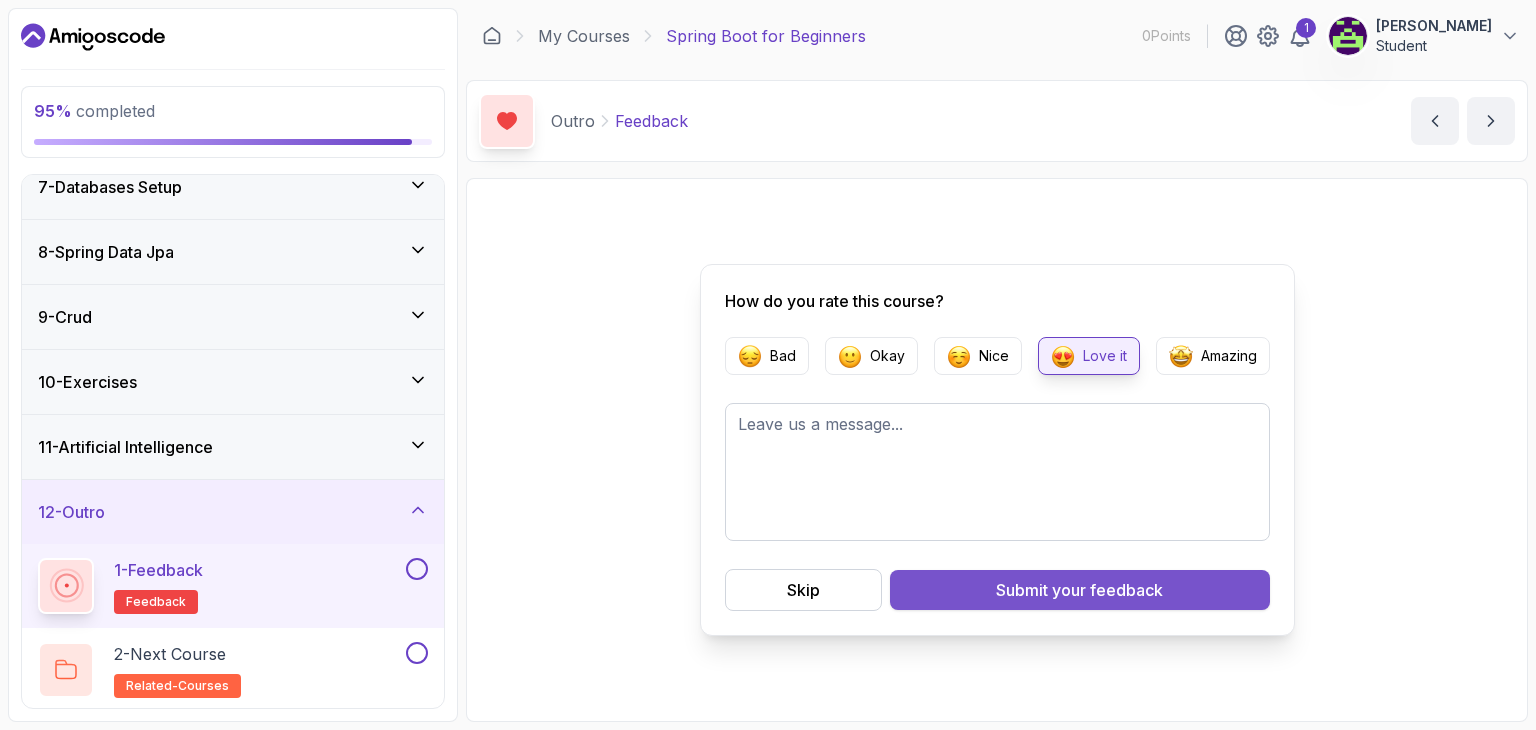 click on "Submit   your feedback" at bounding box center (1080, 590) 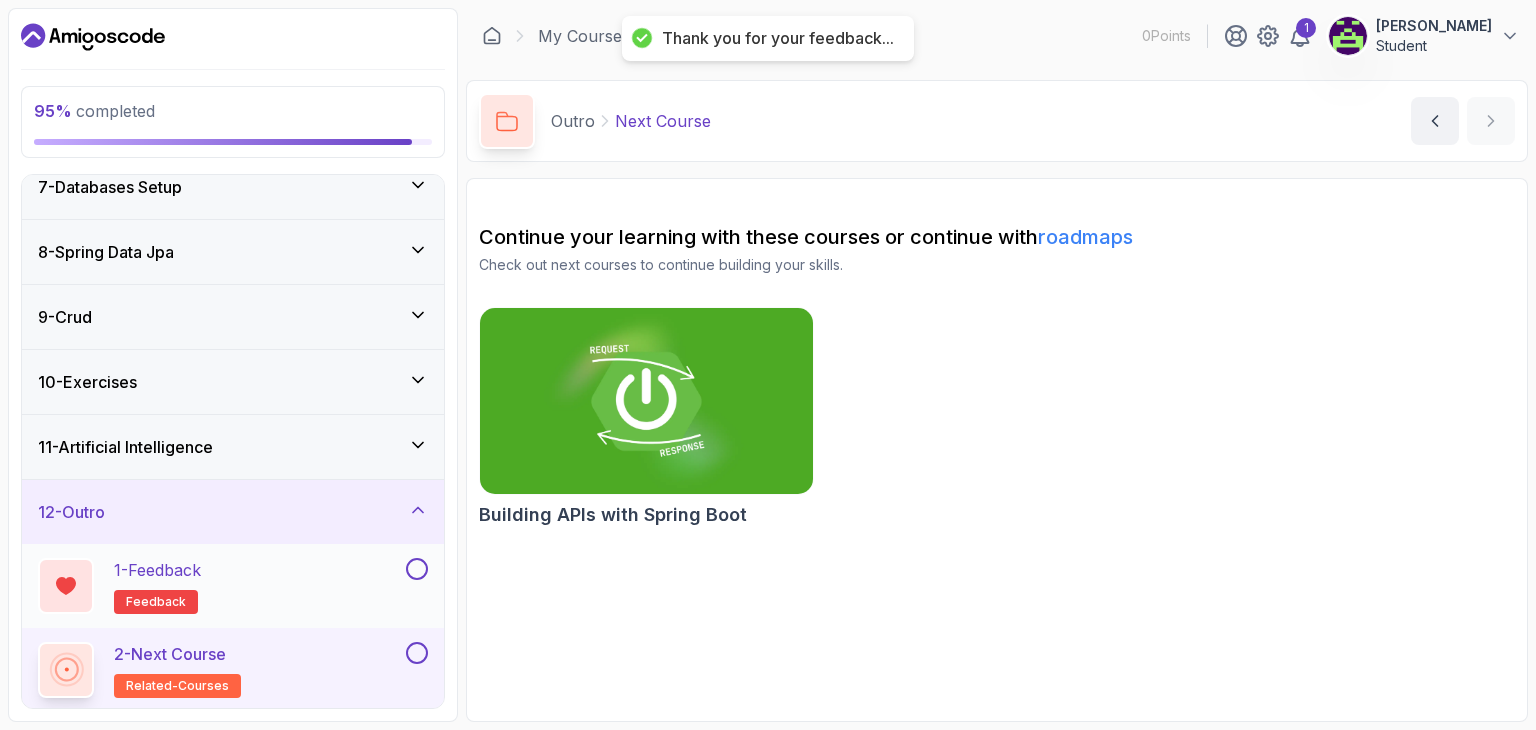 click at bounding box center (417, 569) 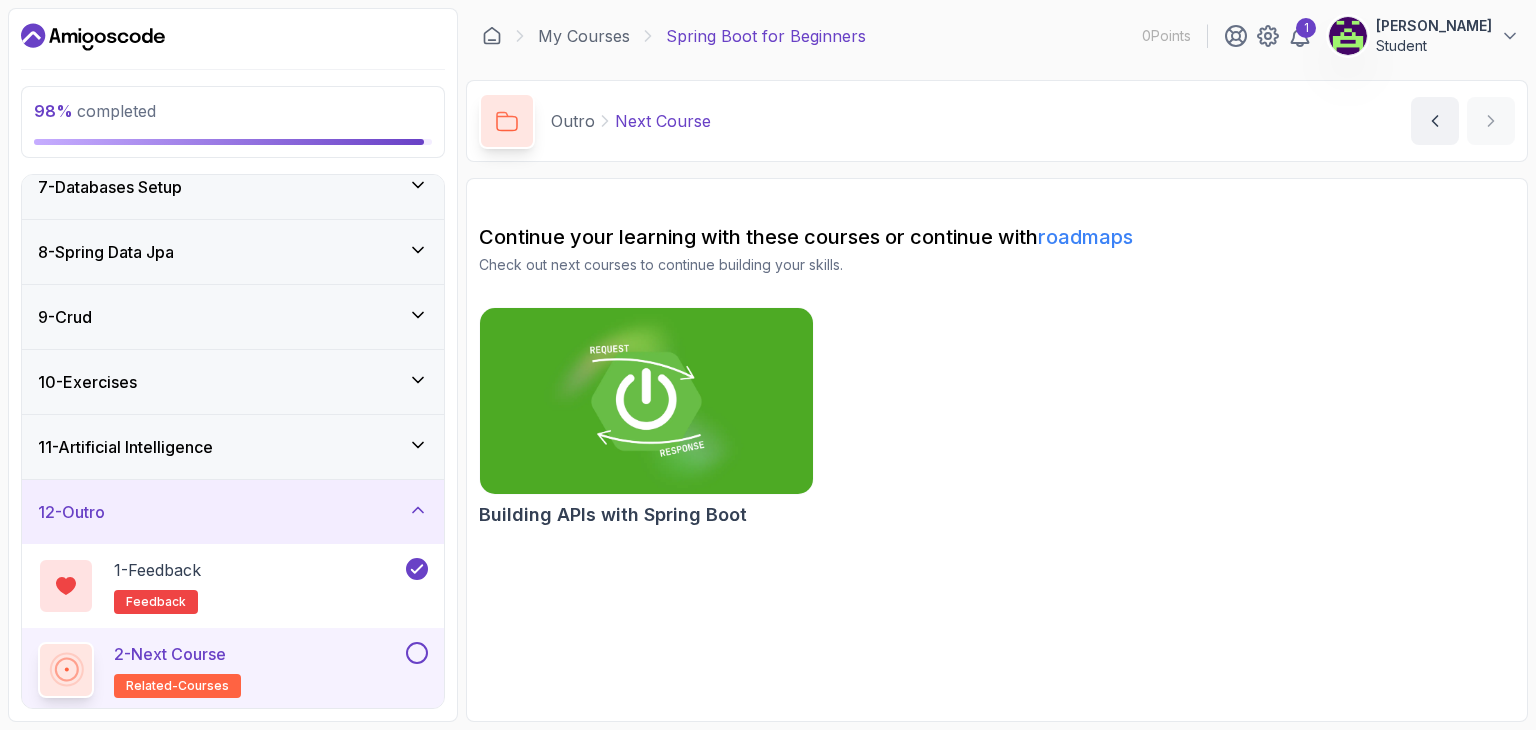 click at bounding box center [417, 653] 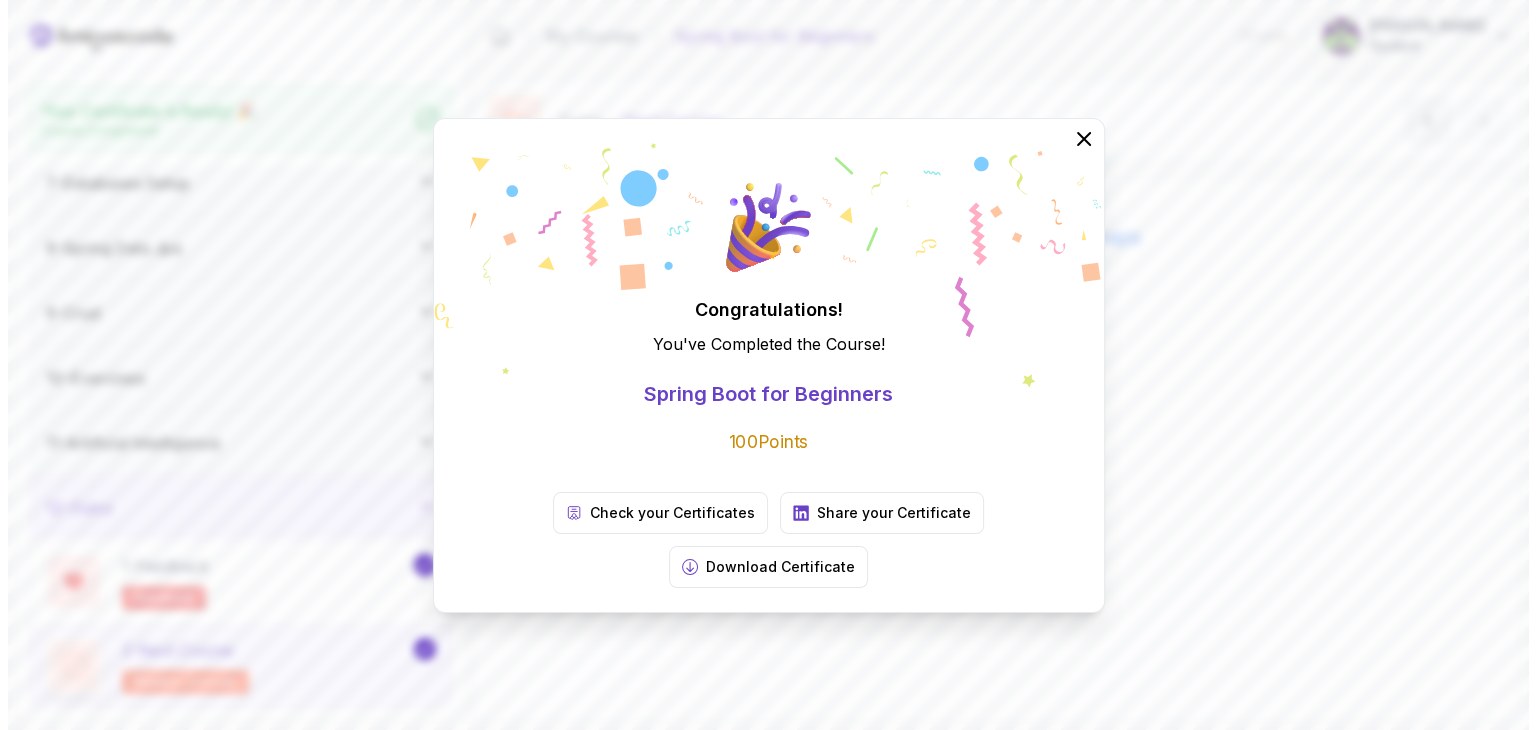 scroll, scrollTop: 404, scrollLeft: 0, axis: vertical 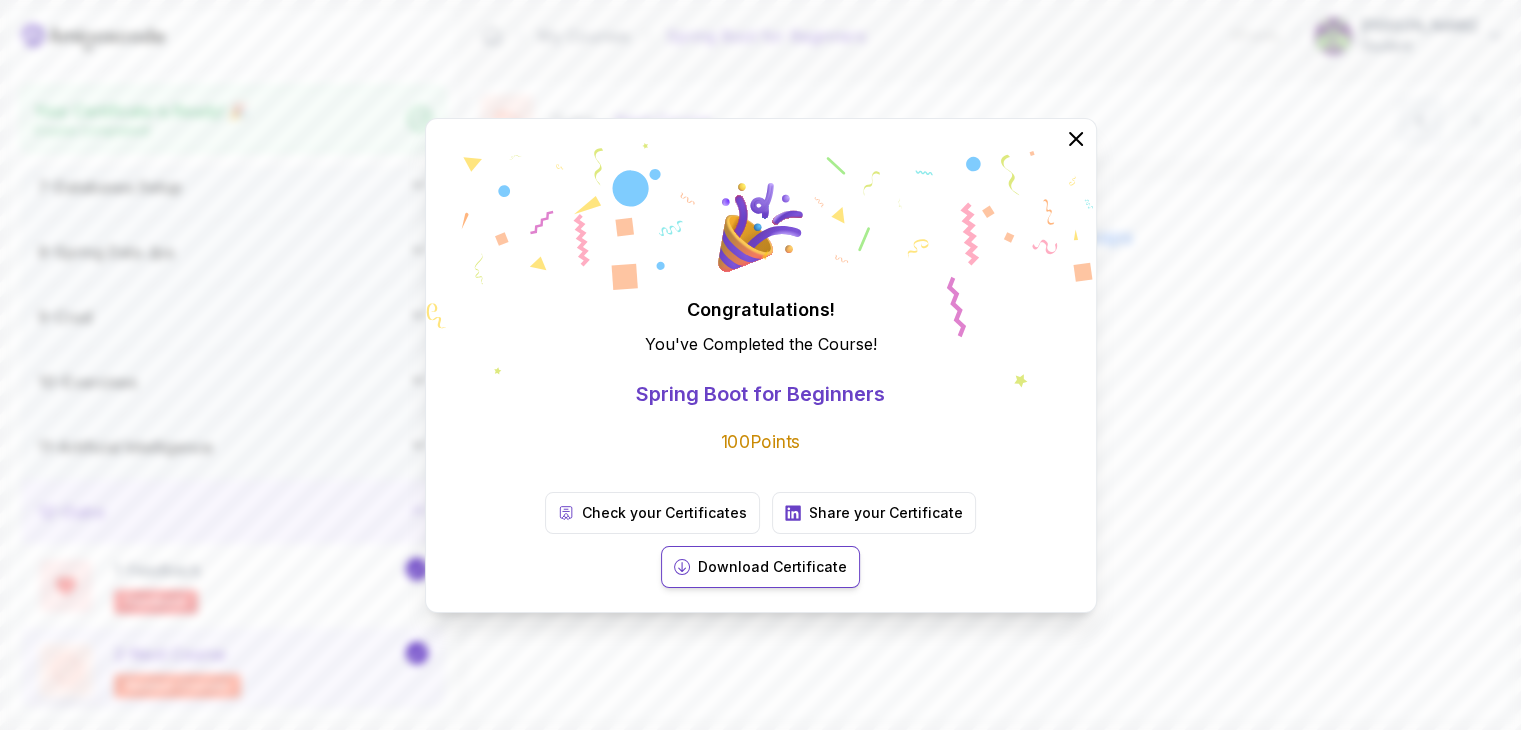 click on "Download Certificate" at bounding box center (772, 567) 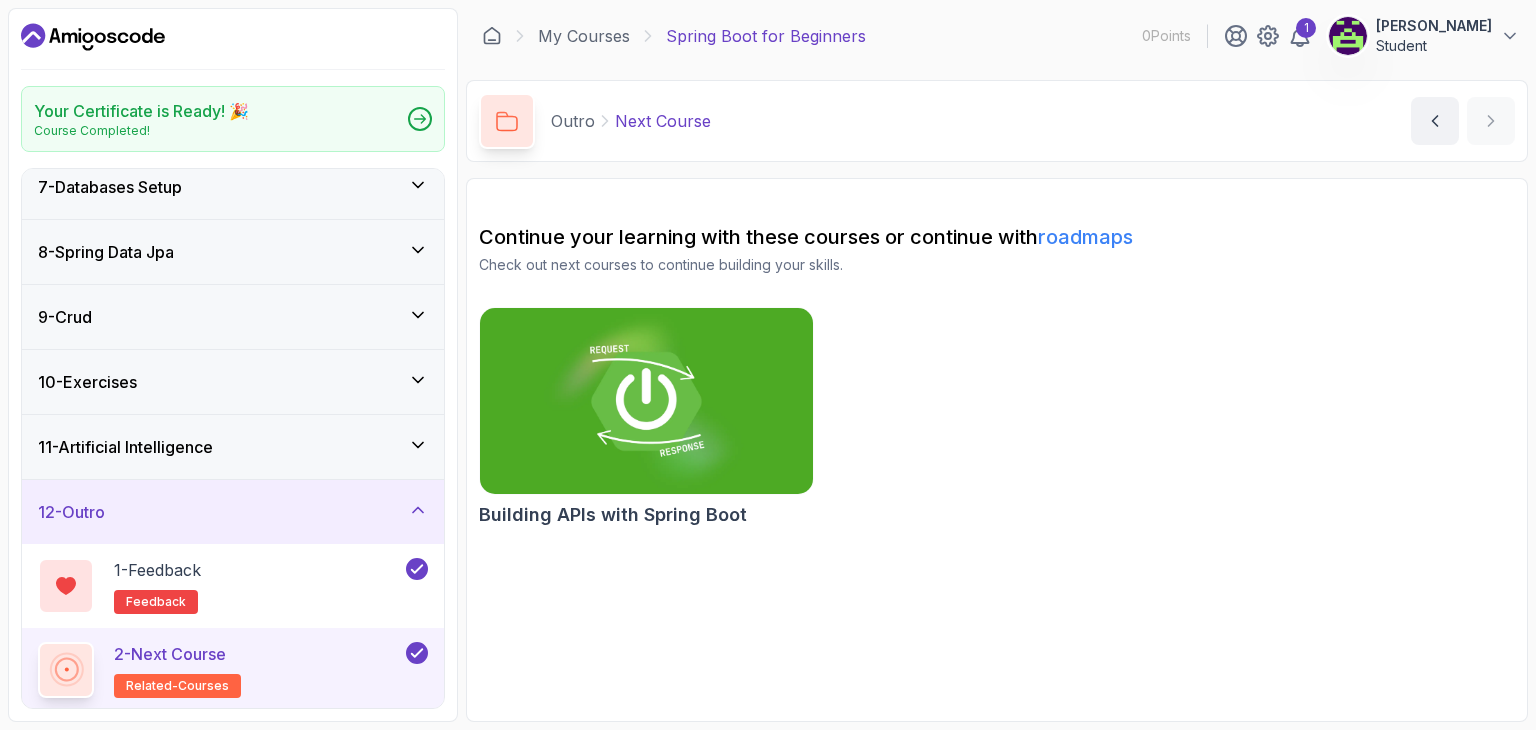 click on "2  -  Next Course related-courses" at bounding box center (233, 670) 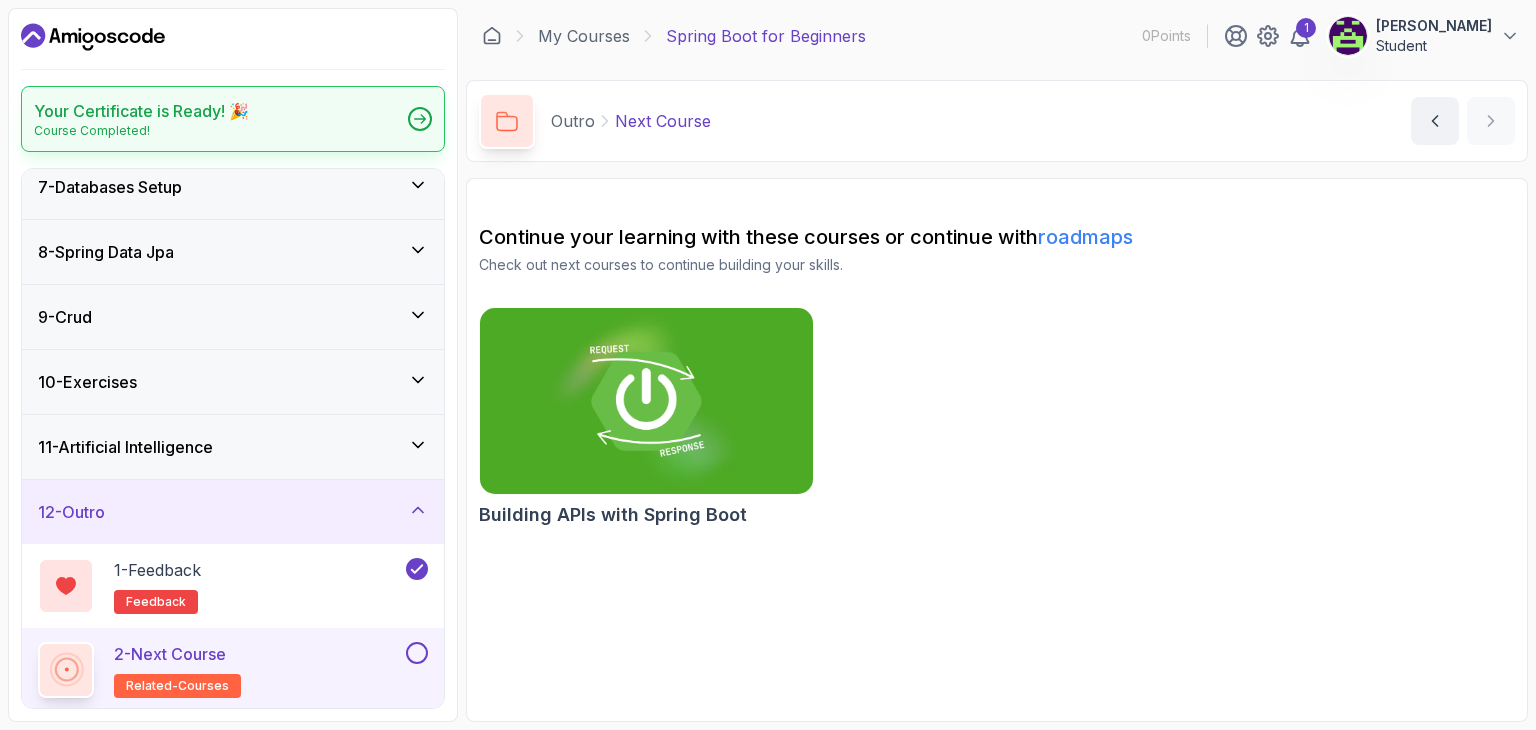 click on "Your Certificate is Ready! 🎉 Course Completed!" at bounding box center (233, 119) 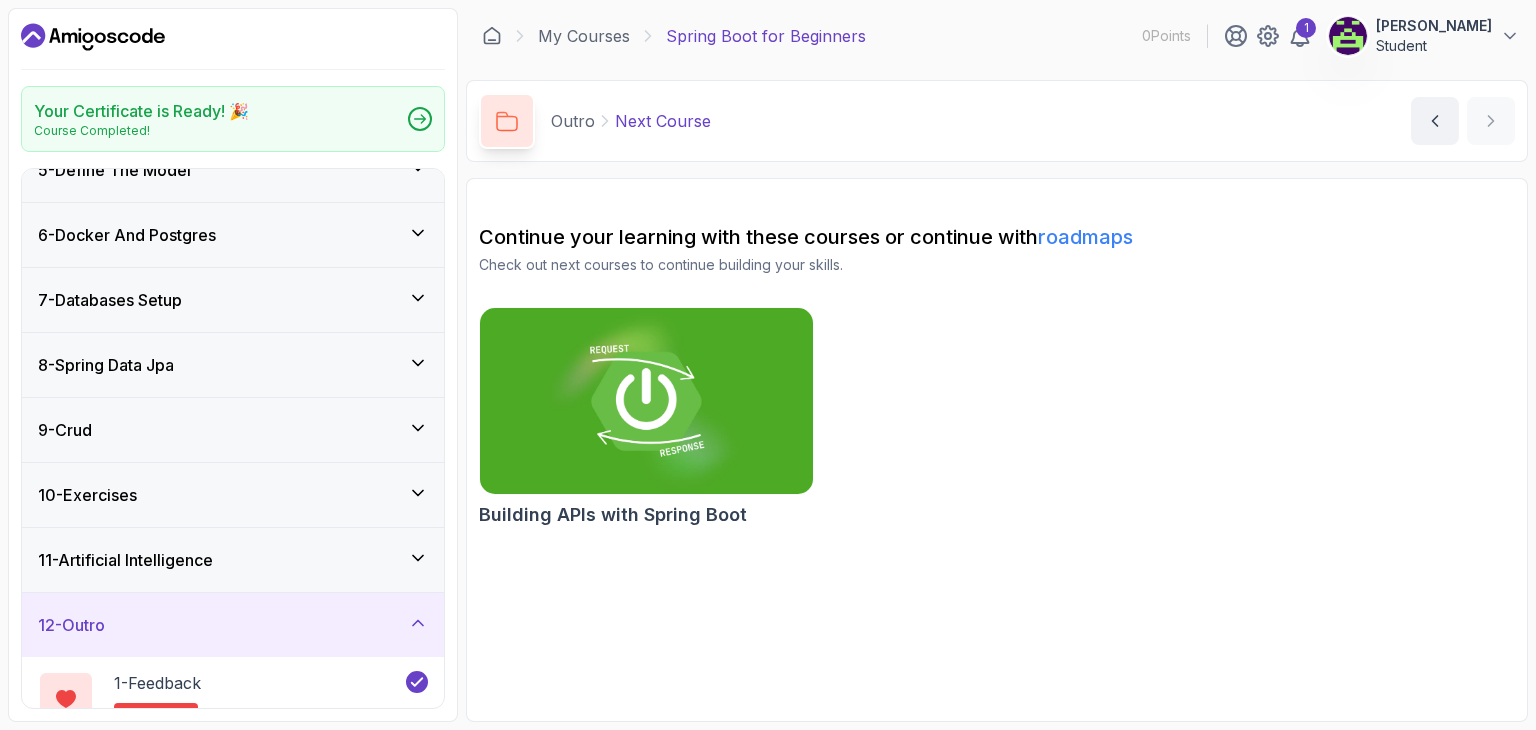 scroll, scrollTop: 404, scrollLeft: 0, axis: vertical 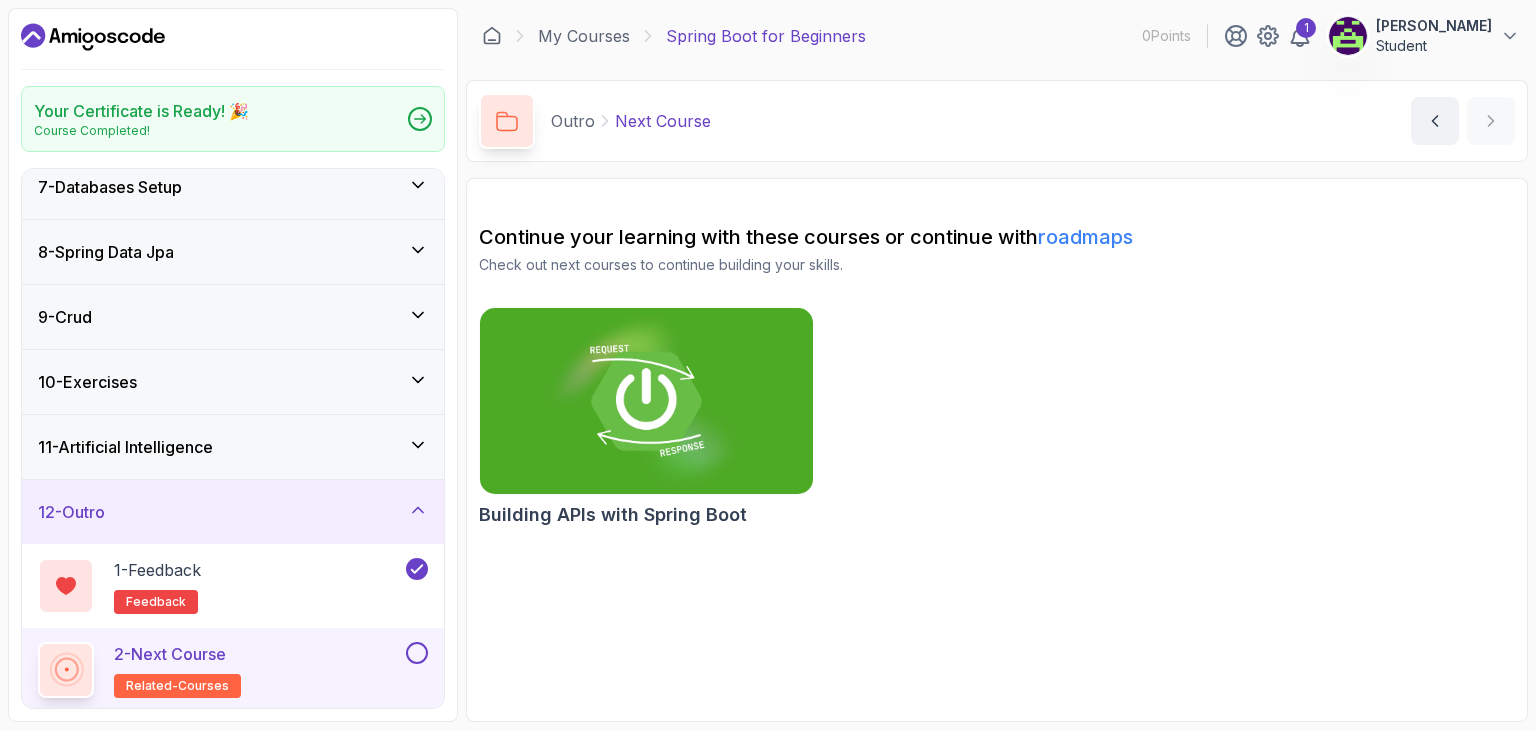 click at bounding box center [417, 653] 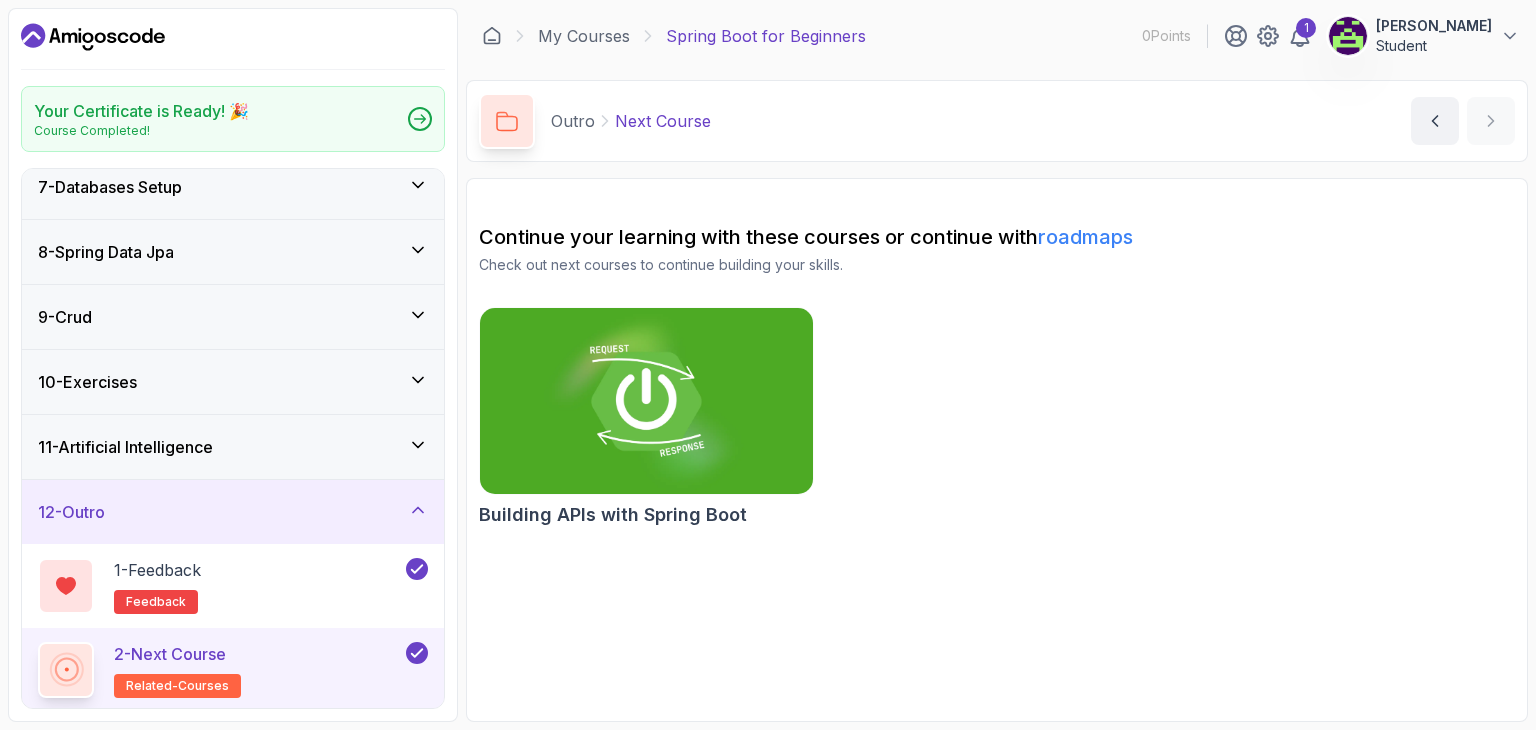 click on "12  -  Outro" at bounding box center (233, 512) 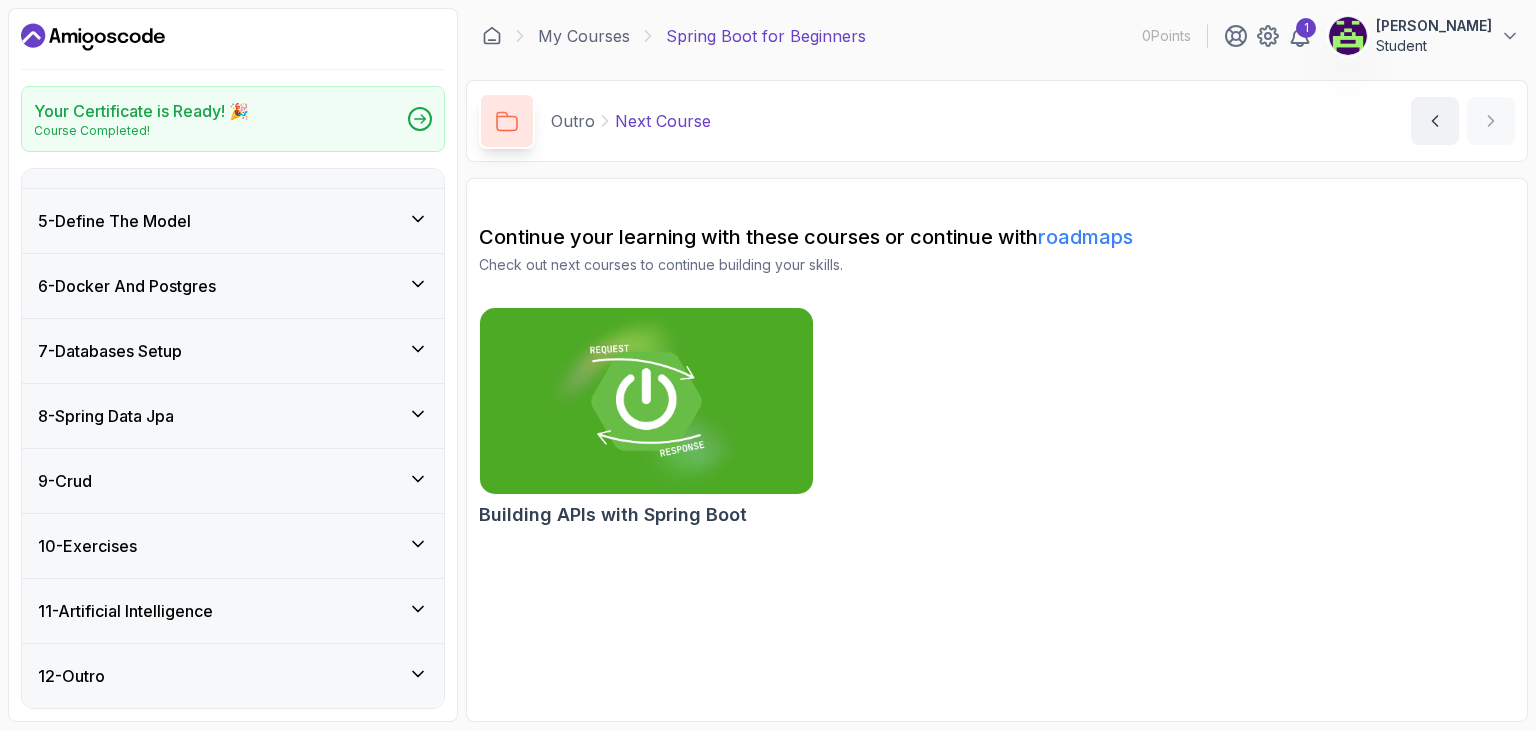 scroll, scrollTop: 236, scrollLeft: 0, axis: vertical 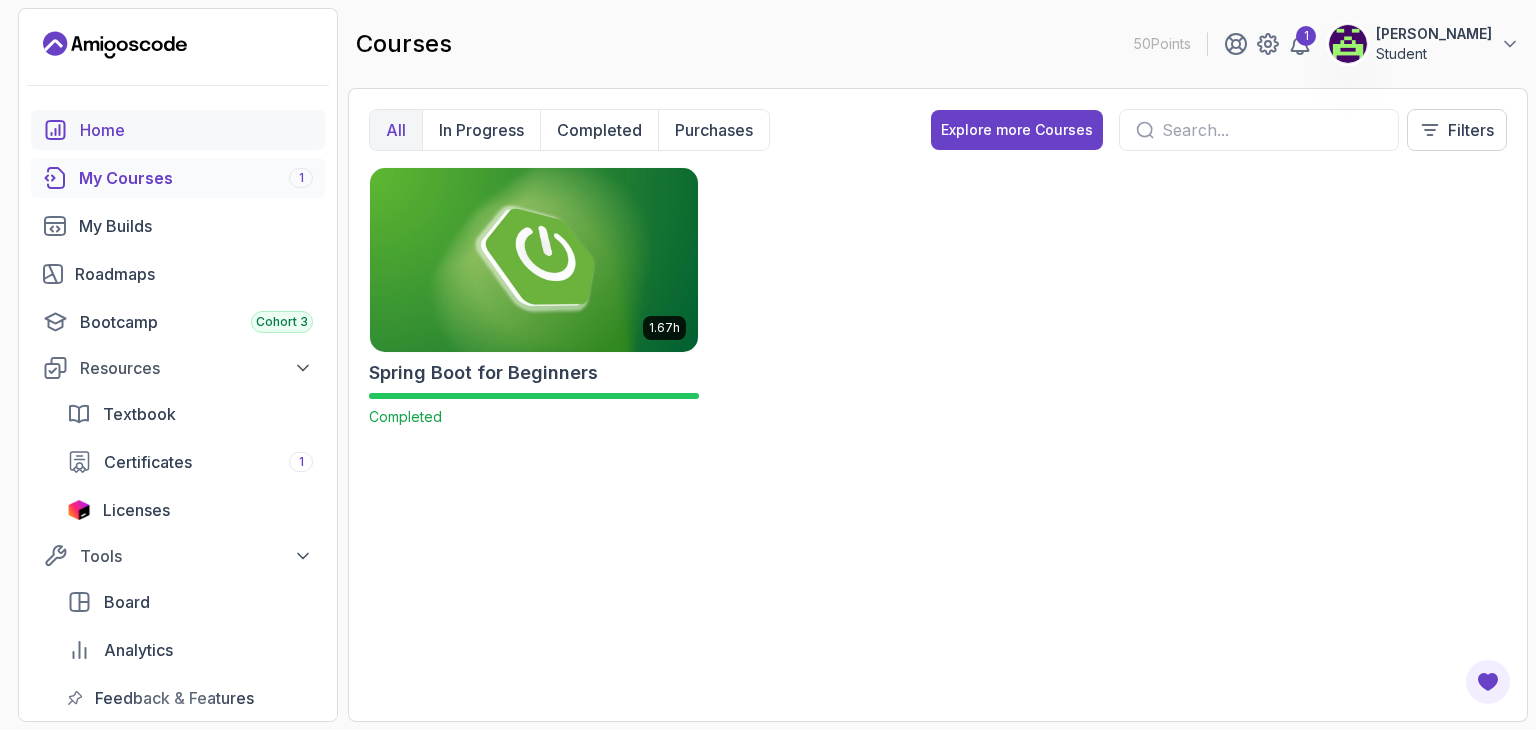 click on "Home" at bounding box center (196, 130) 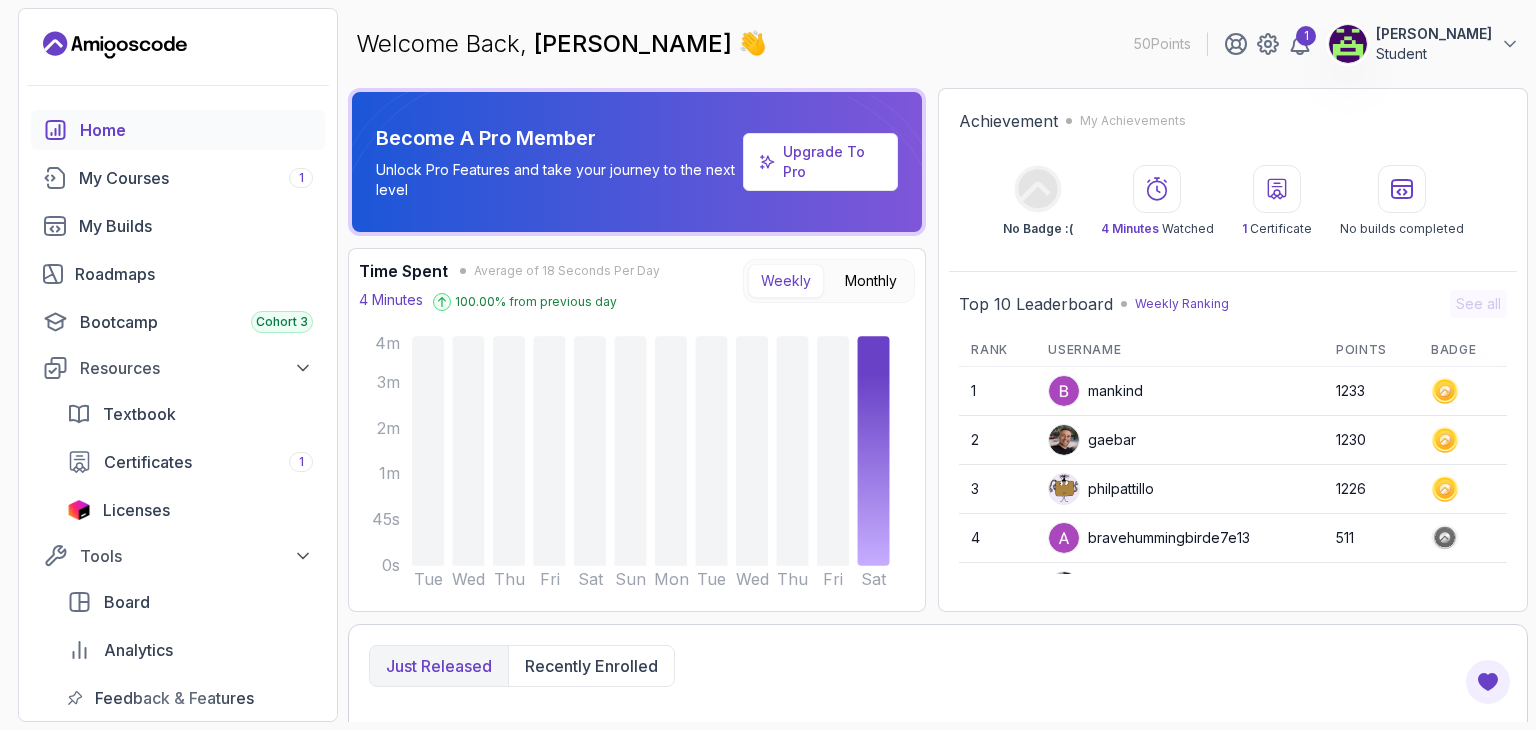 click at bounding box center [1277, 189] 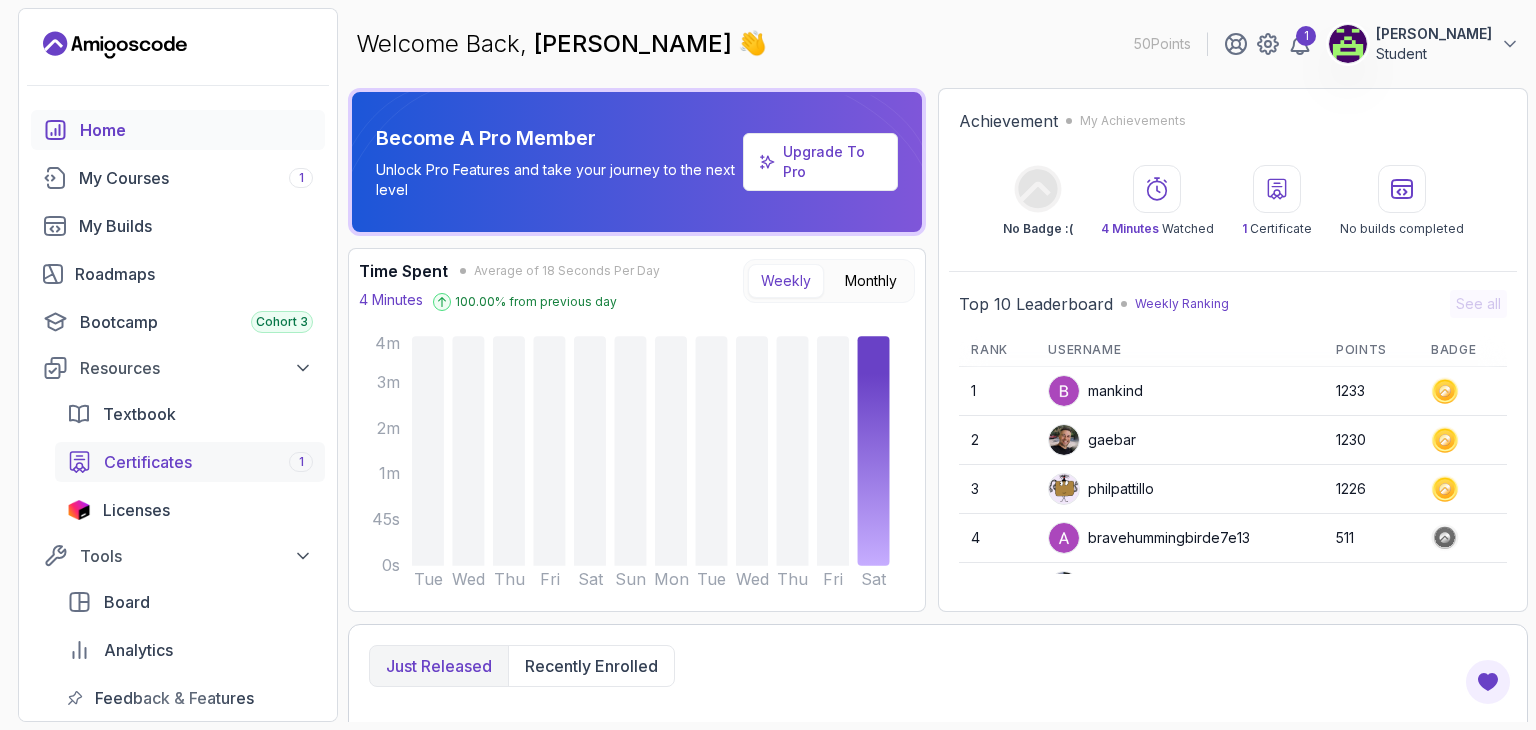 click on "Certificates" at bounding box center [148, 462] 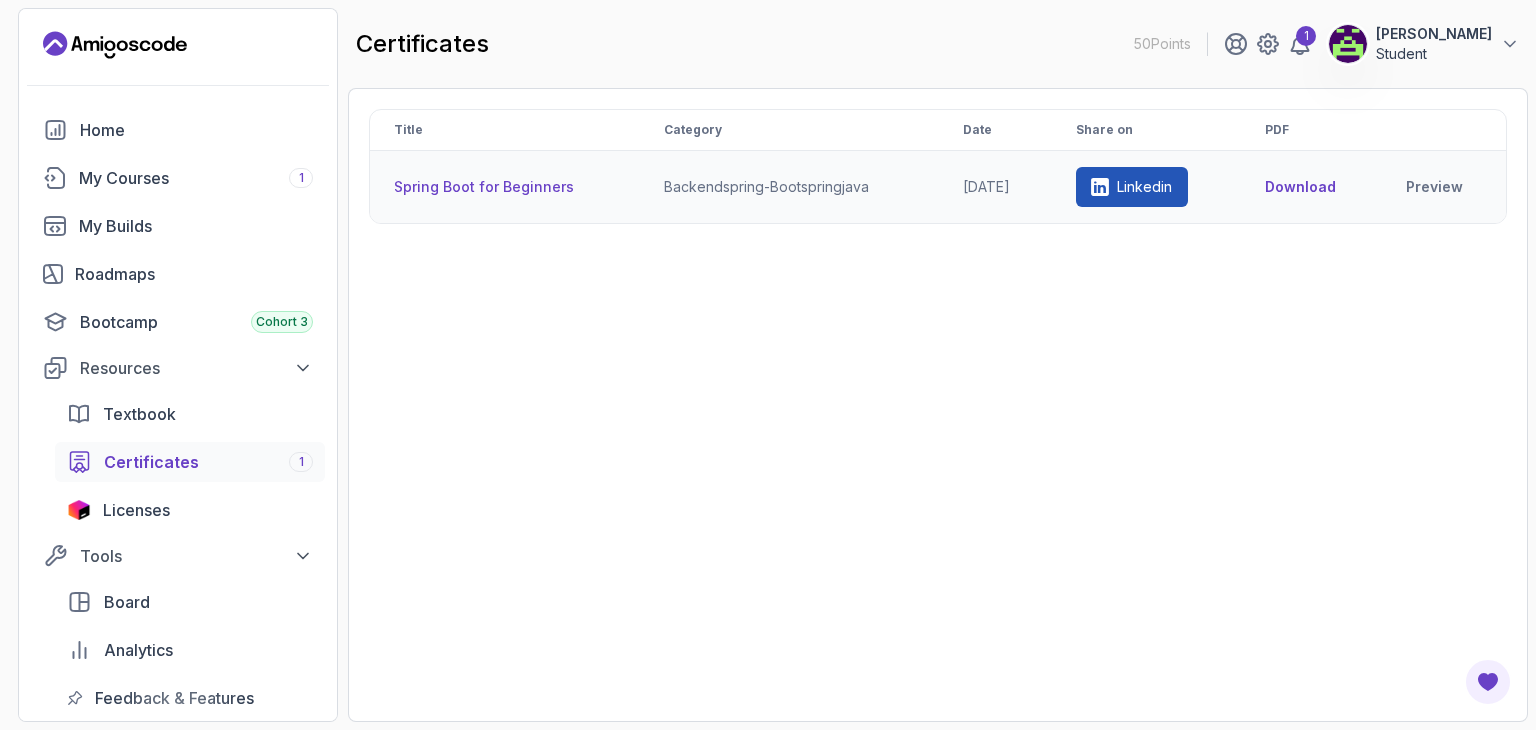 click on "Linkedin" at bounding box center [1132, 187] 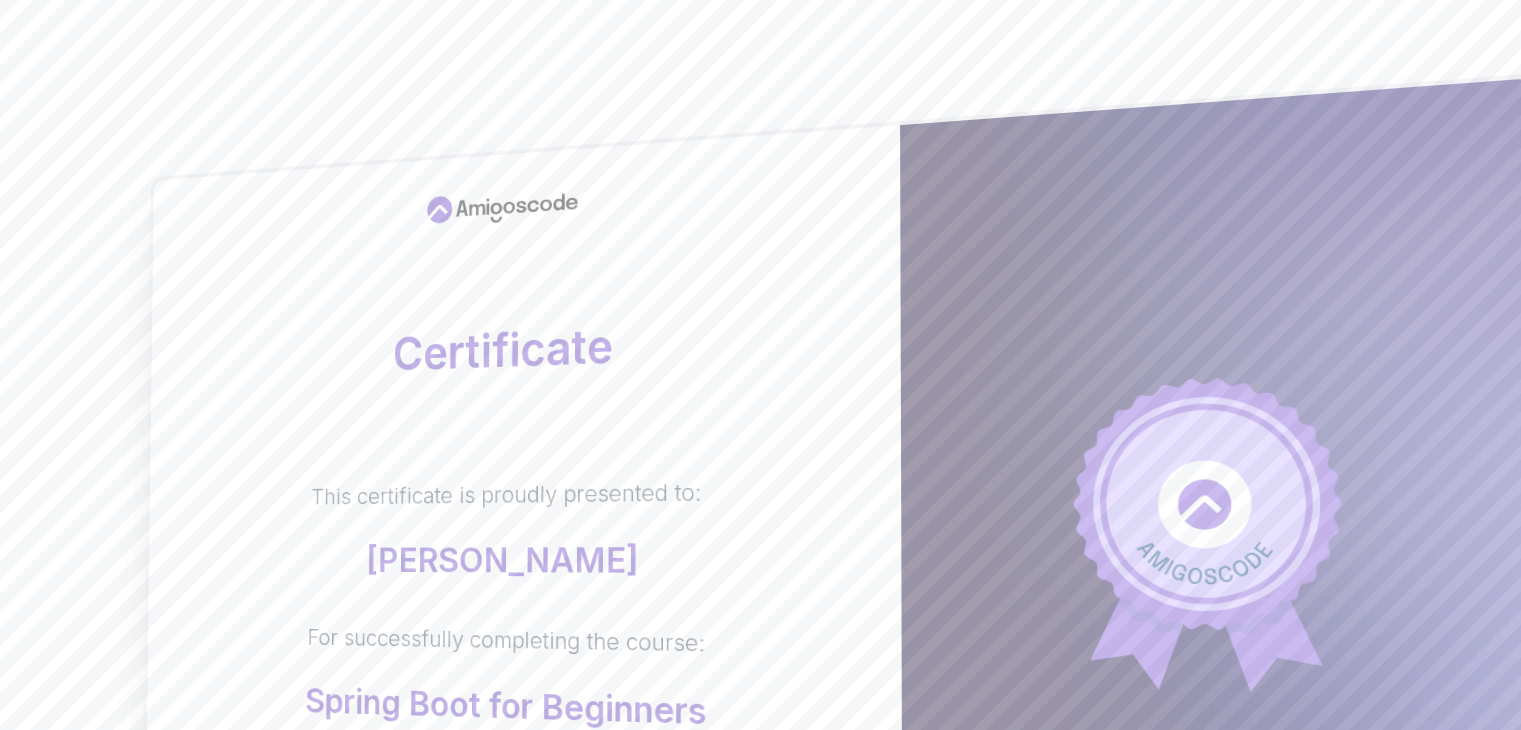 scroll, scrollTop: 536, scrollLeft: 0, axis: vertical 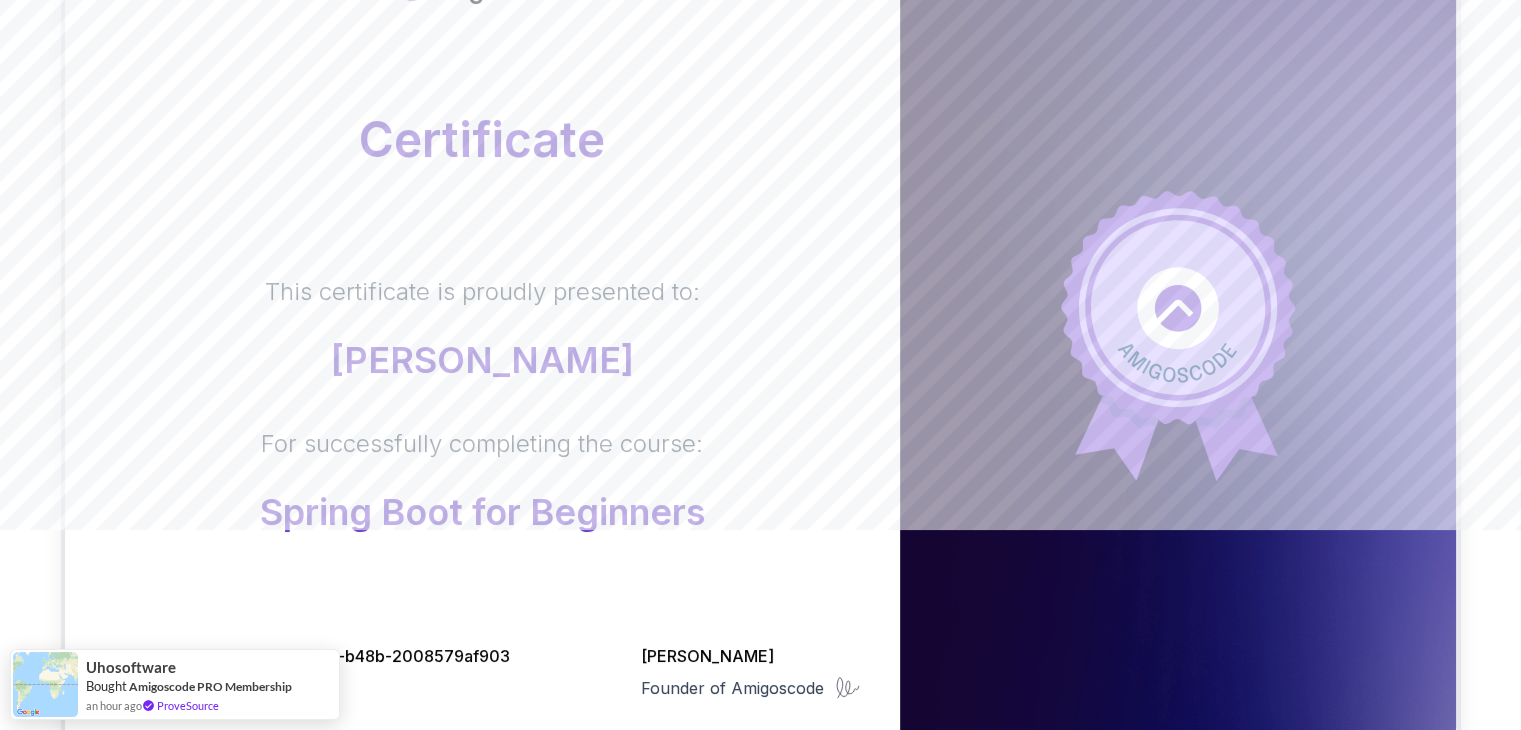 click on "Certificate This certificate is proudly presented to: Aditya Tiwari For successfully completing the course: Spring Boot for Beginners Cert ID:   2c6a0498-05b1-4846-b48b-2008579af903 Issued Date:   2025-07-26 Nelson Djalo Founder of Amigoscode Aditya Tiwari Student Spring Boot for Beginners Build a CRUD API with Spring Boot and PostgreSQL database using Spring Data JPA and Spring AI
uhosoftware Bought   Amigoscode PRO Membership an hour ago     ProveSource" at bounding box center [760, 433] 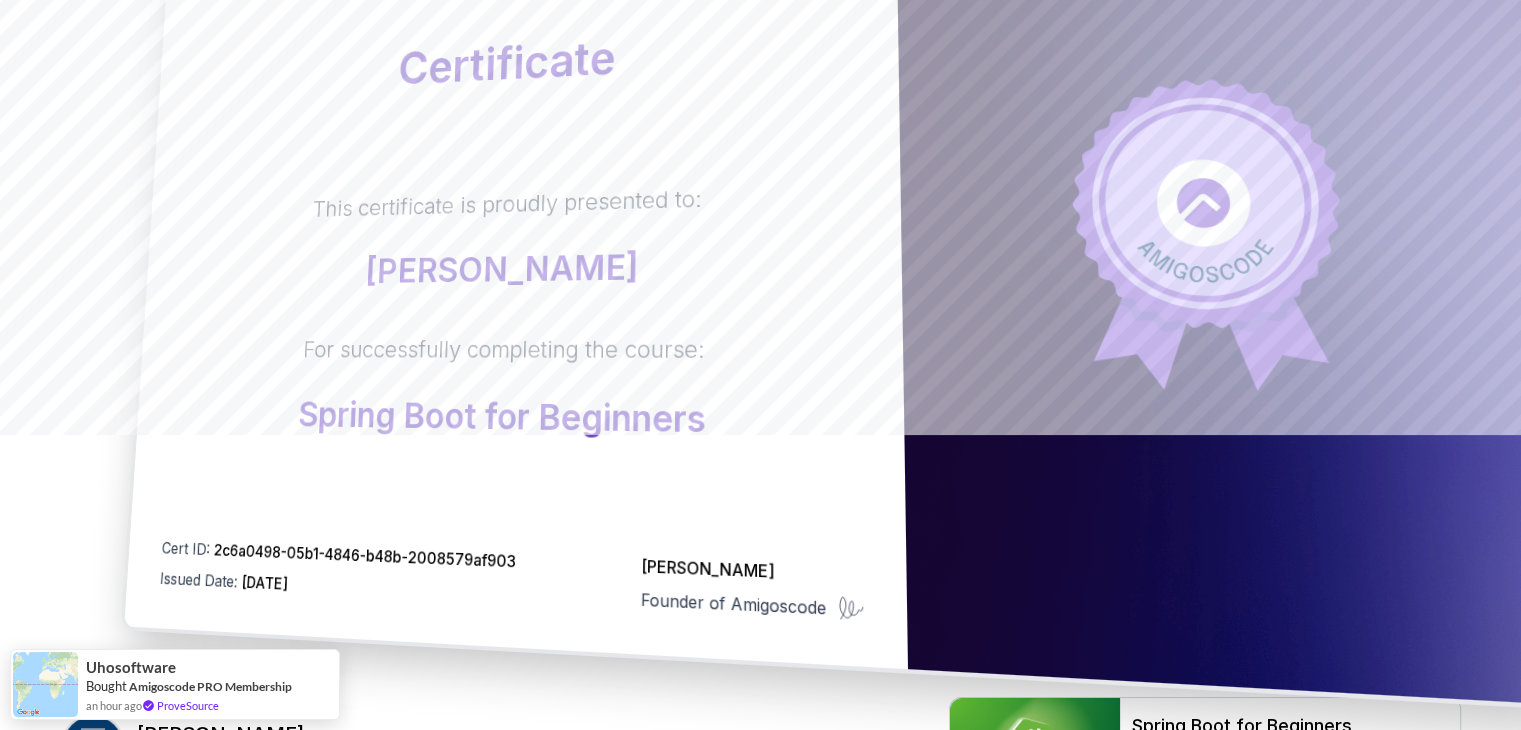scroll, scrollTop: 300, scrollLeft: 0, axis: vertical 